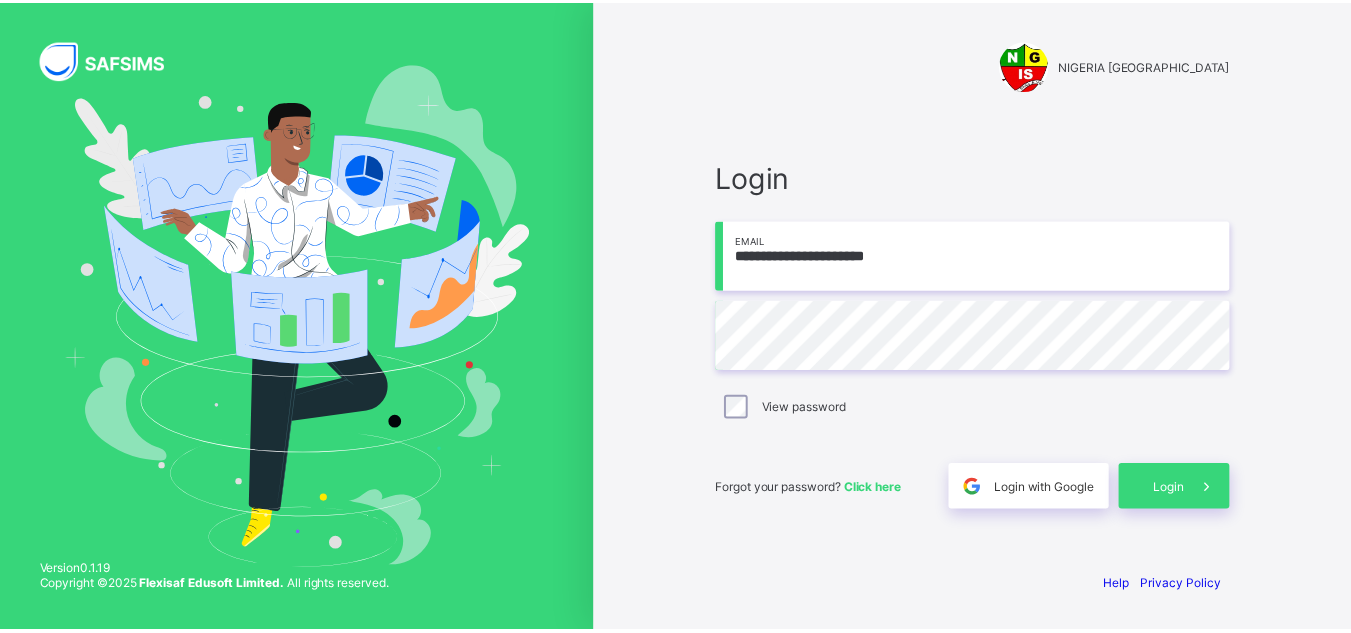 scroll, scrollTop: 0, scrollLeft: 0, axis: both 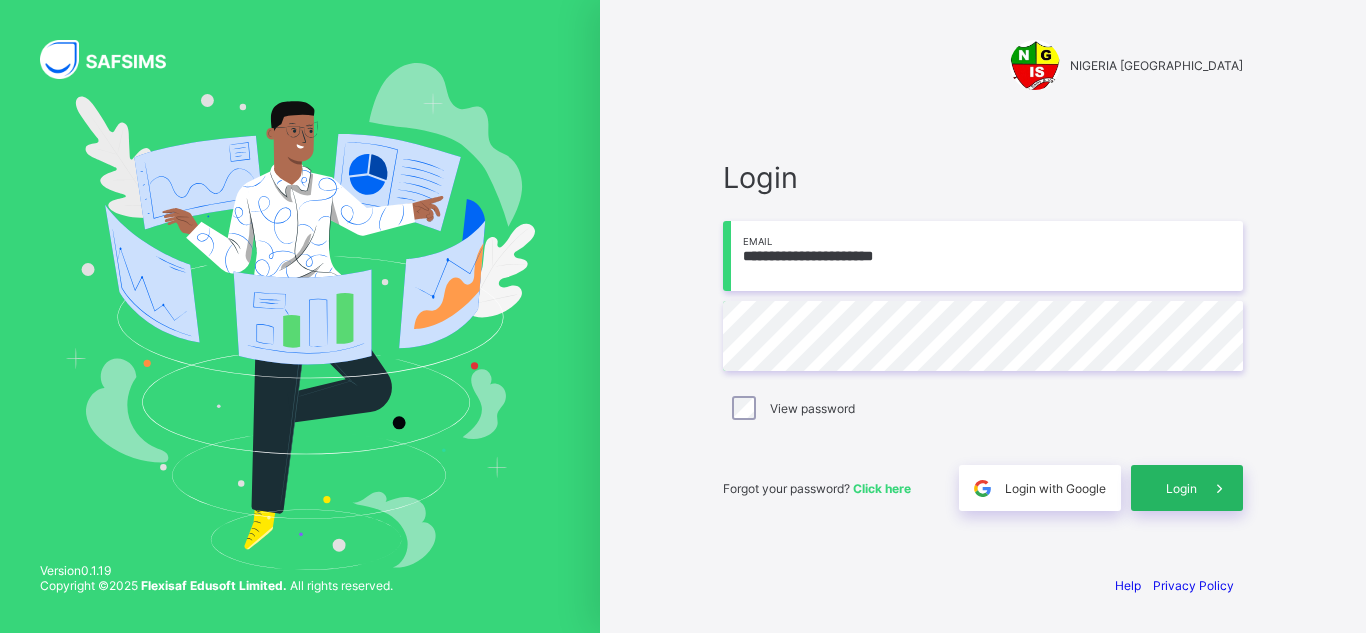 click on "Login" at bounding box center (1181, 488) 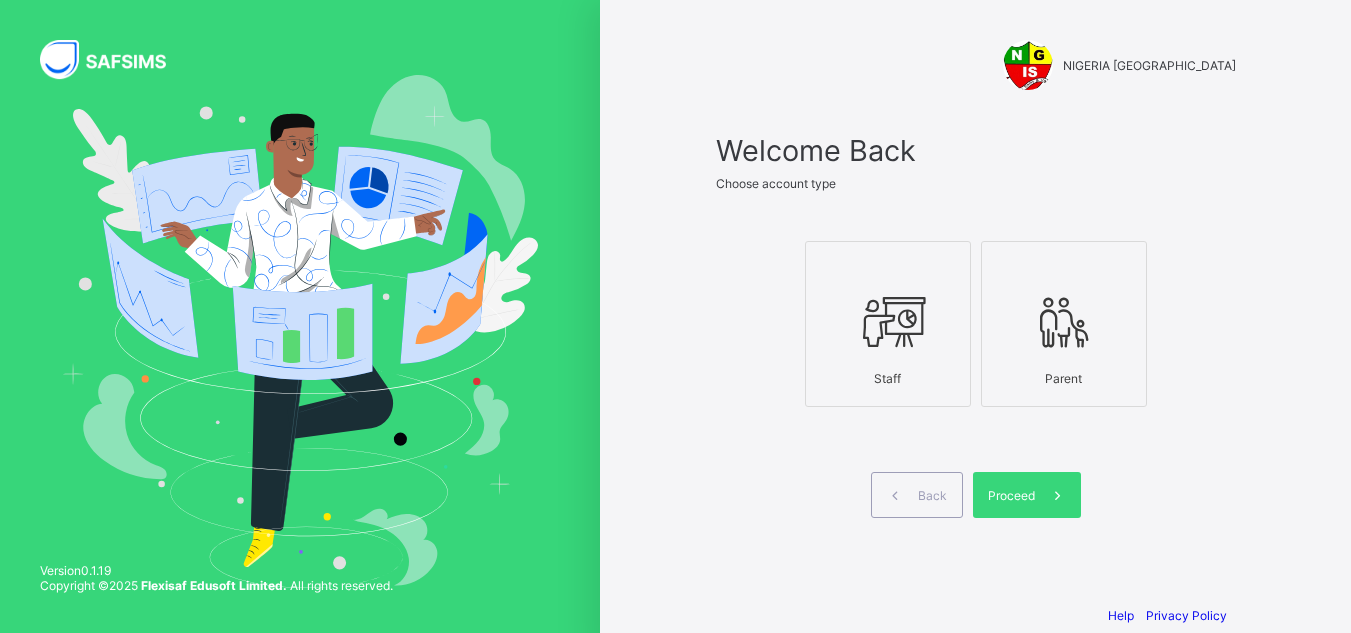 click at bounding box center [888, 322] 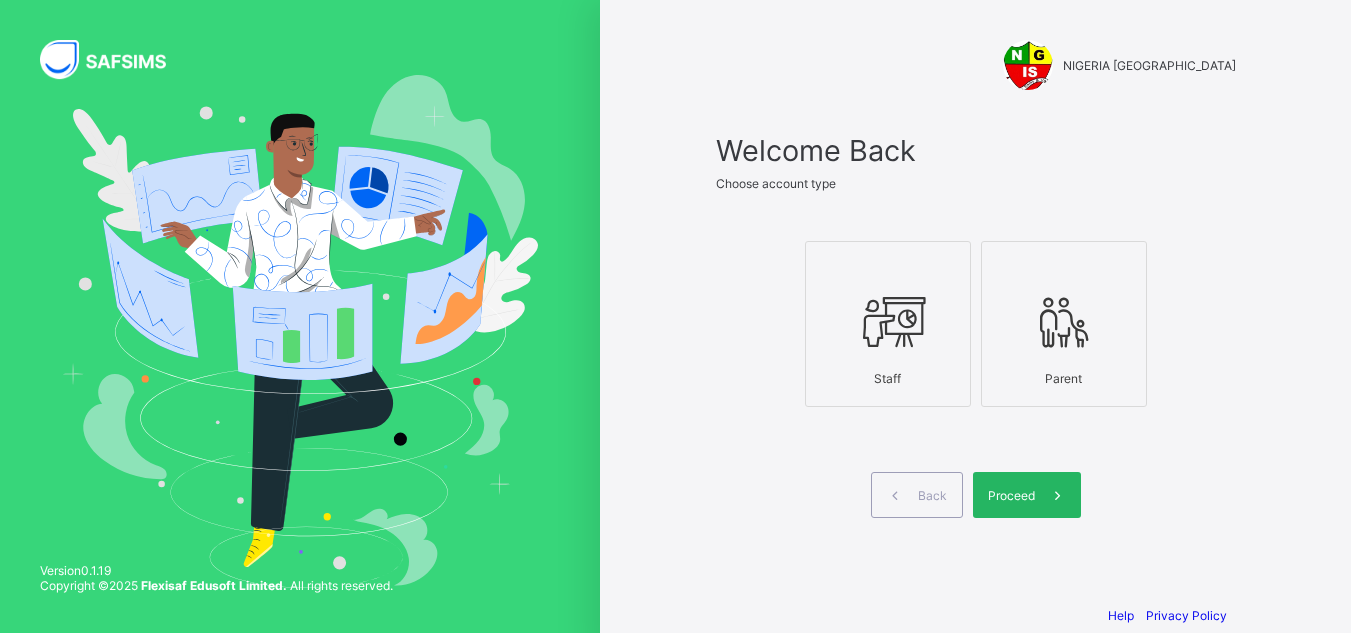 click on "Proceed" at bounding box center (1027, 495) 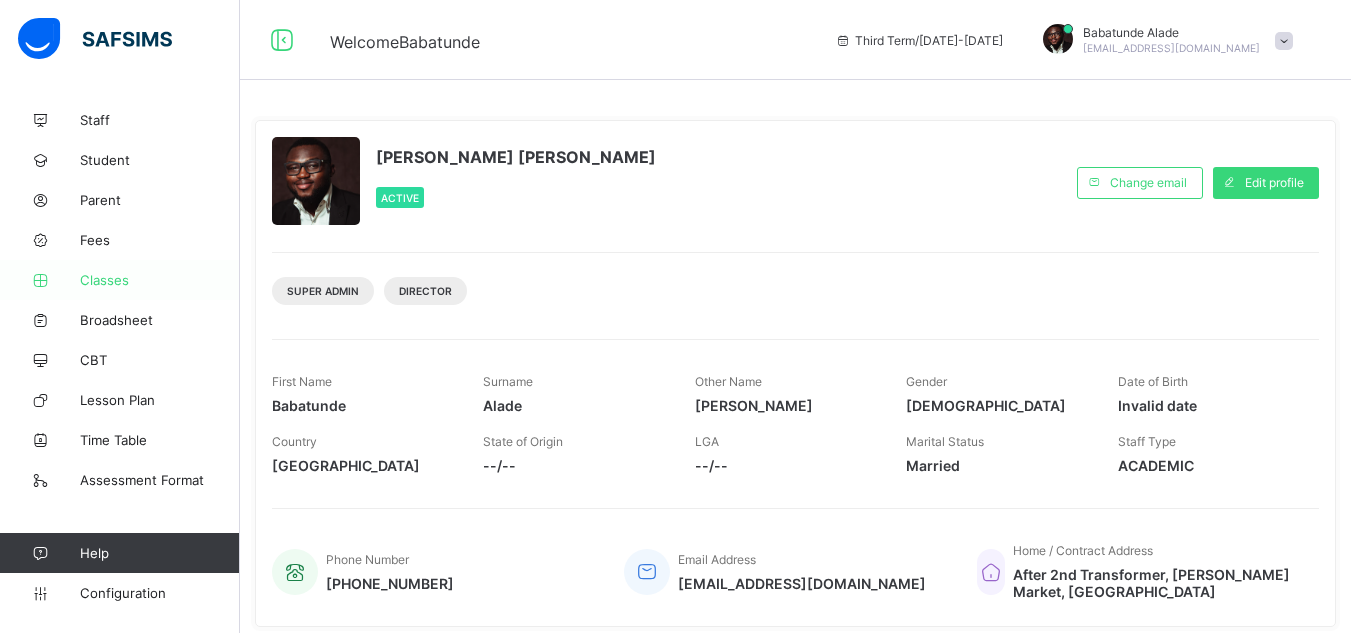 click on "Classes" at bounding box center [120, 280] 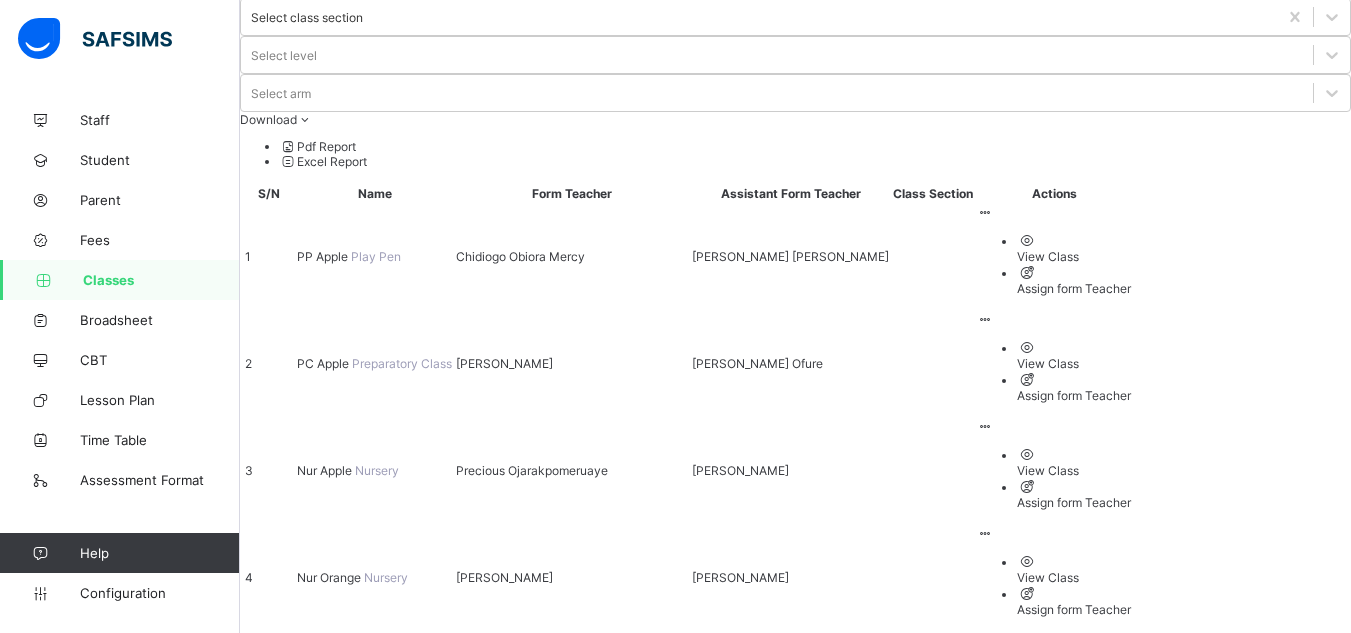 scroll, scrollTop: 100, scrollLeft: 0, axis: vertical 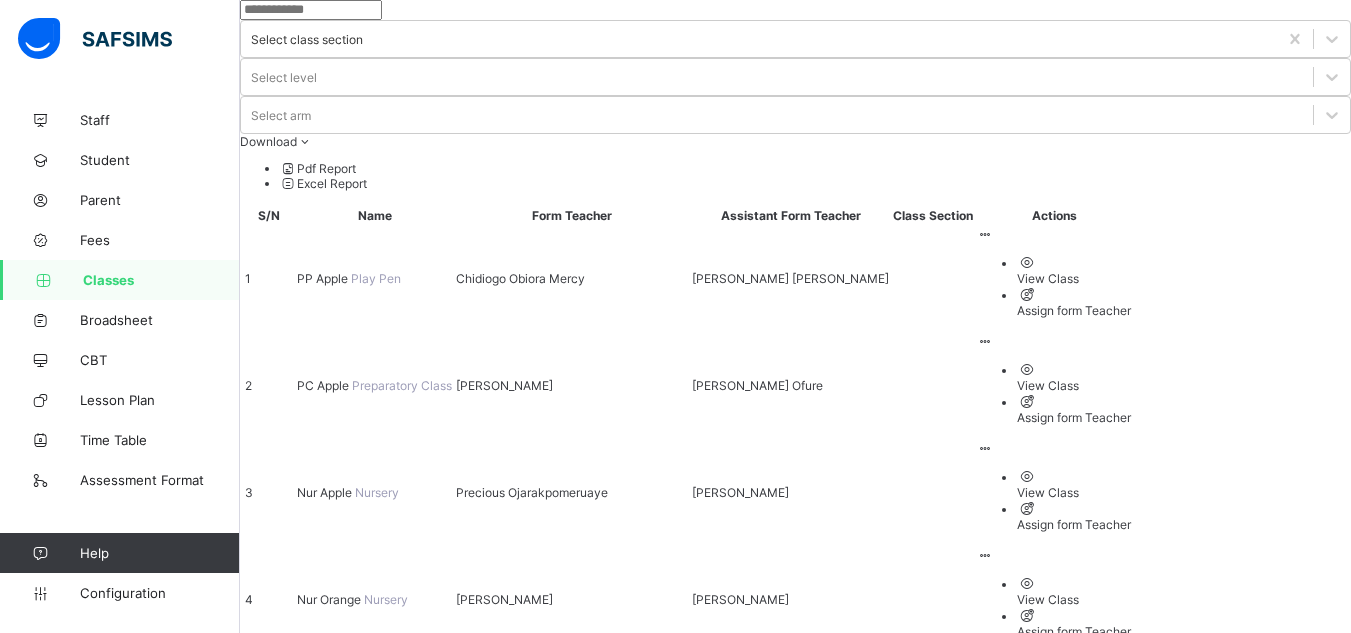 click on "Nur   Apple" at bounding box center [326, 492] 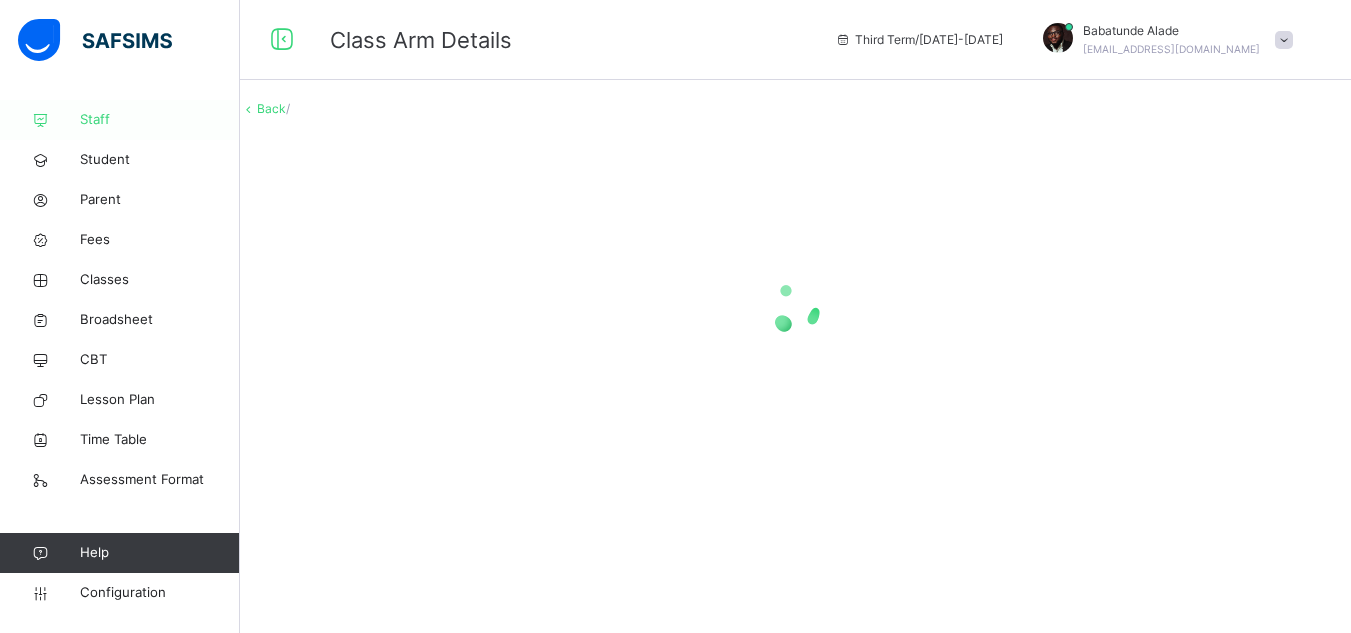 scroll, scrollTop: 0, scrollLeft: 0, axis: both 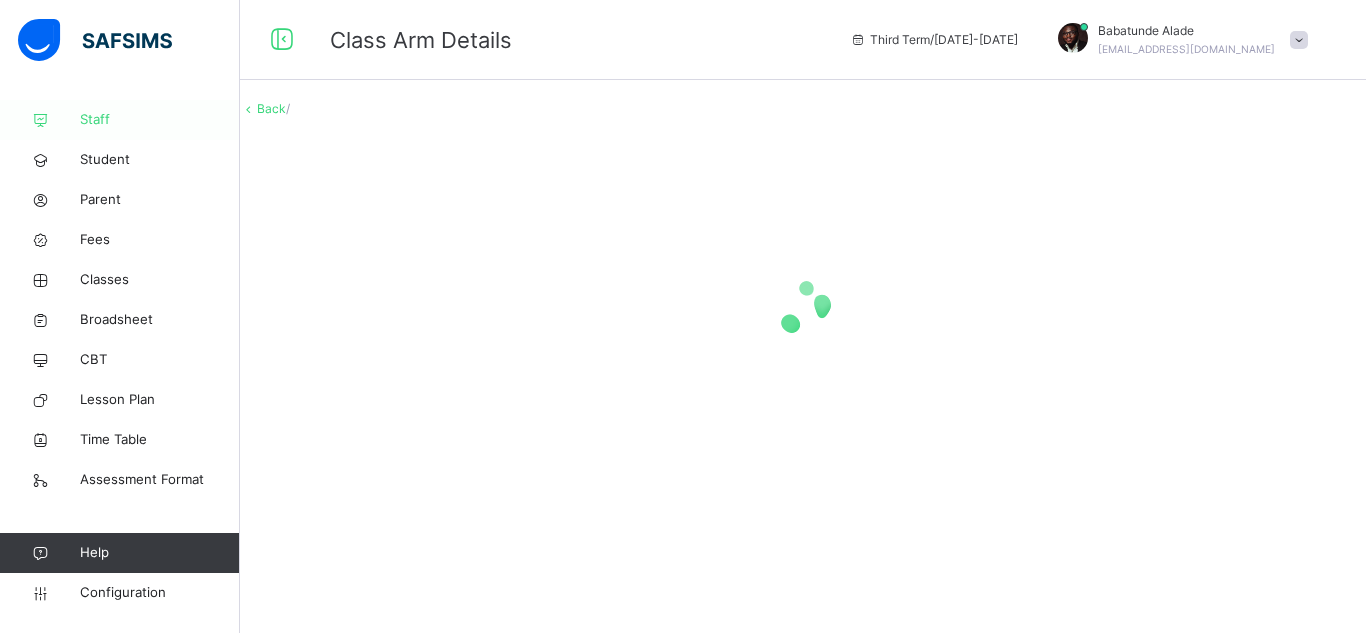 click on "Staff" at bounding box center [160, 120] 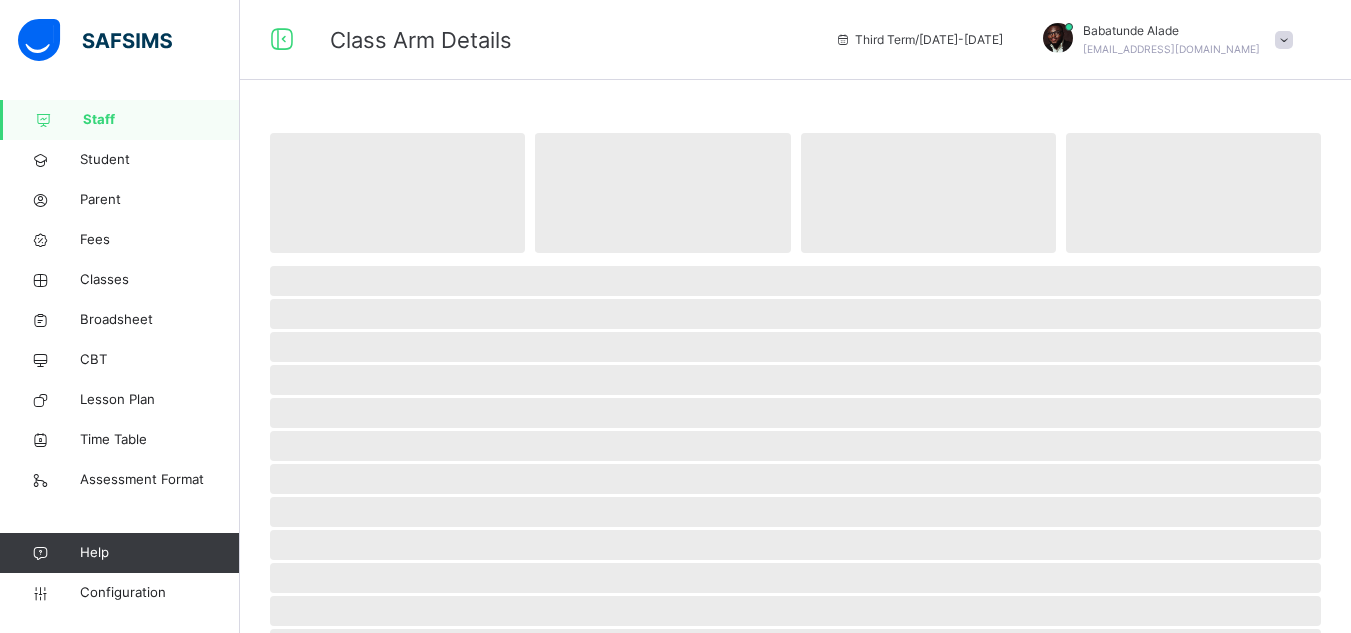 click on "Staff" at bounding box center [161, 120] 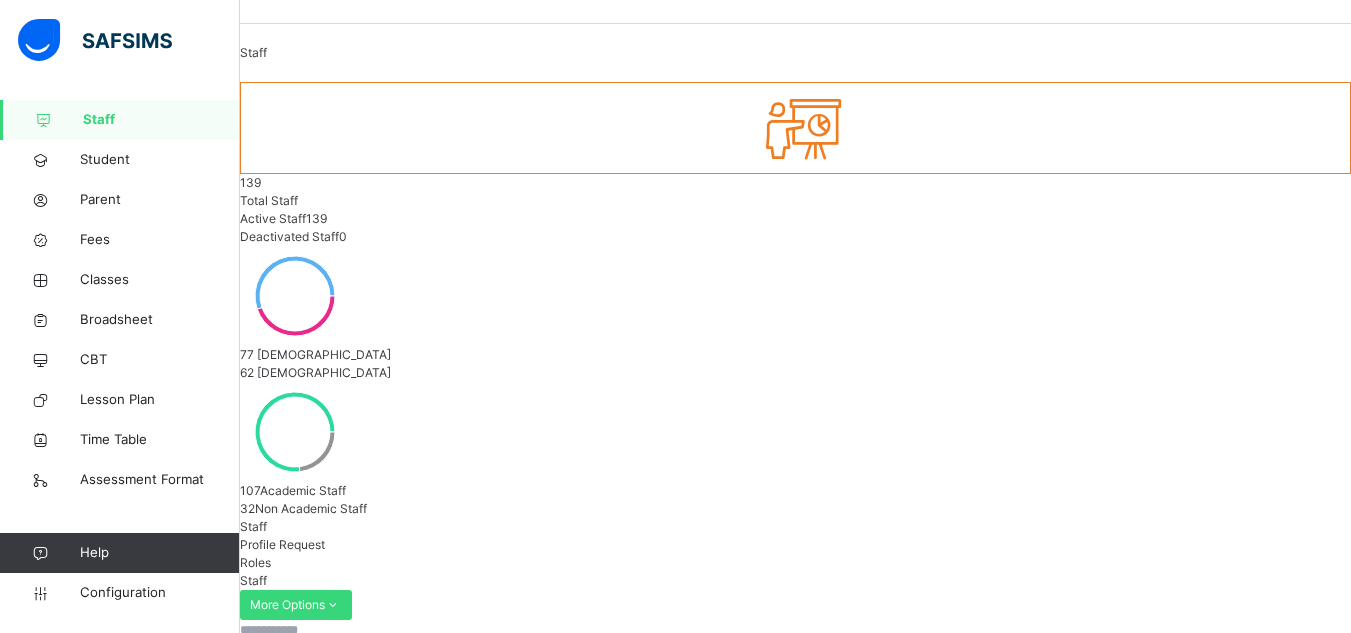 scroll, scrollTop: 0, scrollLeft: 0, axis: both 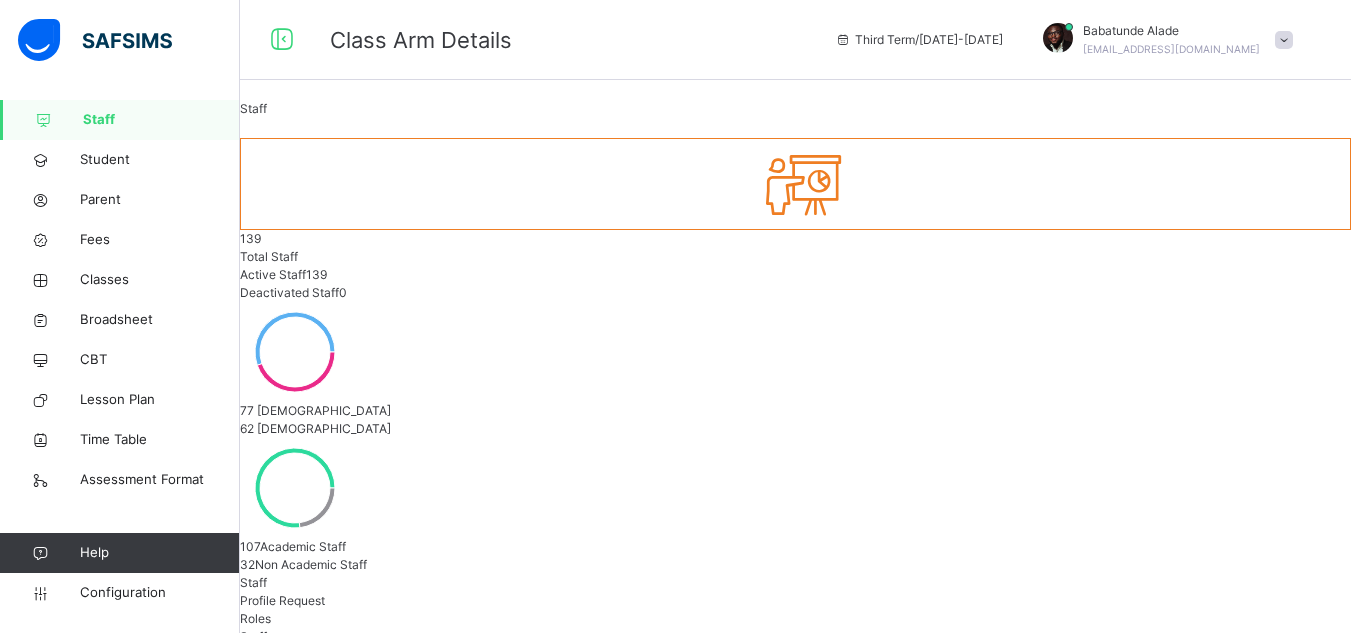 click at bounding box center (300, 686) 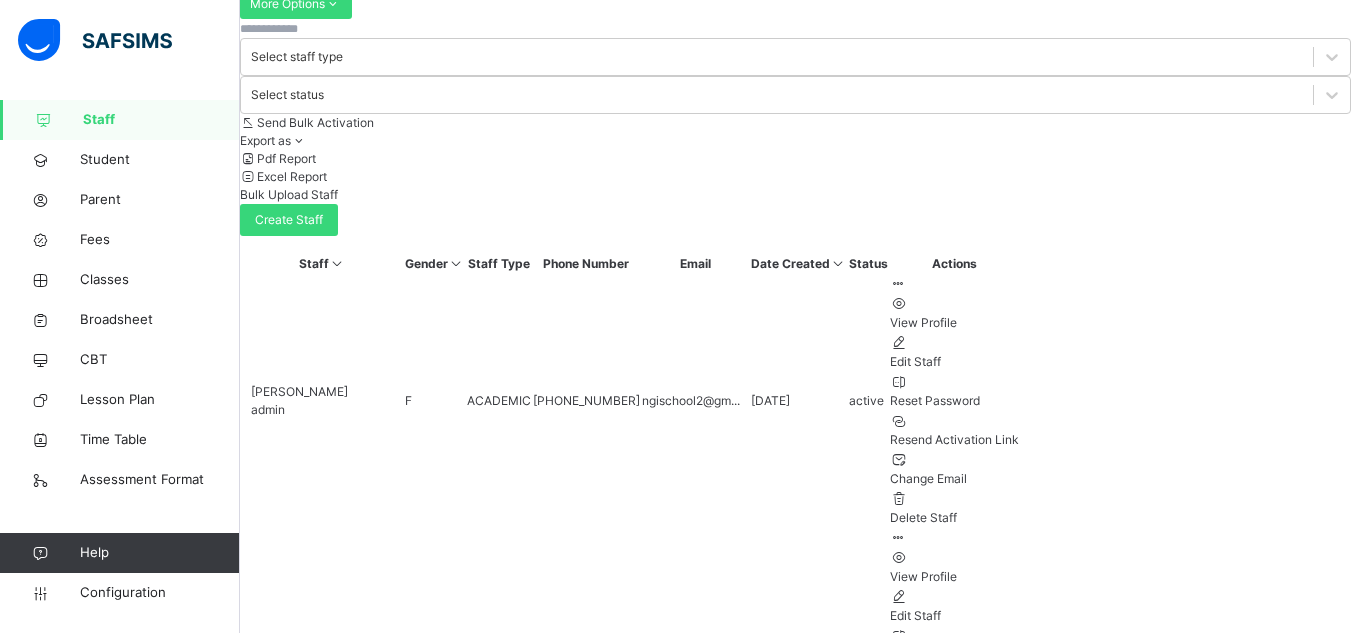 click on "14" at bounding box center (695, 2816) 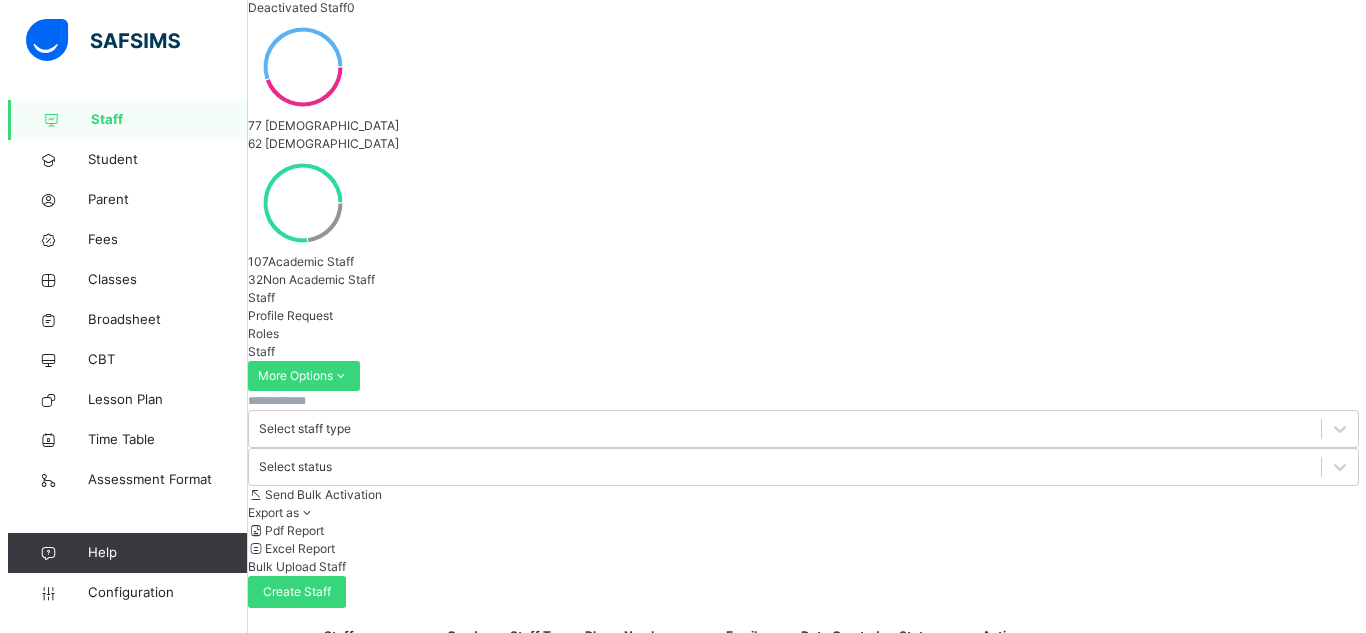 scroll, scrollTop: 291, scrollLeft: 0, axis: vertical 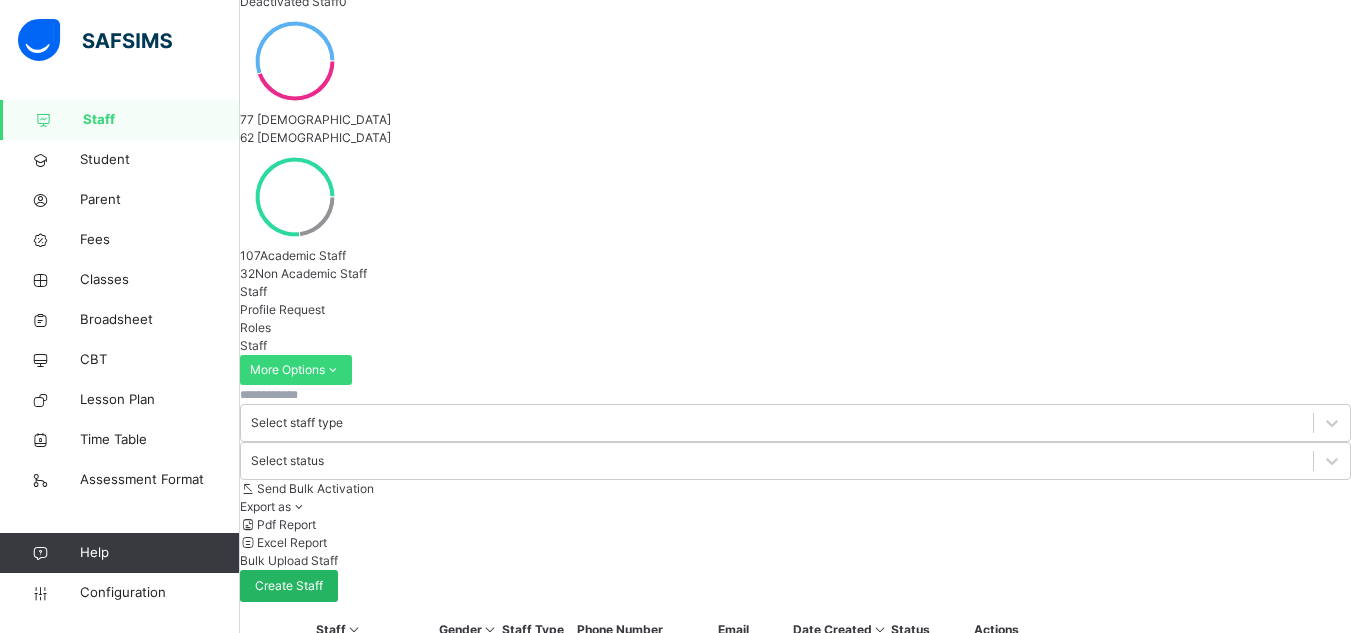 click on "Create Staff" at bounding box center (289, 586) 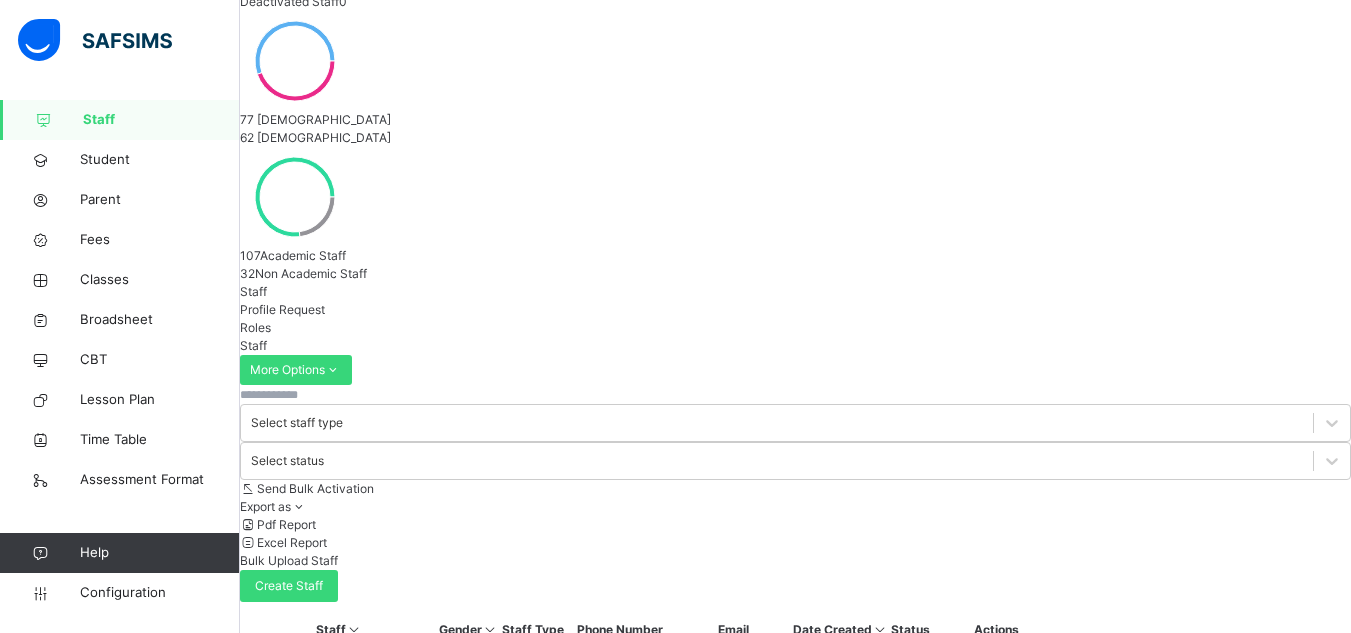 select on "**" 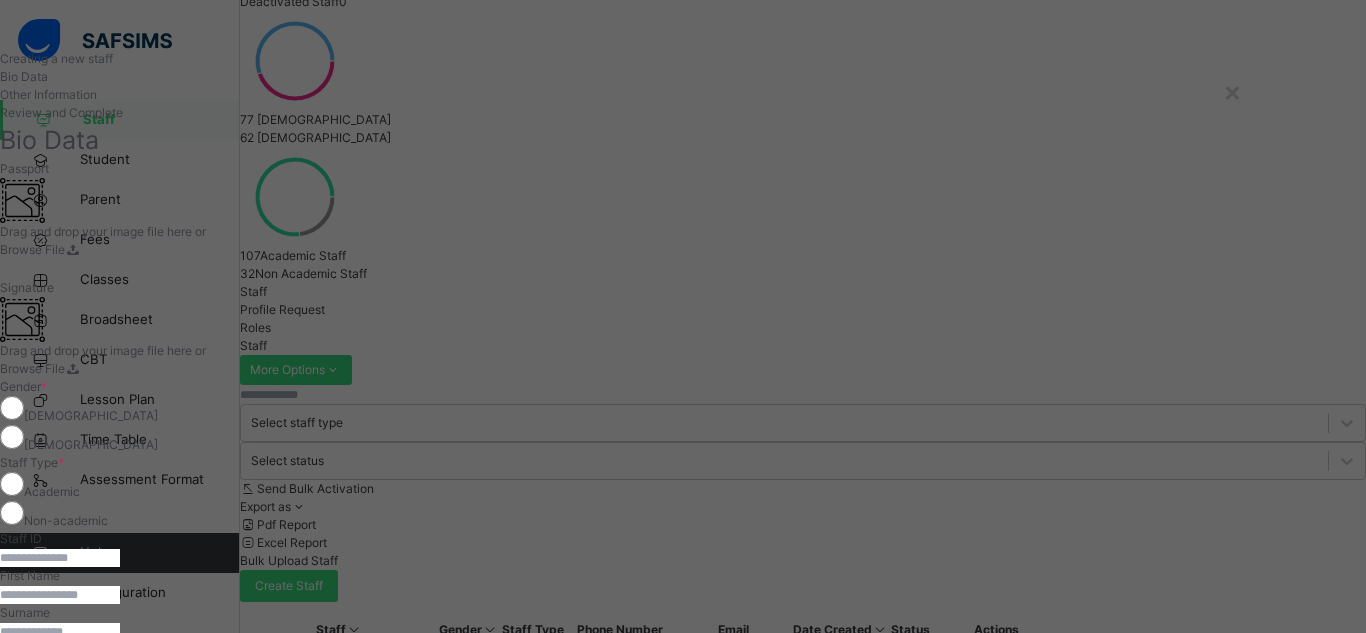click at bounding box center [60, 558] 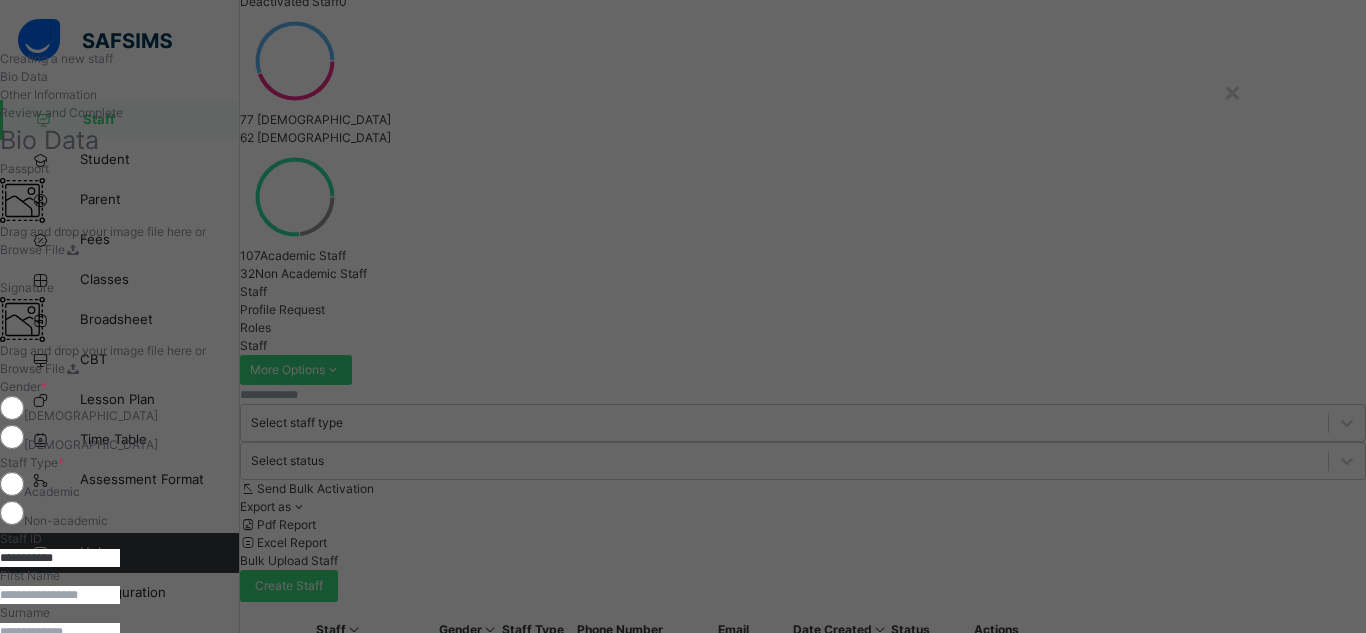 type on "**********" 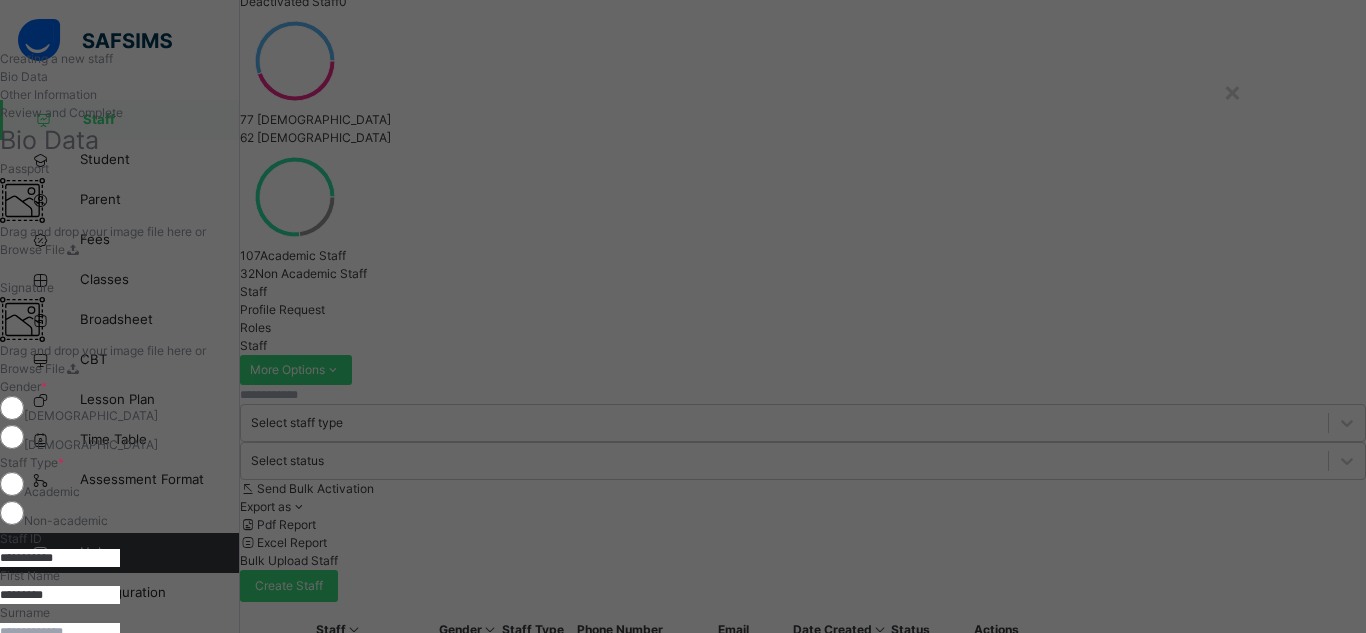 type on "********" 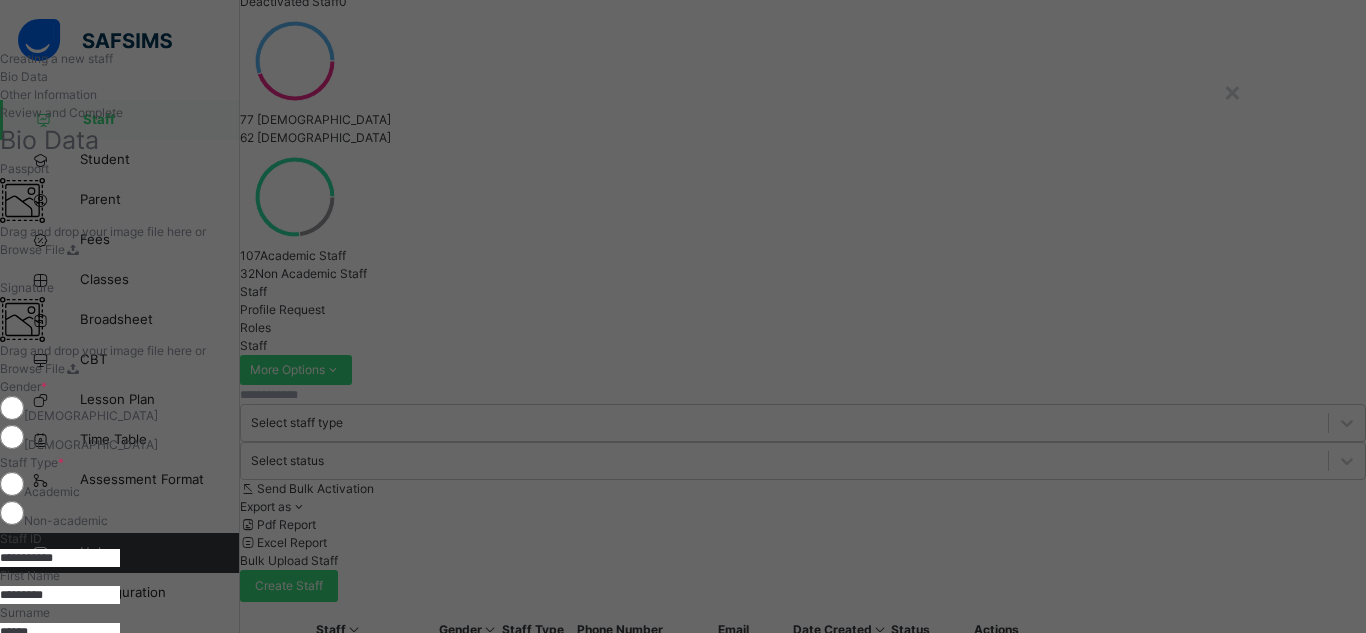 type on "******" 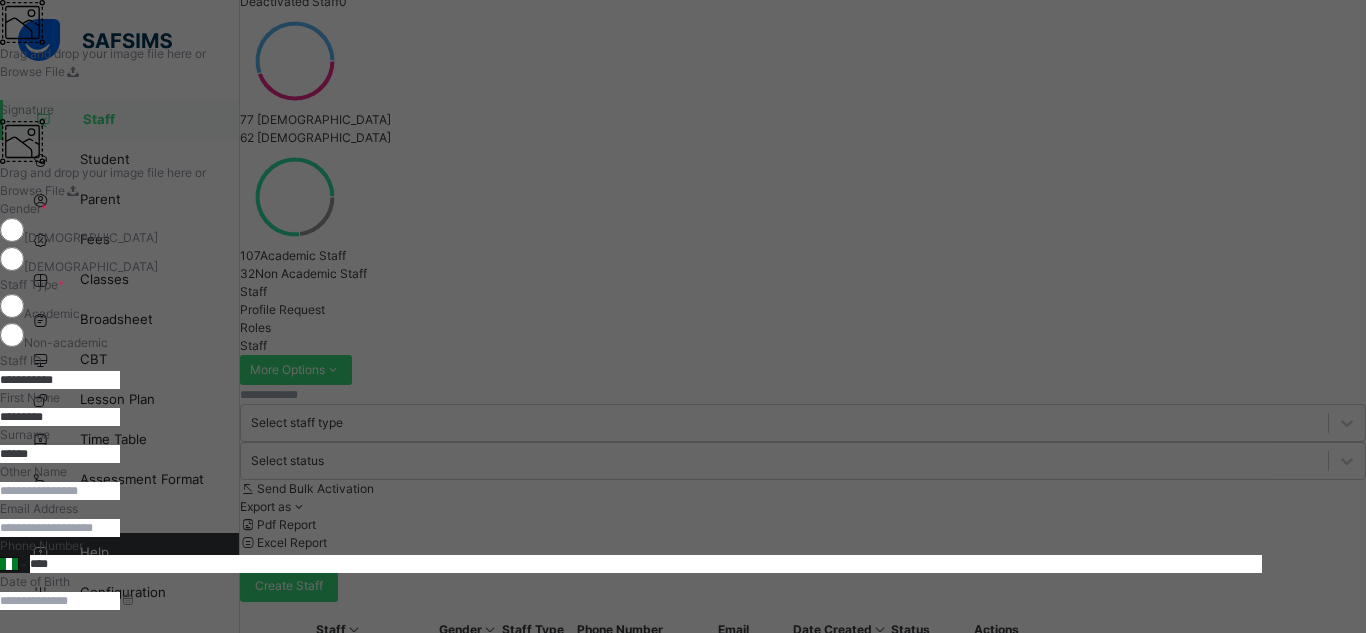 scroll, scrollTop: 200, scrollLeft: 0, axis: vertical 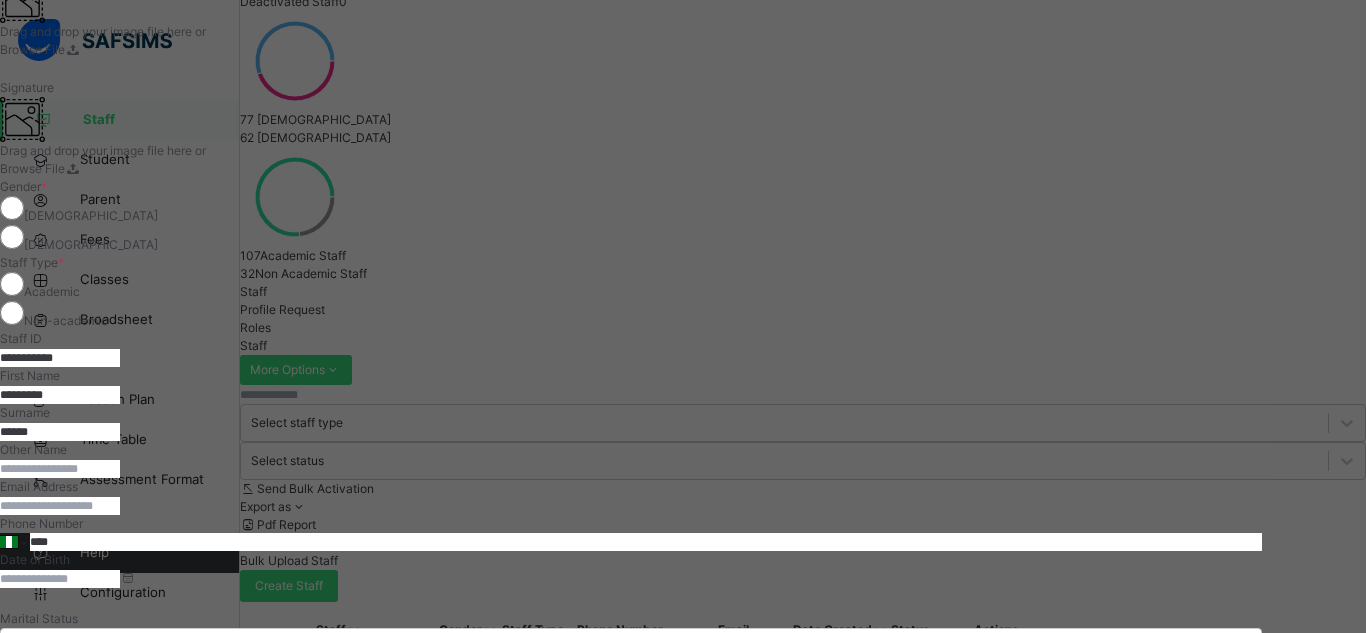 click at bounding box center (60, 506) 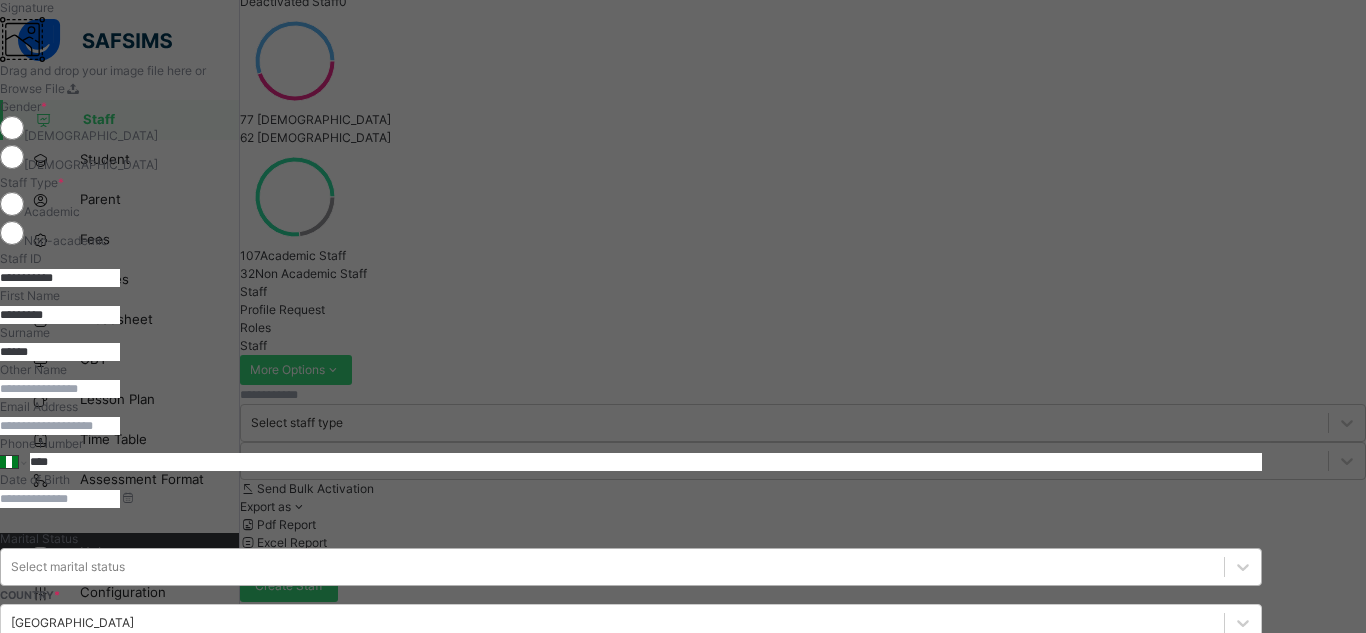 scroll, scrollTop: 300, scrollLeft: 0, axis: vertical 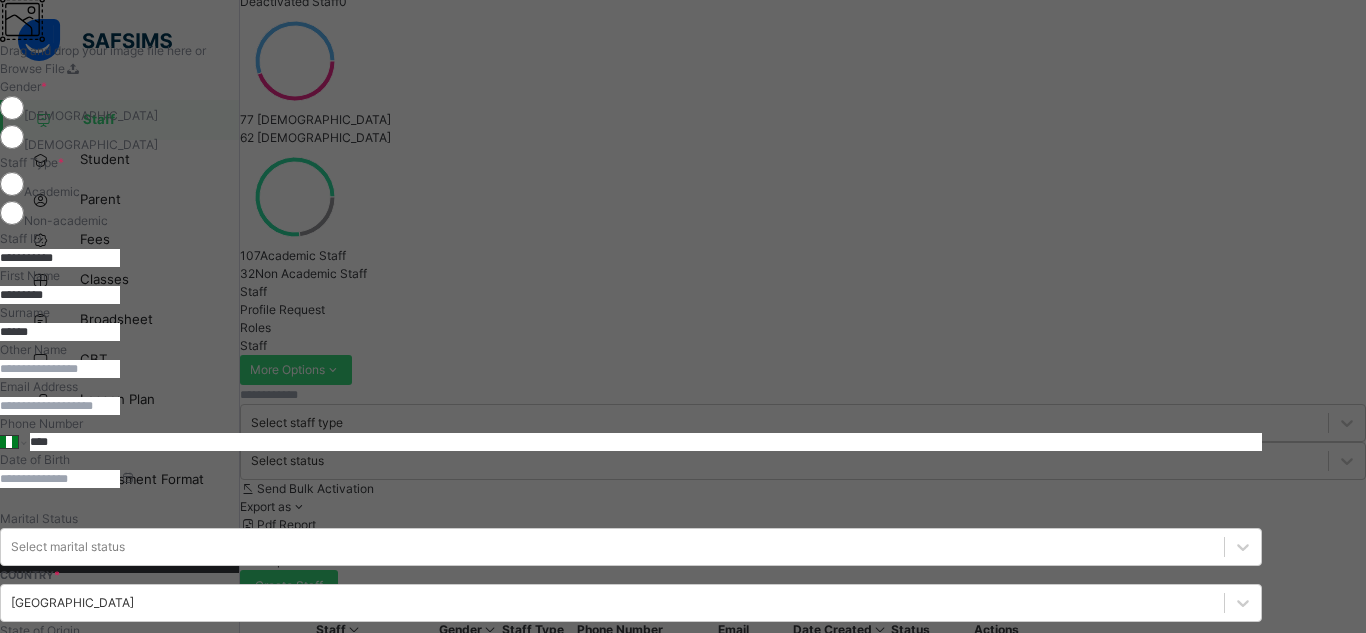click on "****" at bounding box center [646, 442] 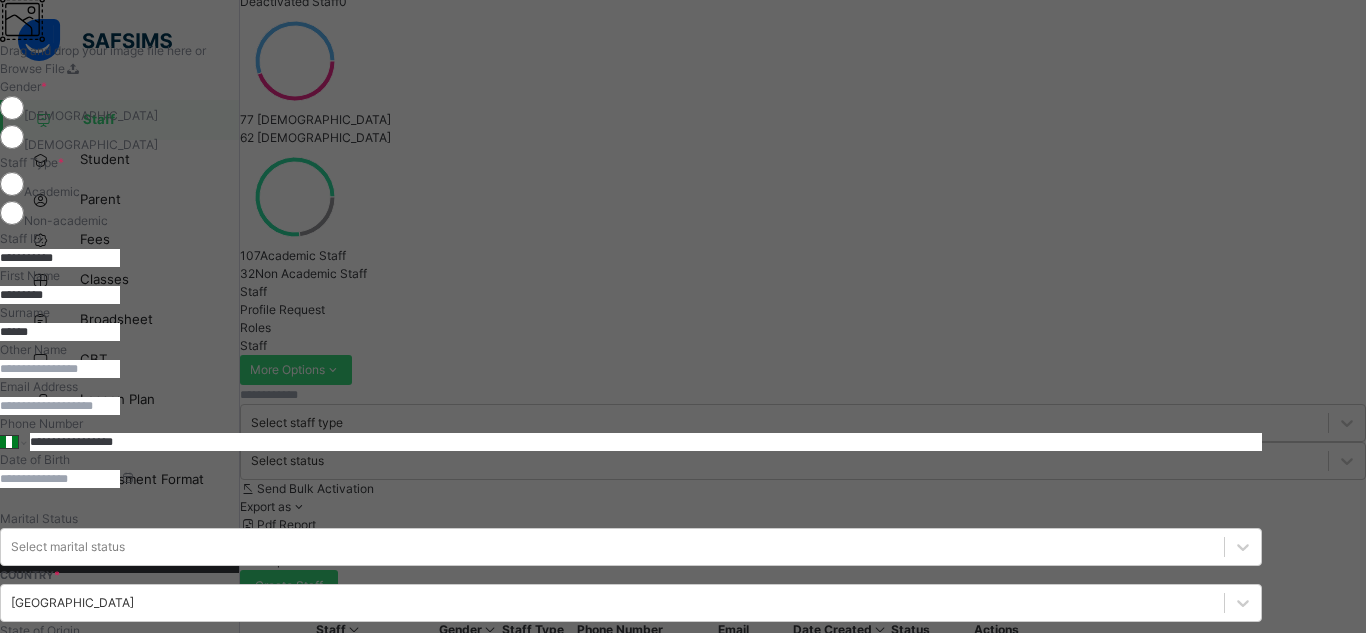 type on "**********" 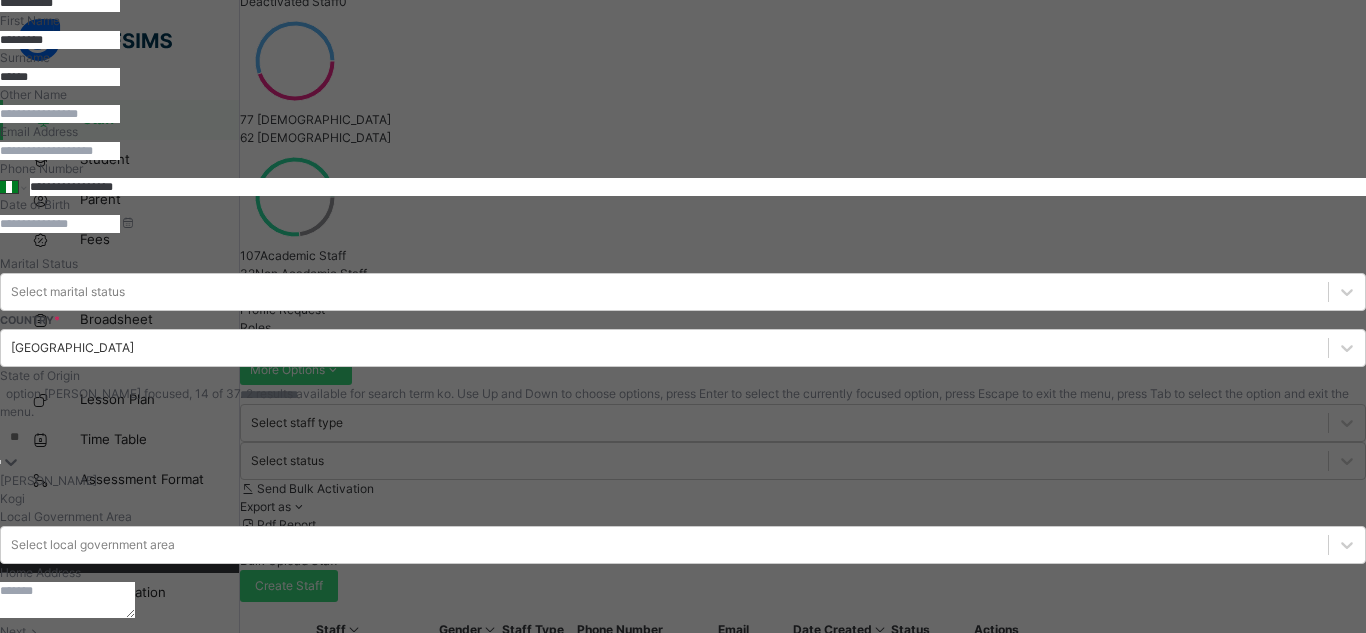 type on "***" 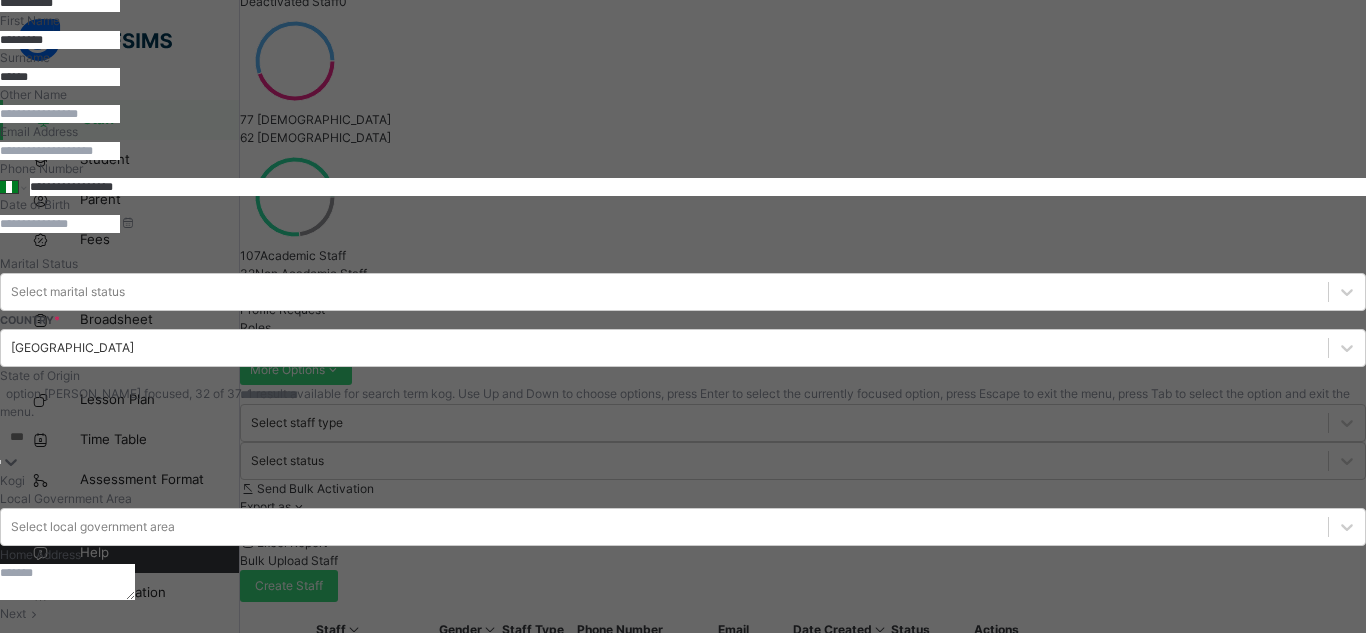 click on "Kogi" at bounding box center (683, 481) 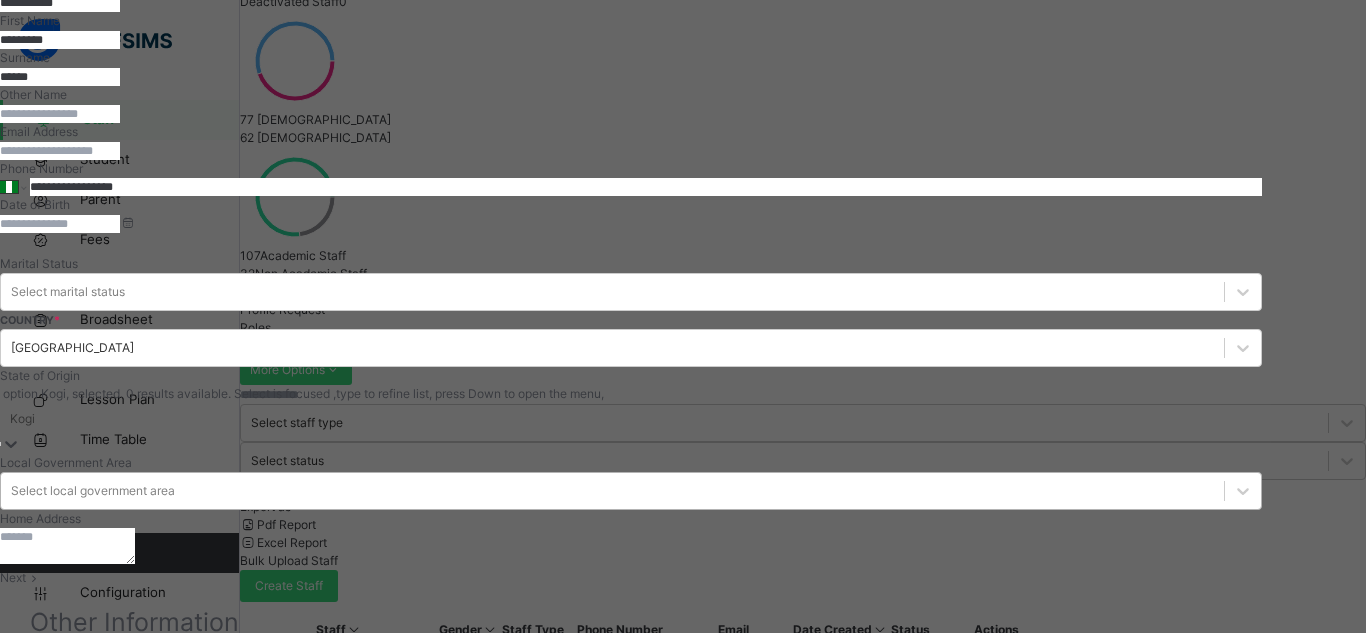 click on "Select local government area" at bounding box center [93, 491] 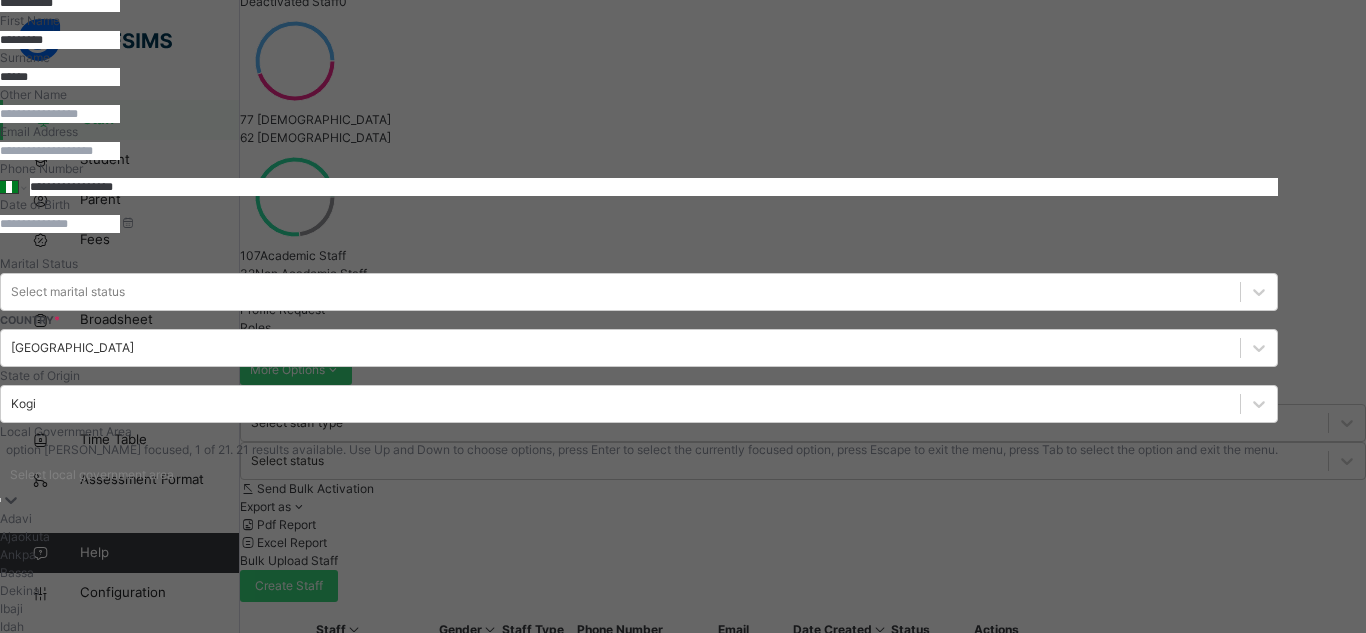 click at bounding box center [67, 924] 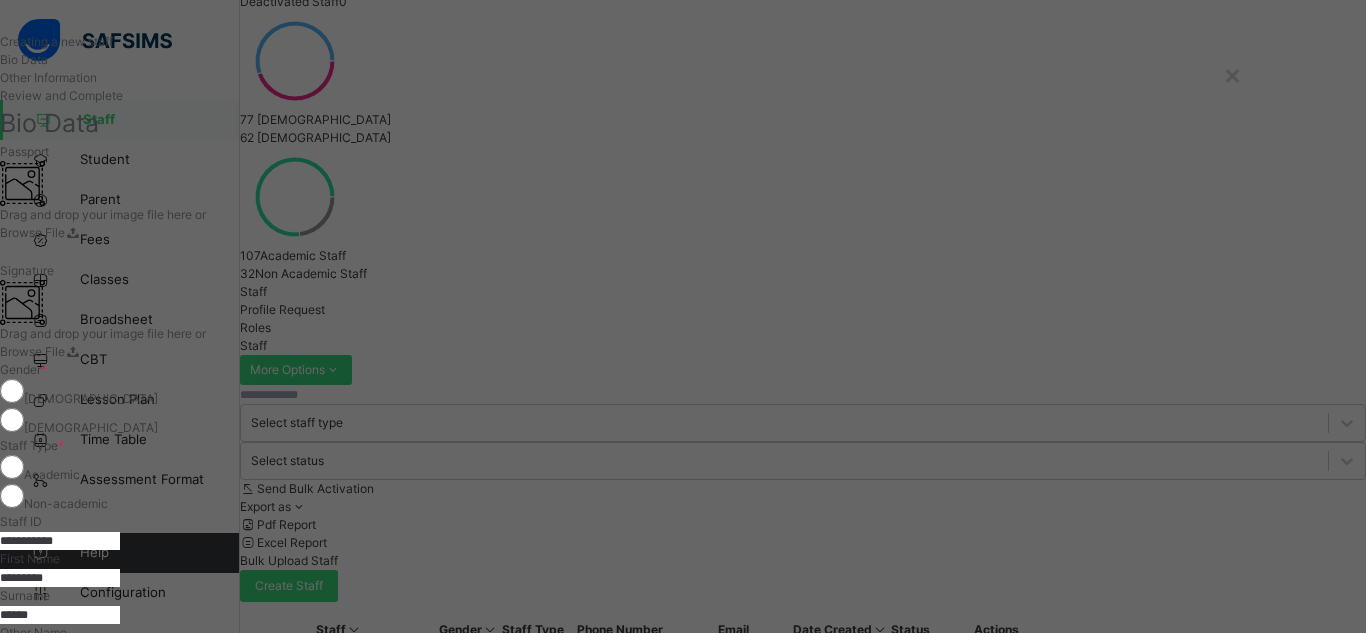 scroll, scrollTop: 0, scrollLeft: 0, axis: both 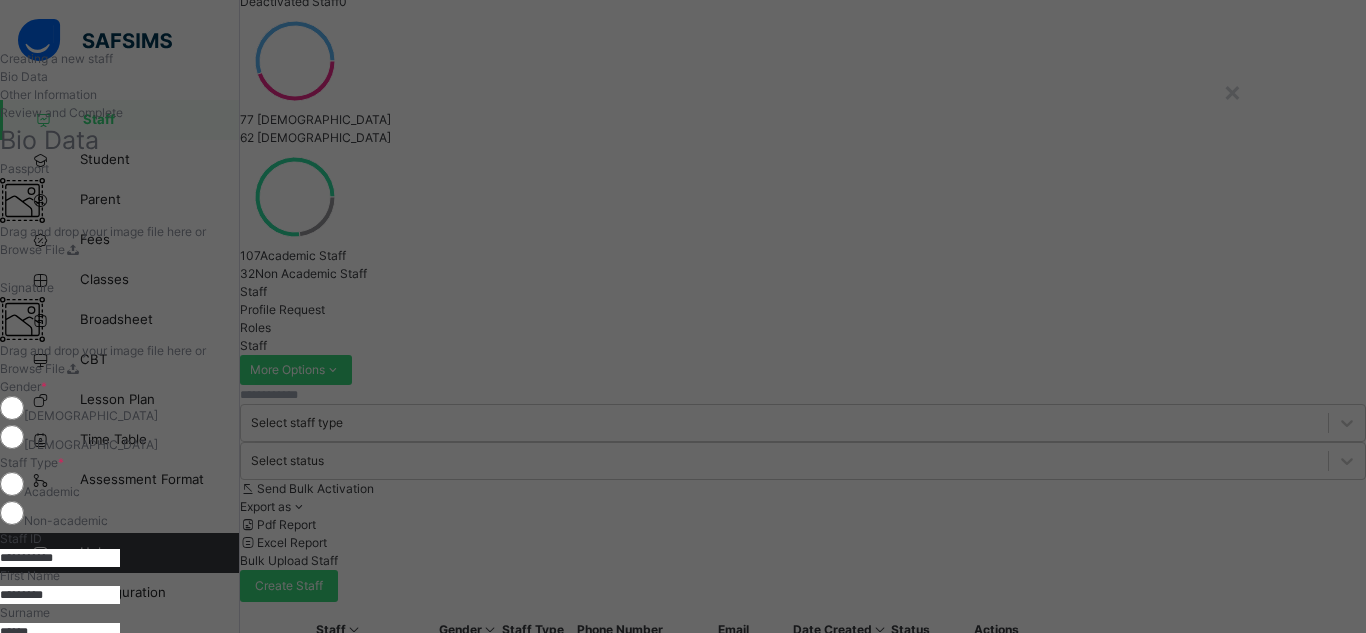 type on "*" 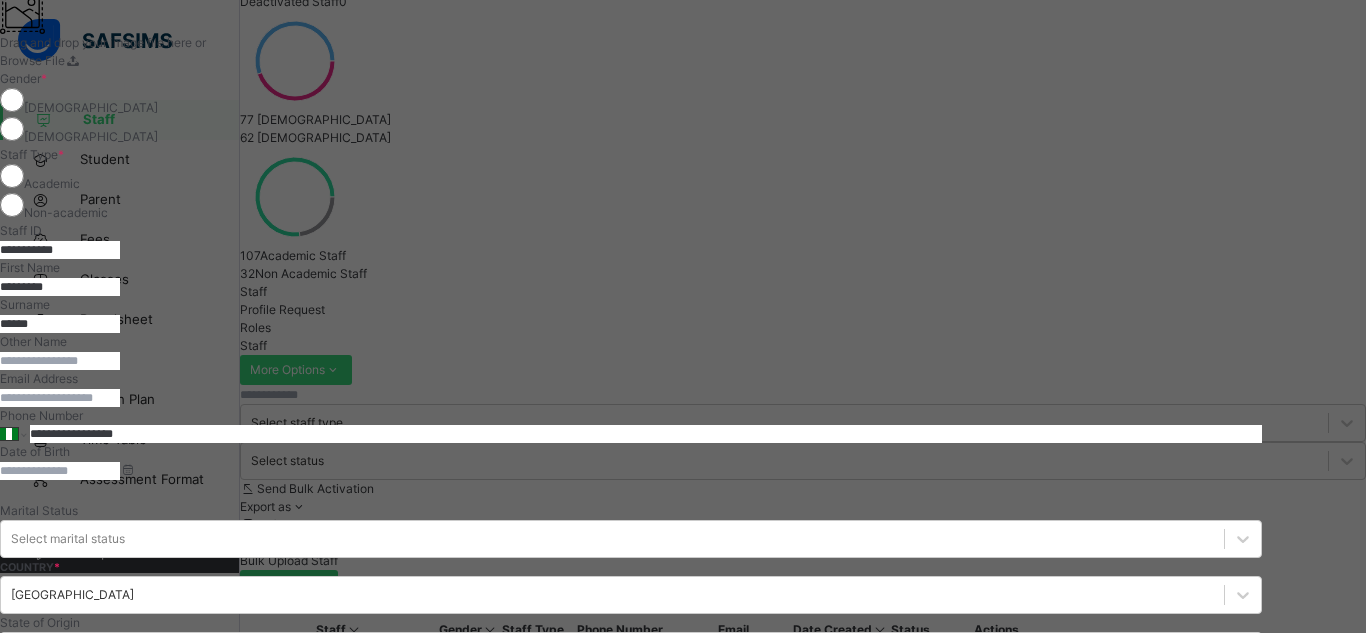 type 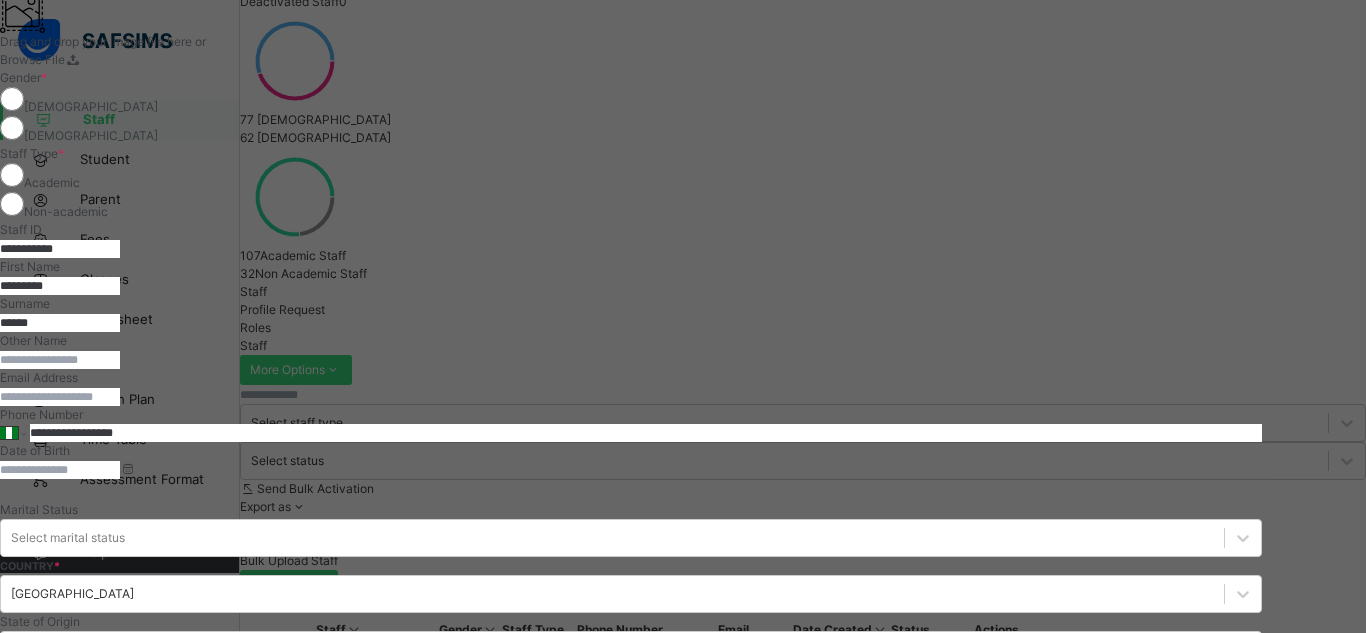 click at bounding box center (60, 397) 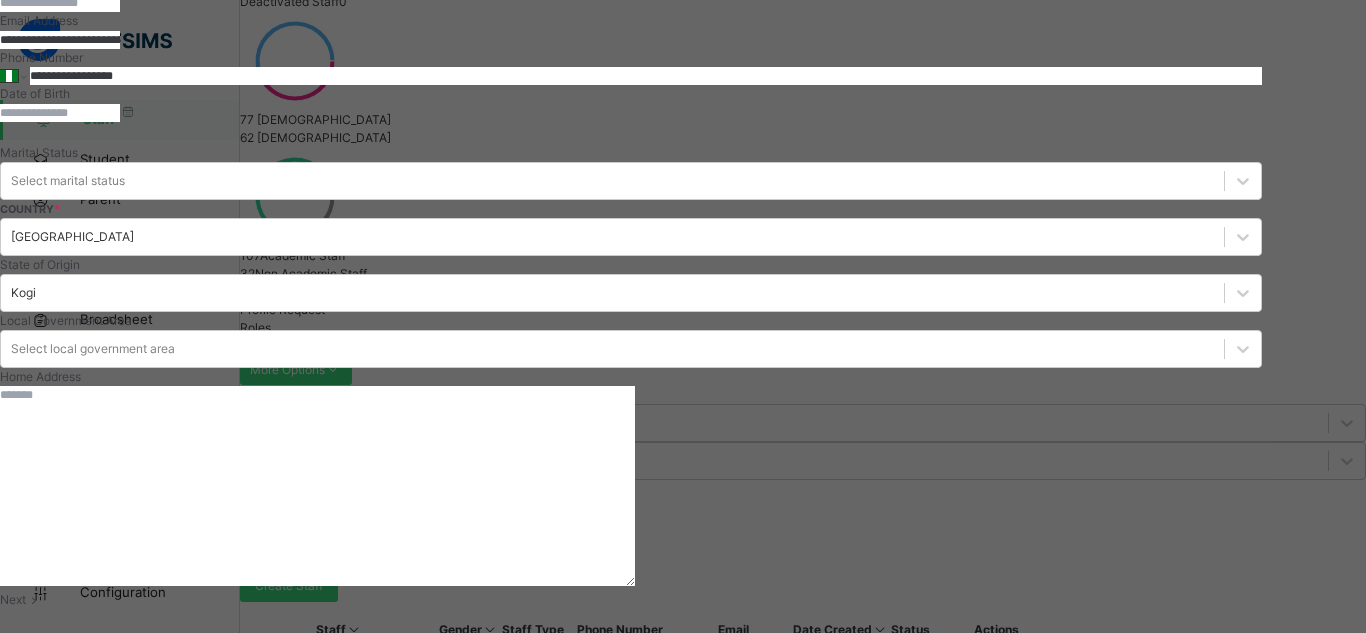scroll, scrollTop: 709, scrollLeft: 0, axis: vertical 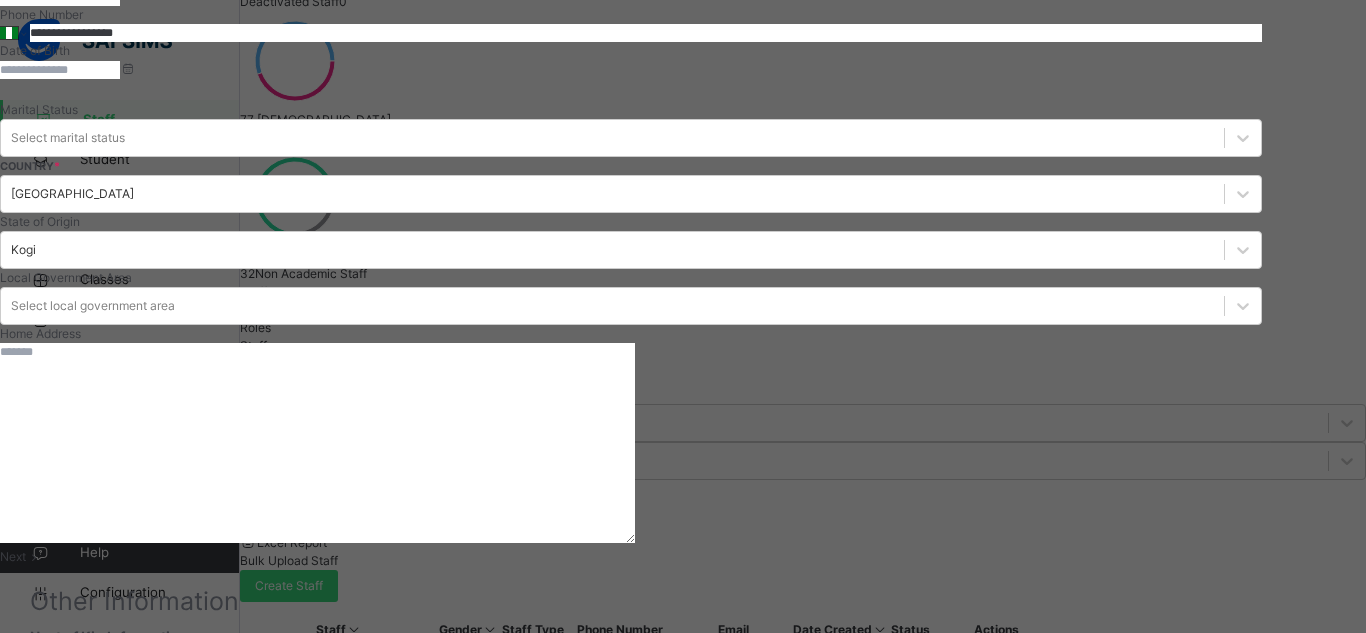 type on "**********" 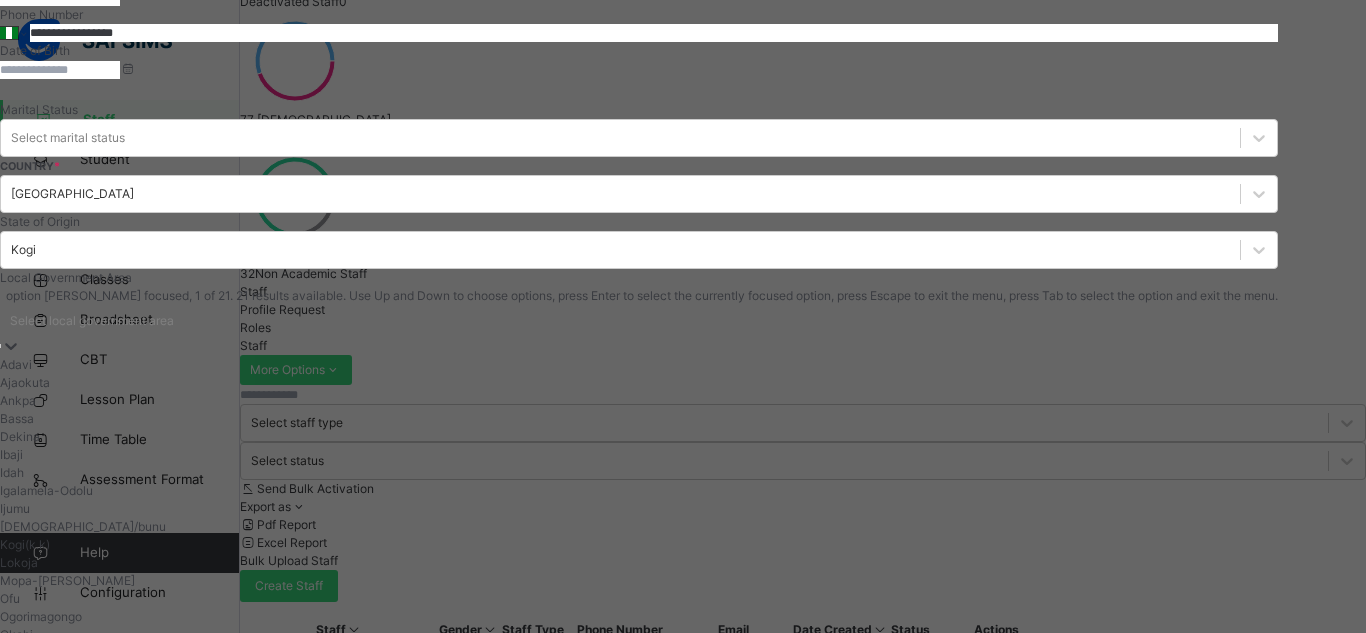 click on "Select local government area" at bounding box center (92, 321) 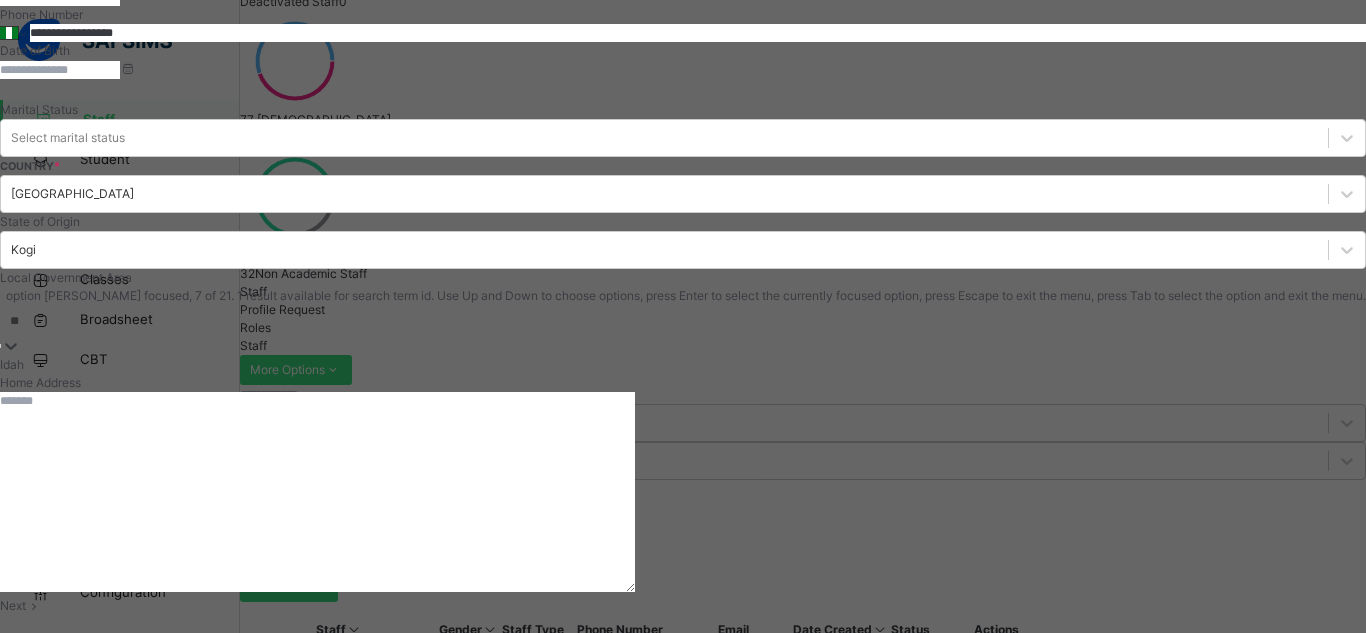 type on "***" 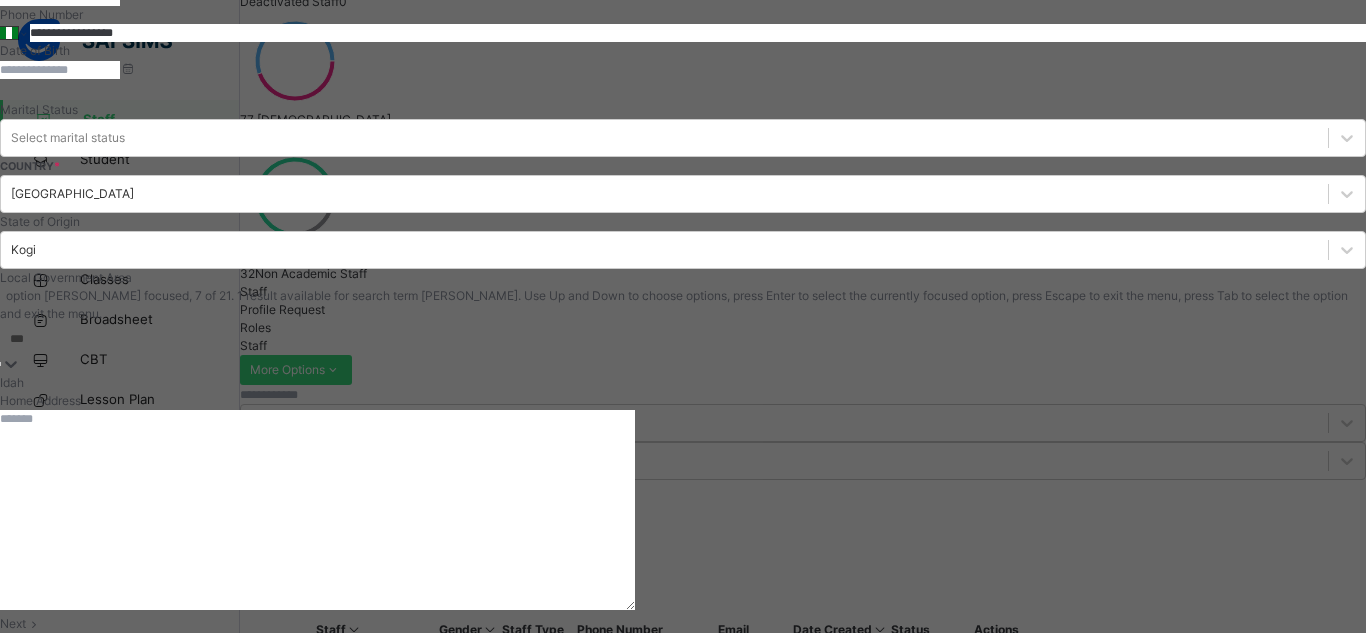 click on "Idah" at bounding box center [683, 383] 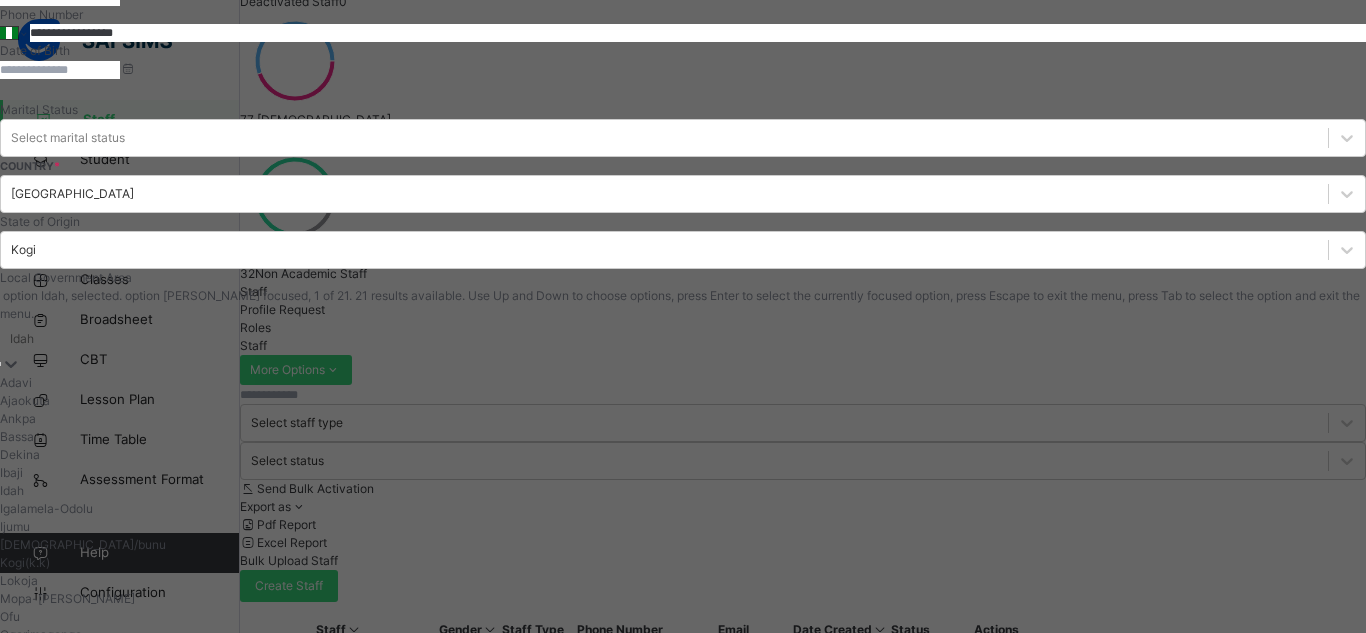 click on "Idah" at bounding box center [22, 339] 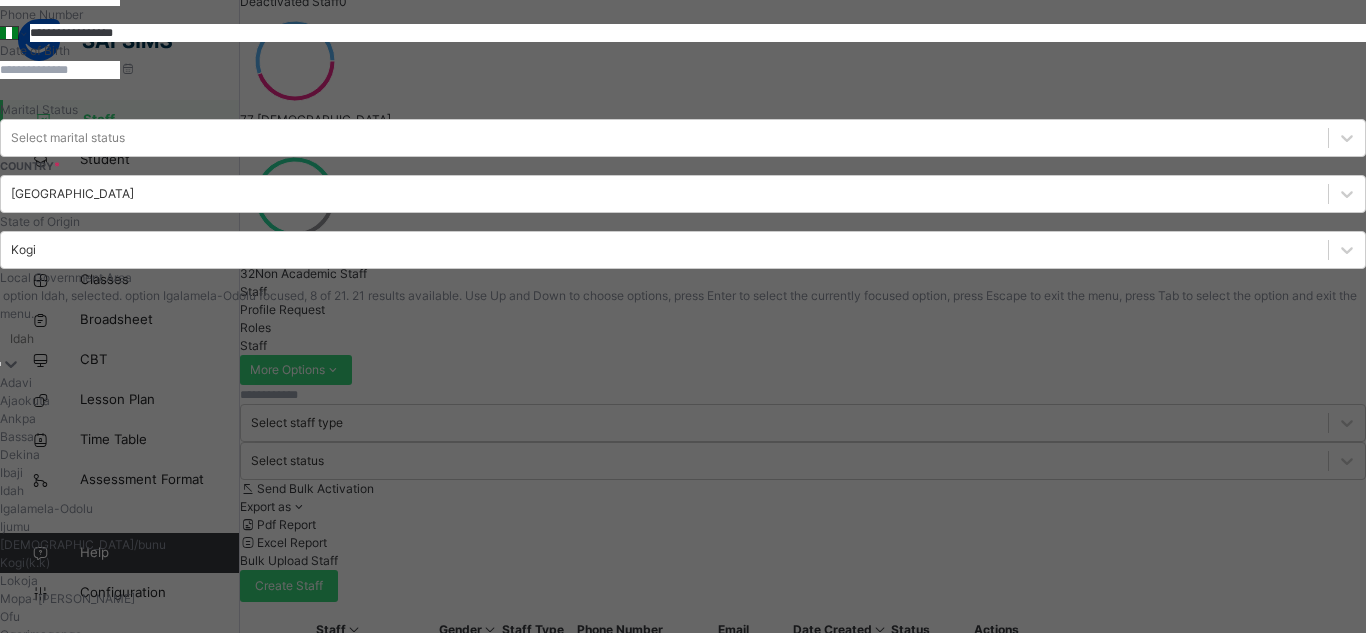 click on "Igalamela-Odolu" at bounding box center [683, 509] 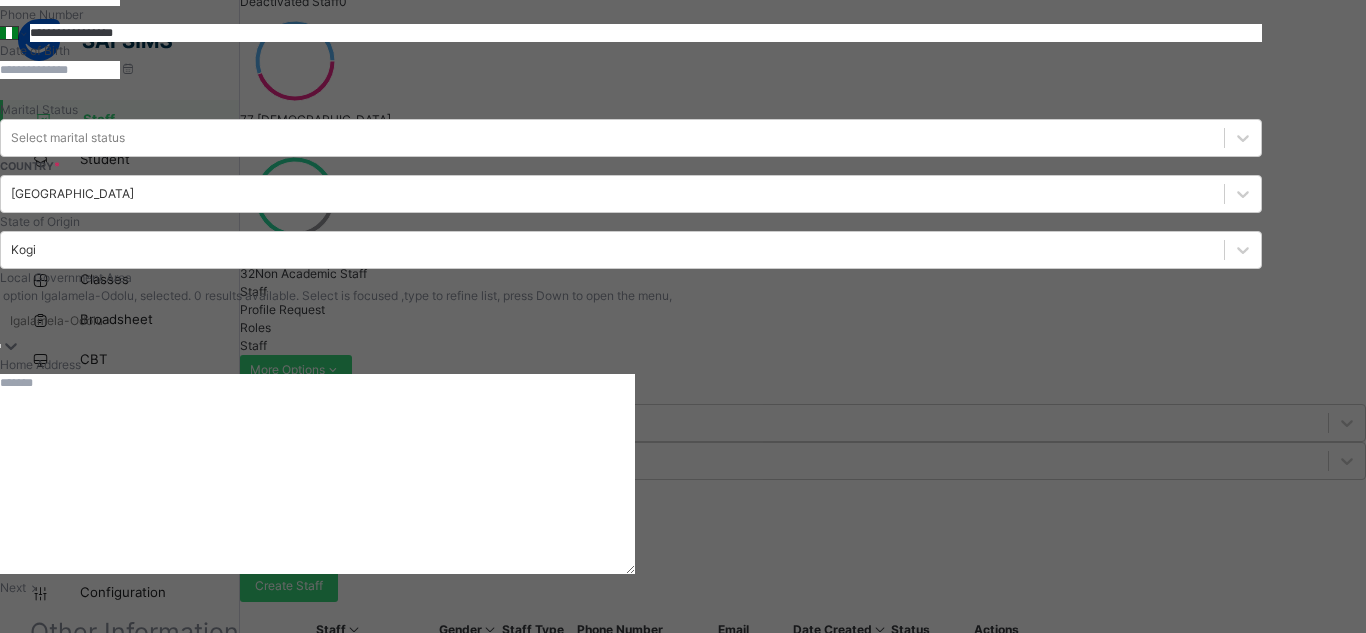 click at bounding box center [317, 474] 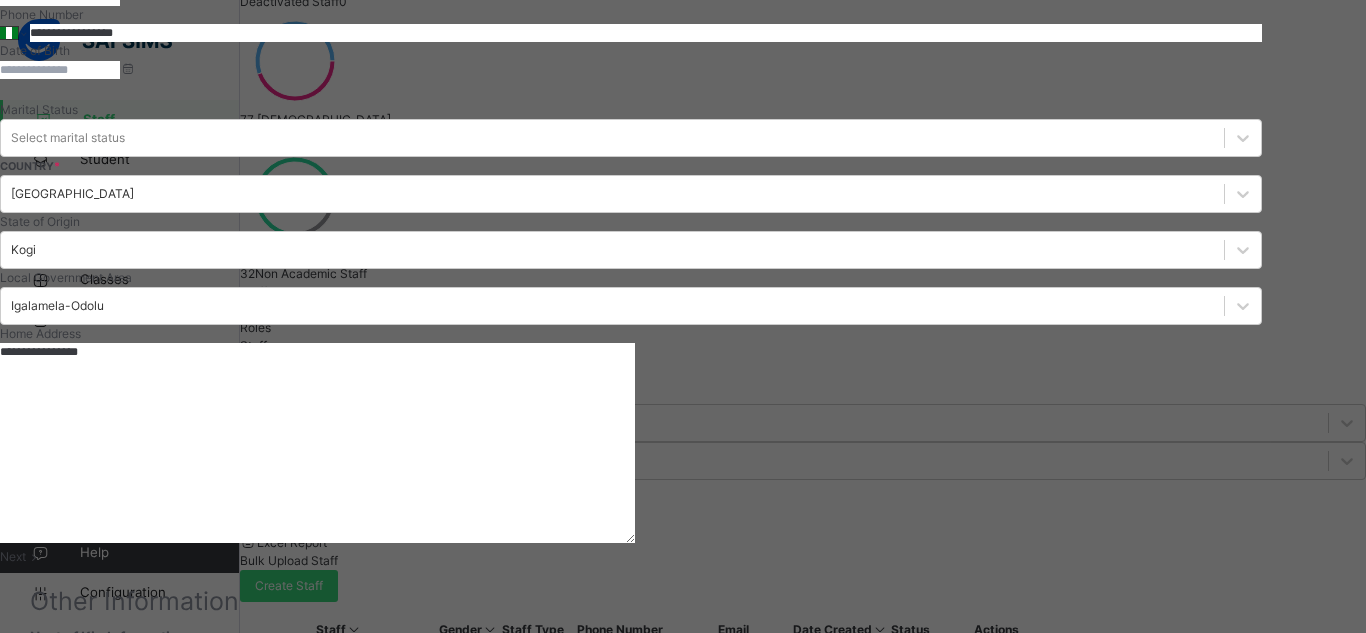 type on "**********" 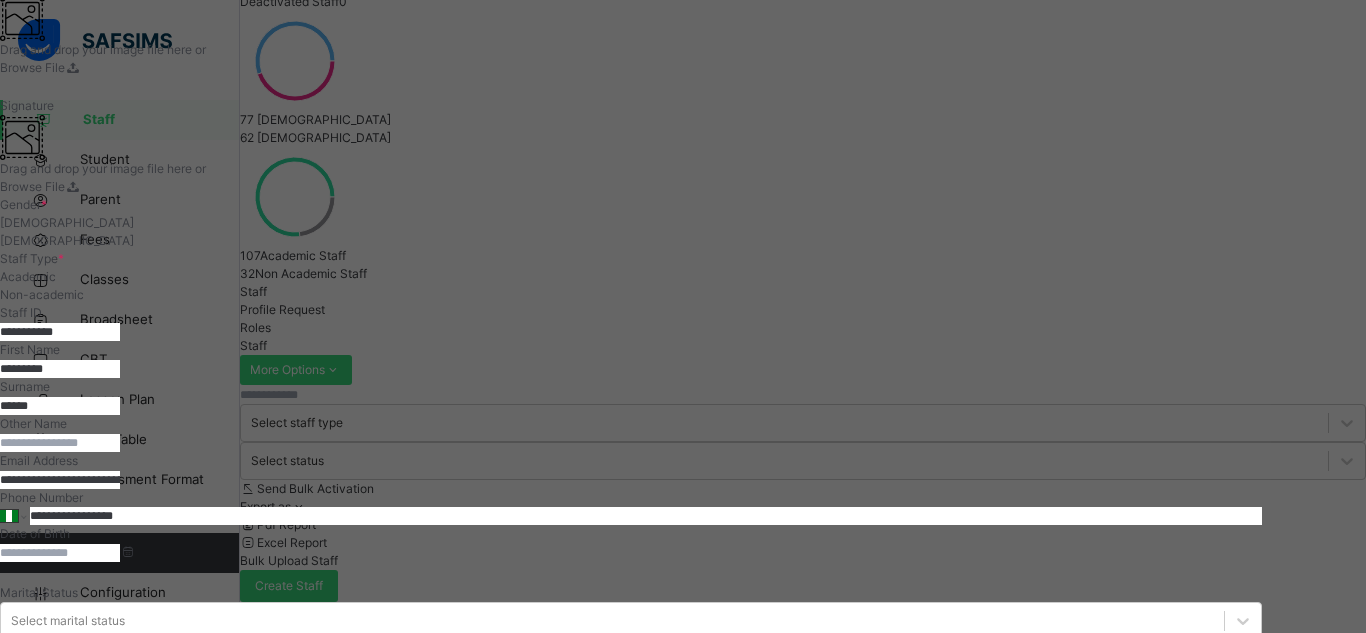 scroll, scrollTop: 433, scrollLeft: 0, axis: vertical 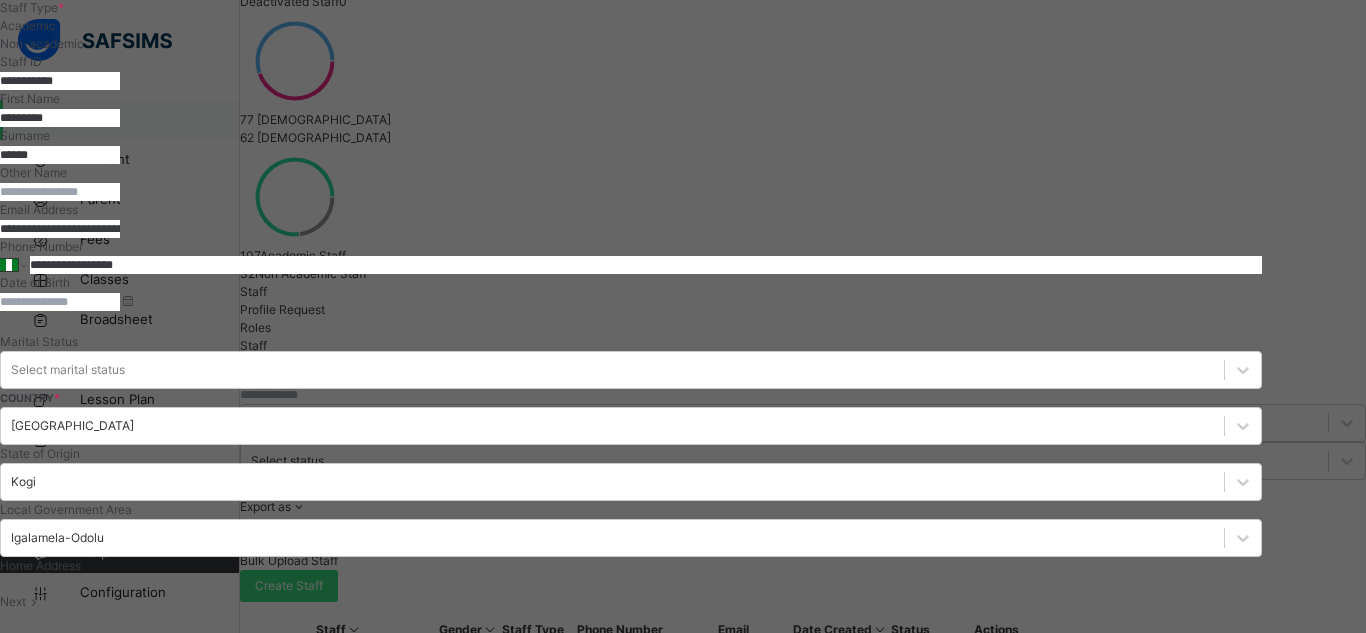 click on "Next" at bounding box center [43, 1081] 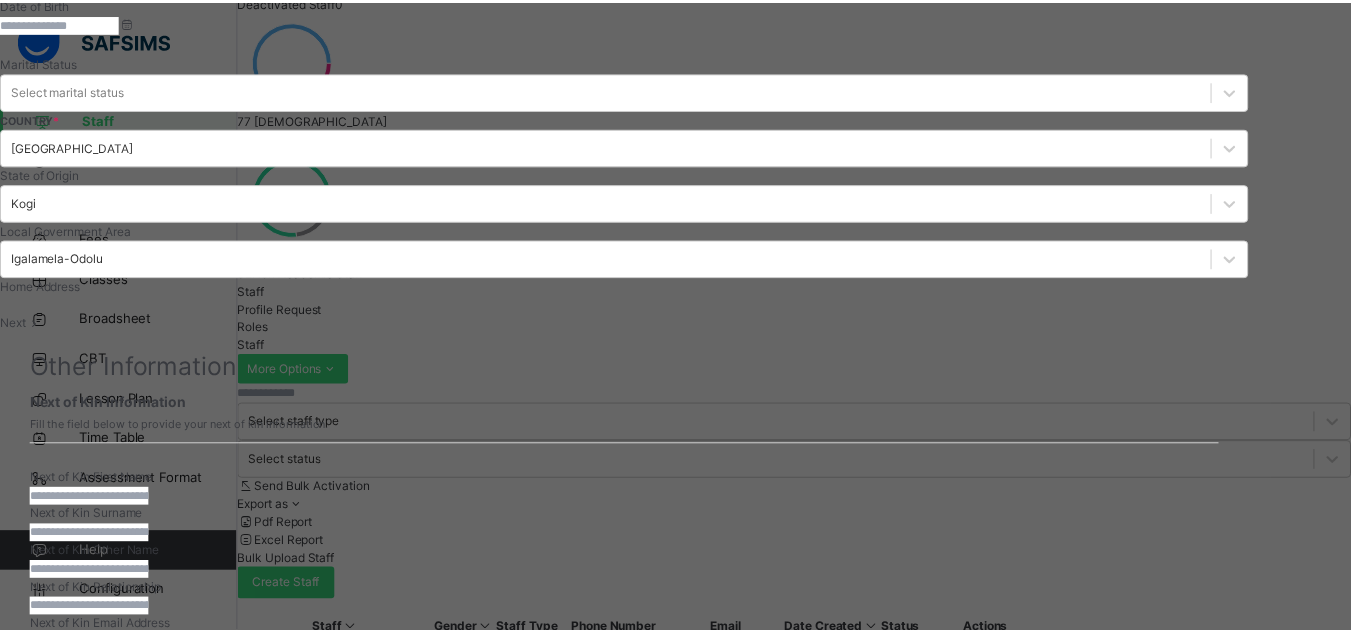 scroll, scrollTop: 785, scrollLeft: 0, axis: vertical 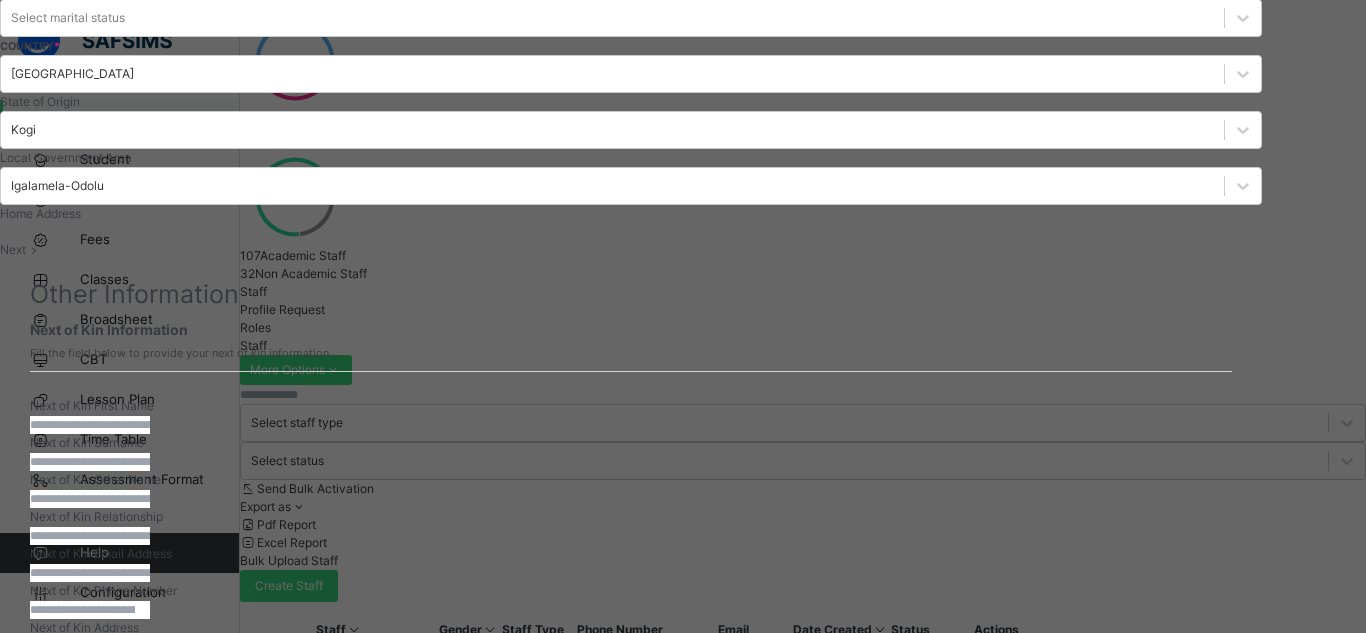 click on "Finish" at bounding box center [16, 2214] 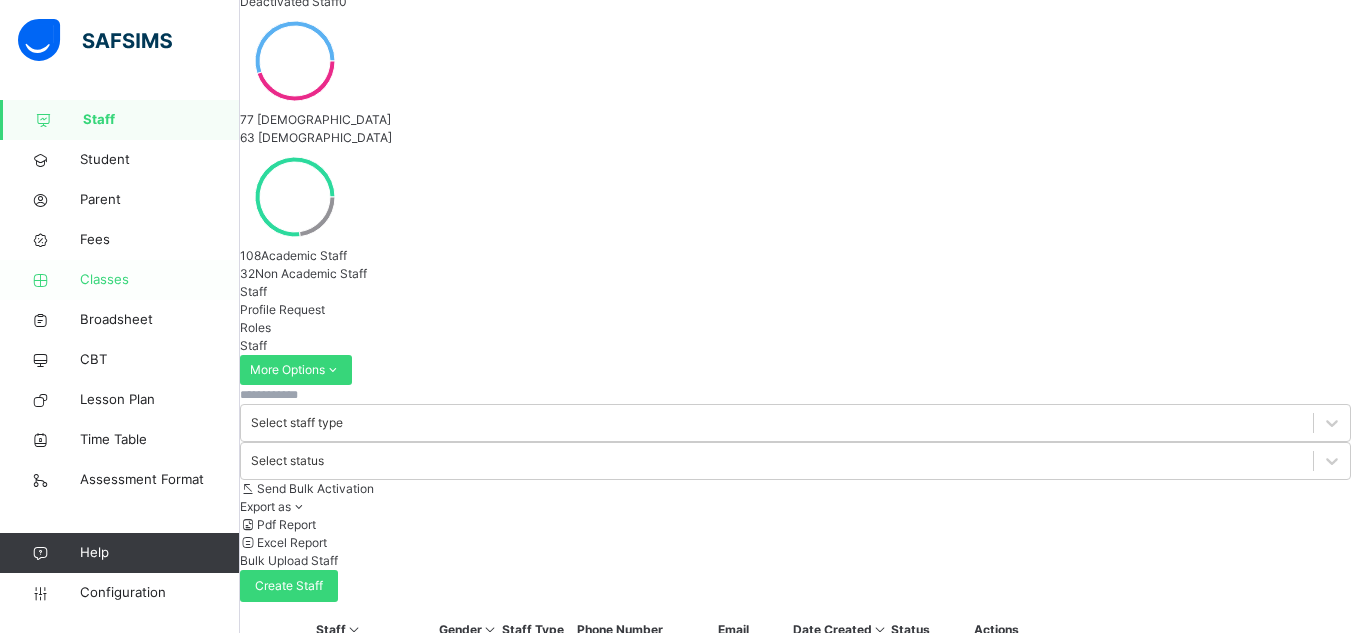 click on "Classes" at bounding box center [160, 280] 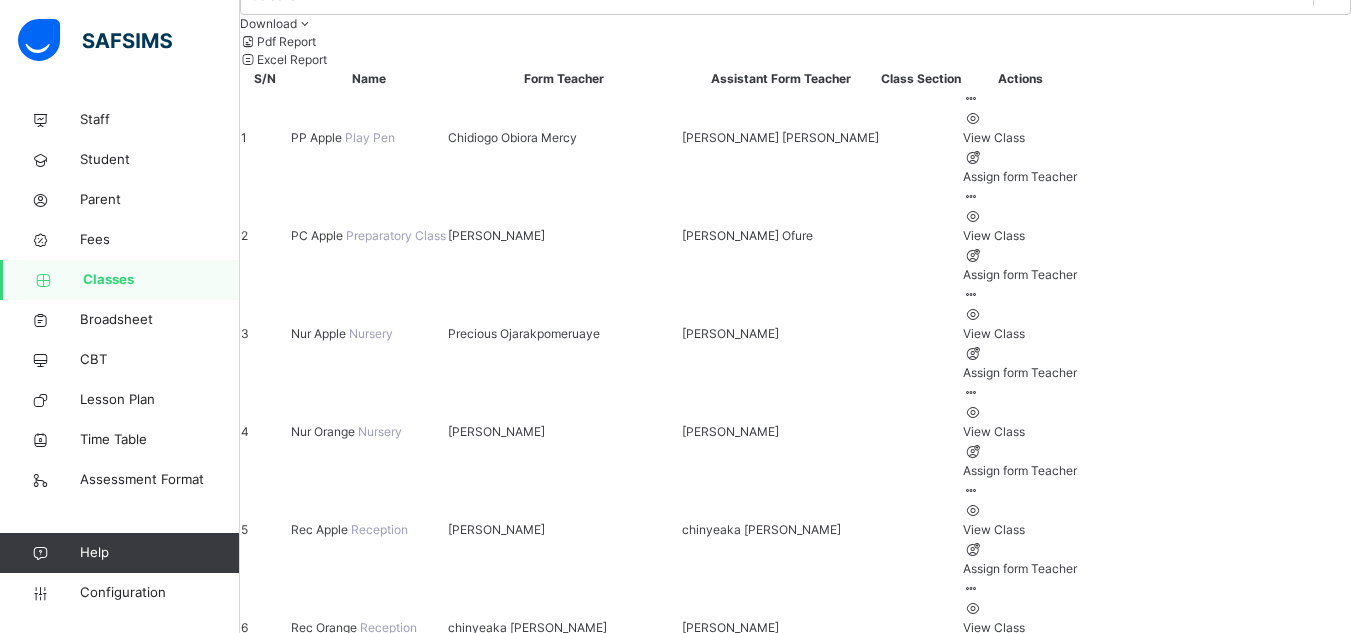 scroll, scrollTop: 300, scrollLeft: 0, axis: vertical 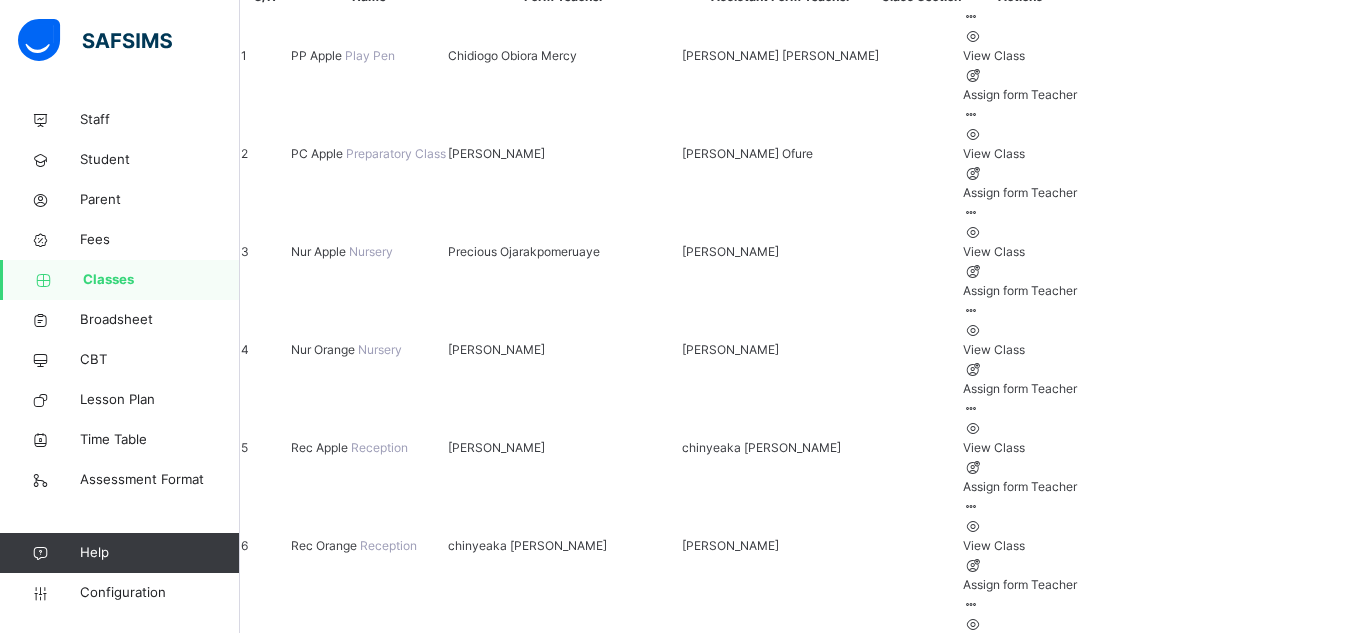 click on "Nur   Apple" at bounding box center (320, 251) 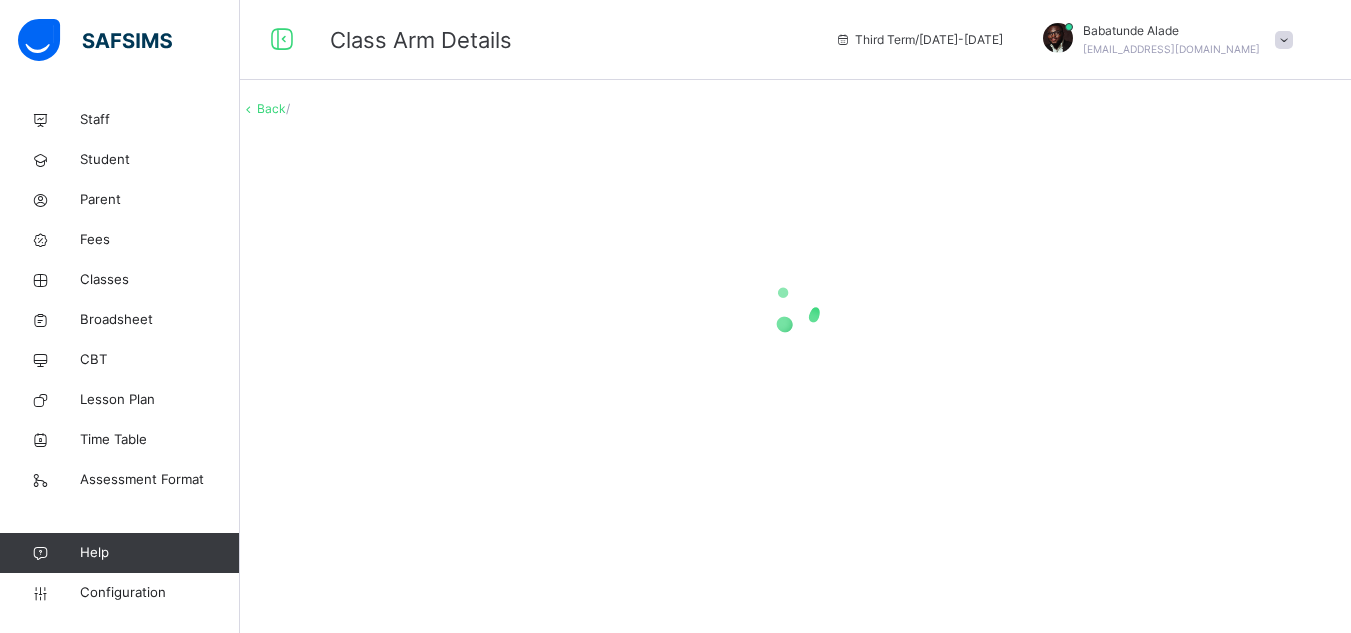 scroll, scrollTop: 0, scrollLeft: 0, axis: both 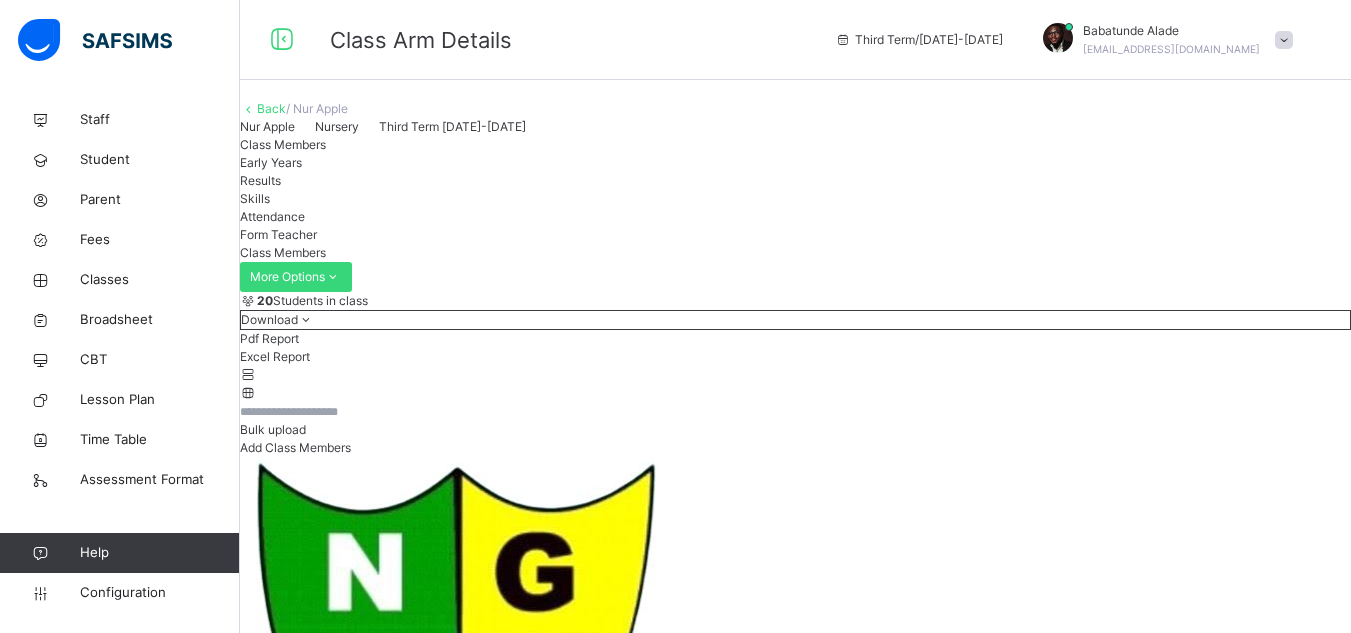 click on "Form Teacher" at bounding box center [278, 234] 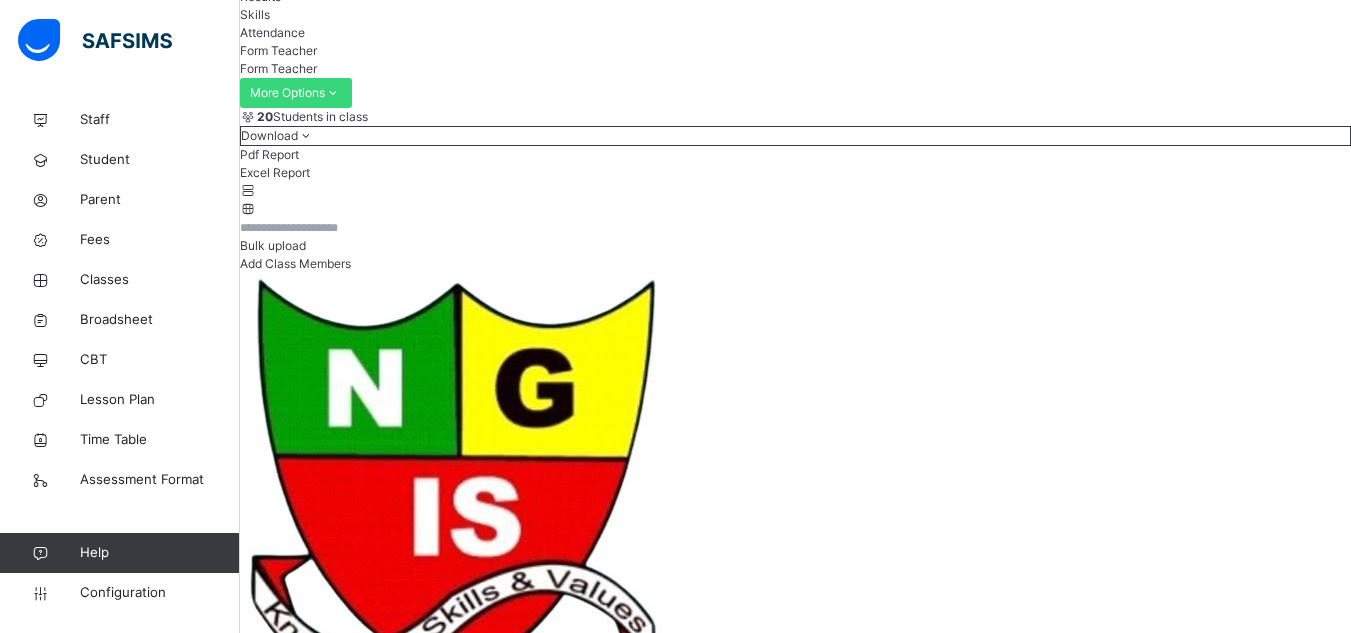 scroll, scrollTop: 193, scrollLeft: 0, axis: vertical 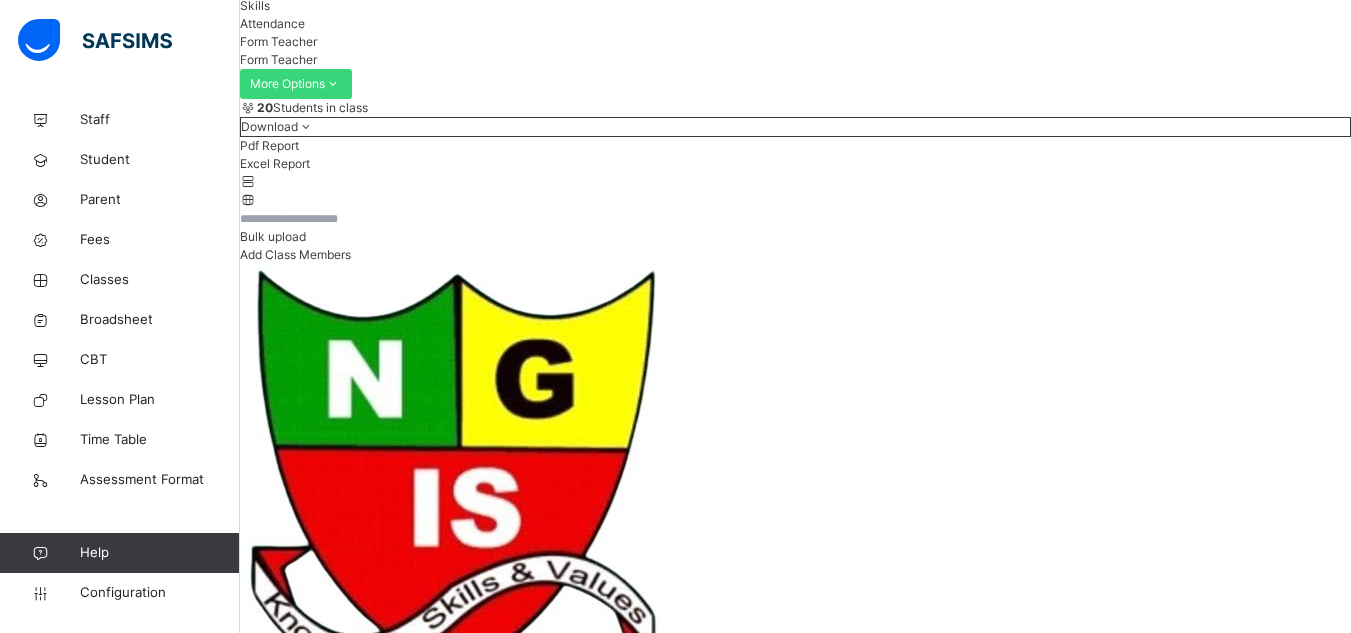 click on "Change Assistant Form Teacher" at bounding box center (323, 10854) 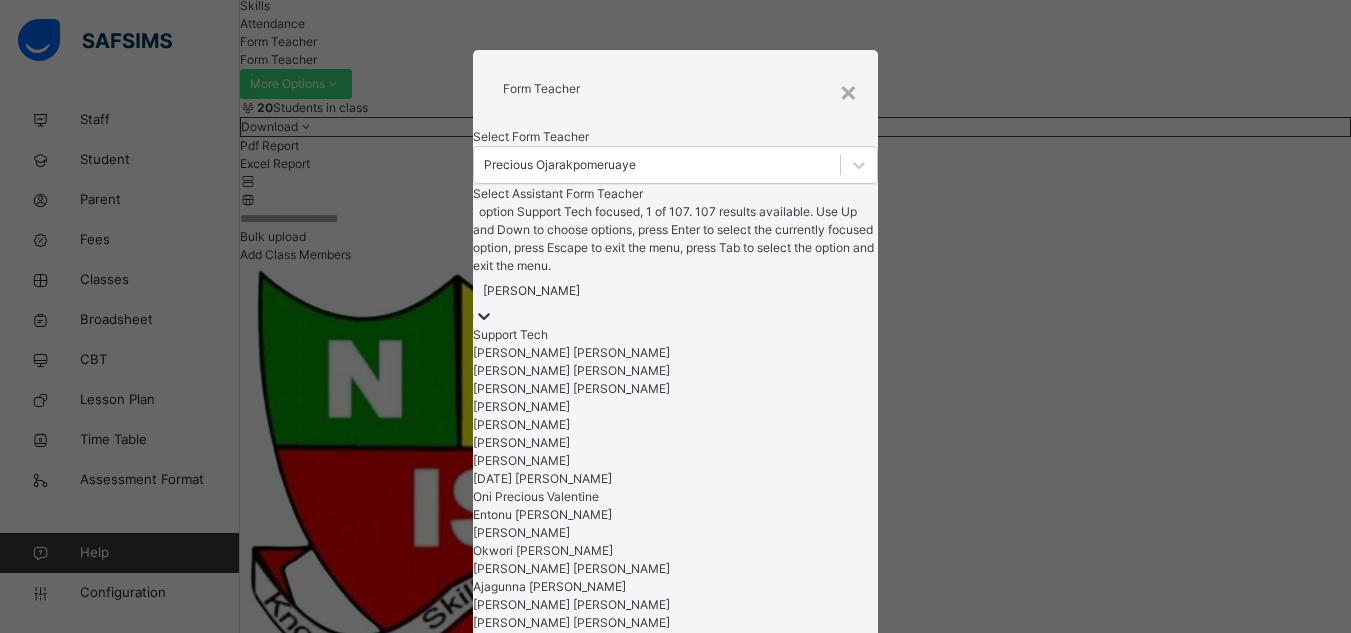 click on "[PERSON_NAME]" at bounding box center [531, 291] 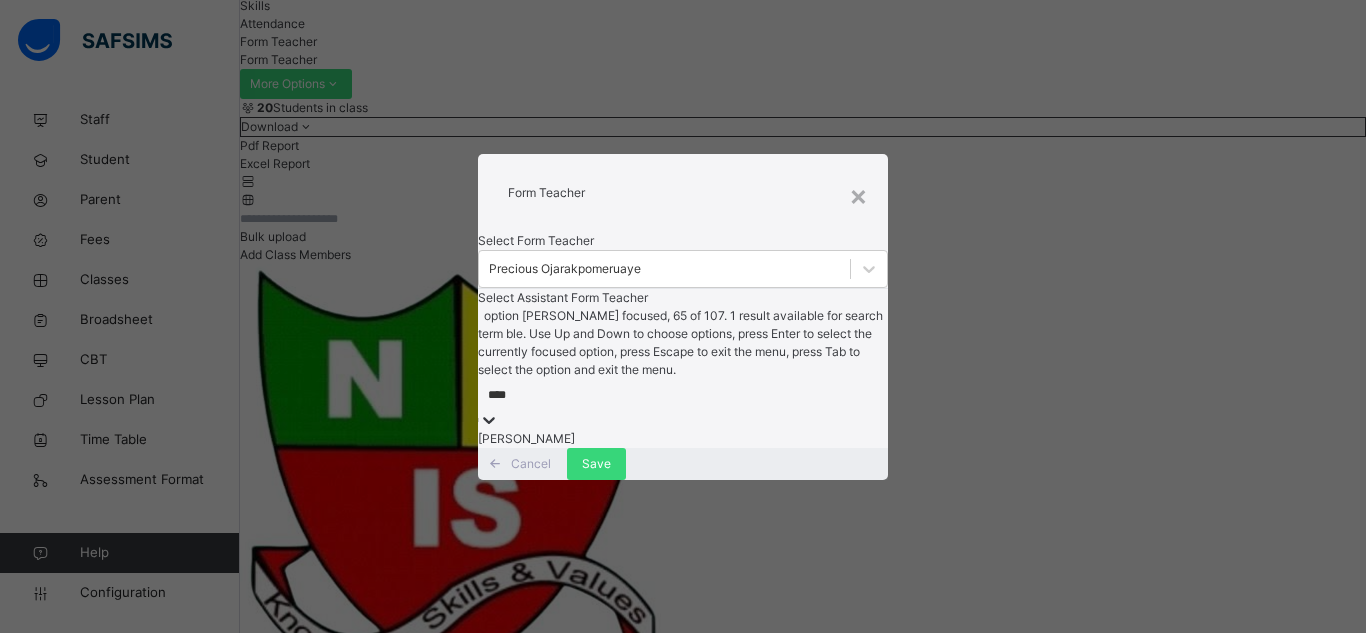 type on "*****" 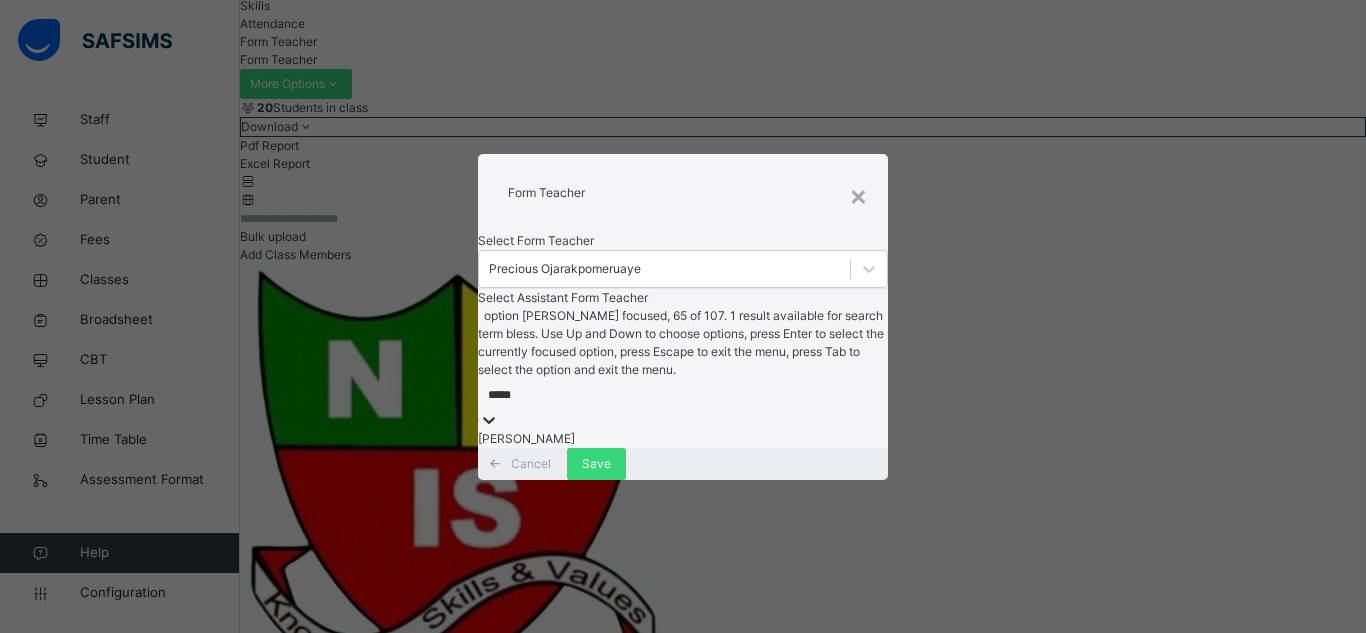 click on "[PERSON_NAME]" at bounding box center (683, 439) 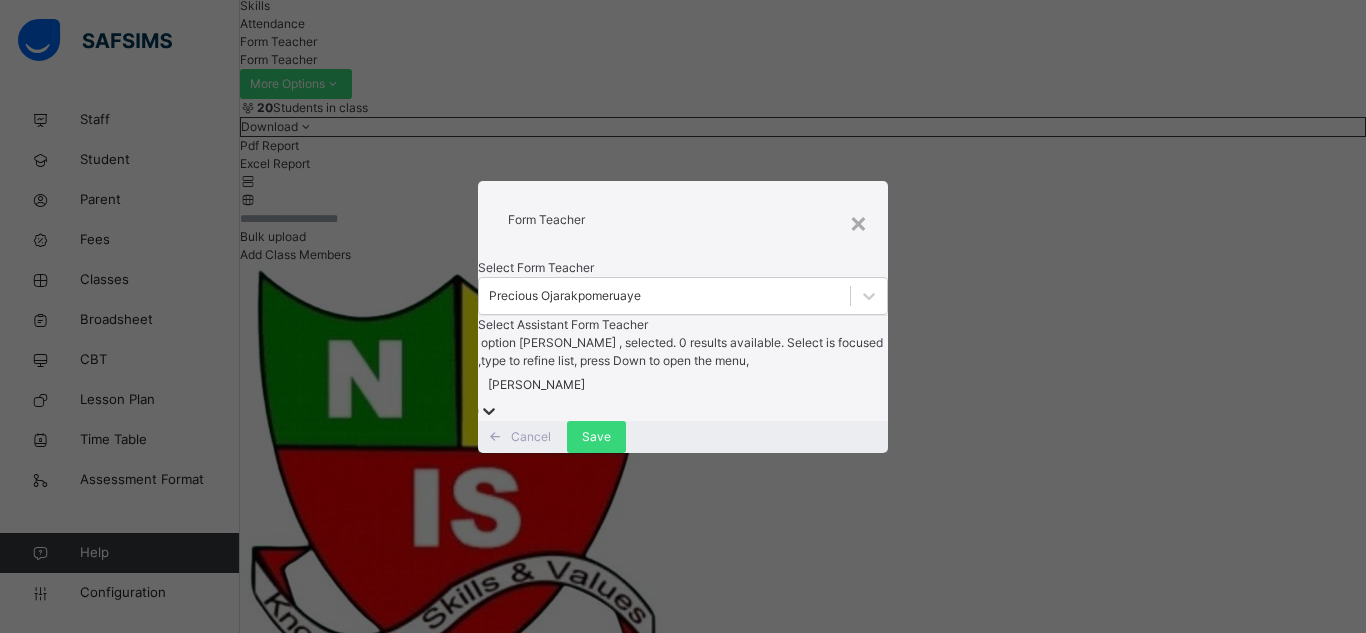 click on "Form Teacher" at bounding box center [683, 220] 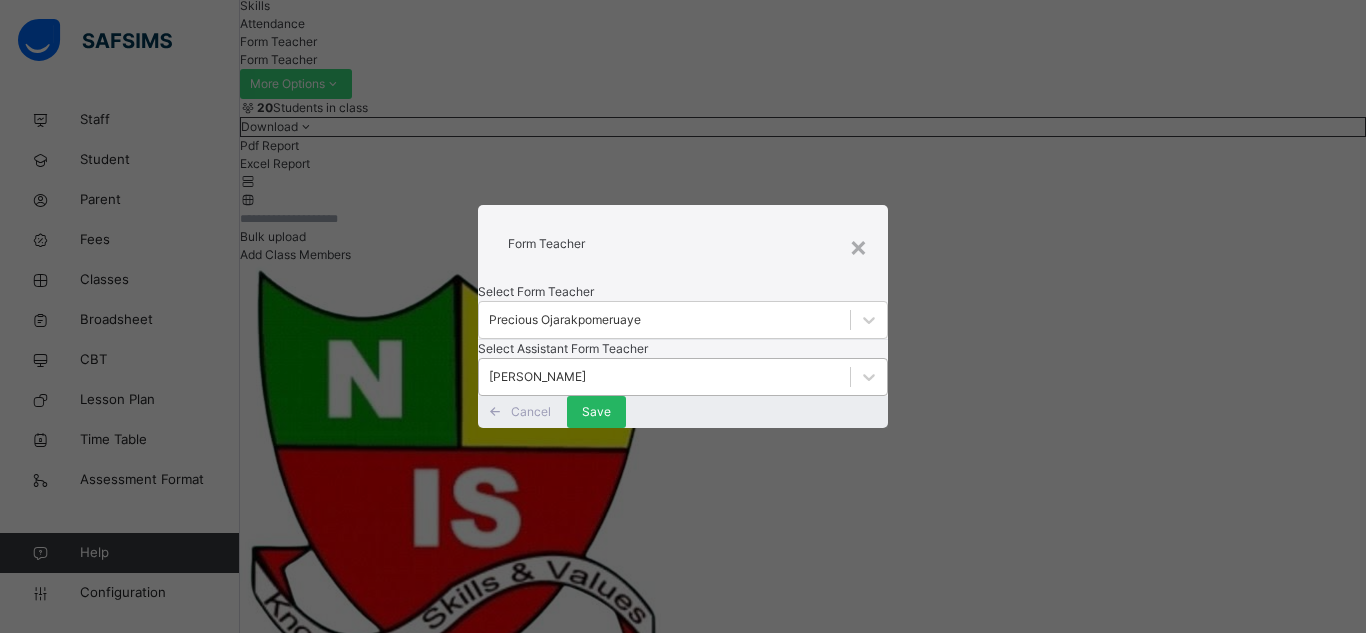 click on "Save" at bounding box center [596, 412] 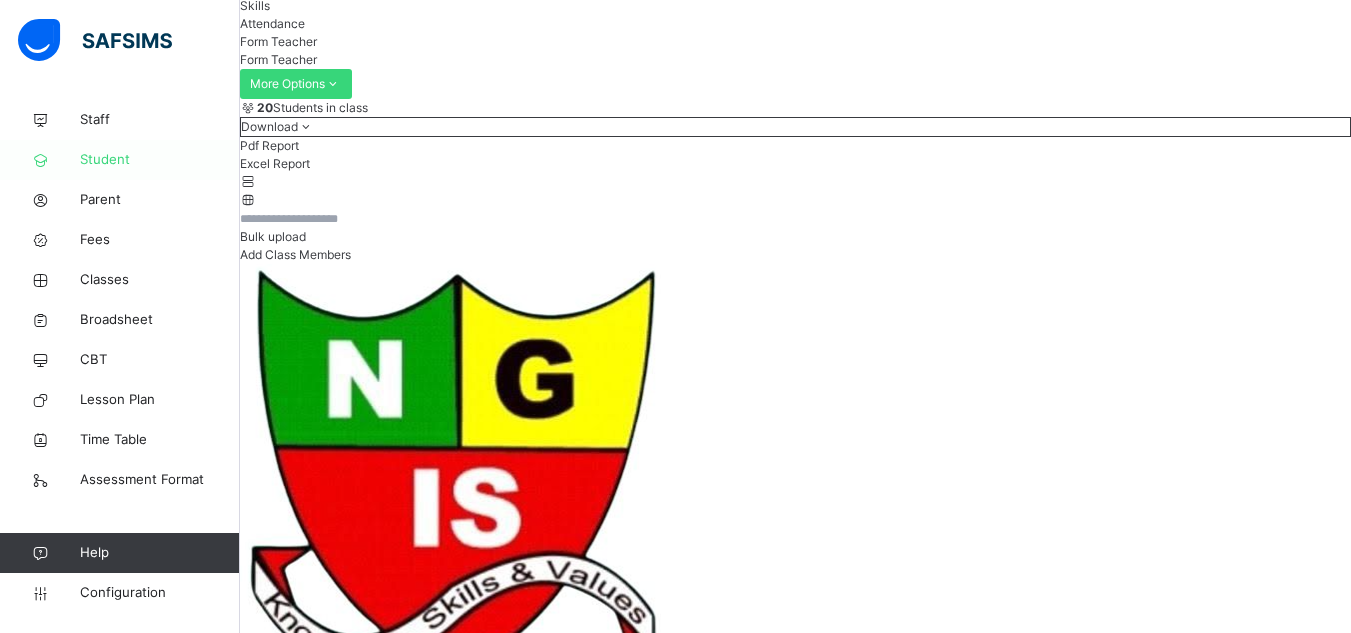 click on "Student" at bounding box center (160, 160) 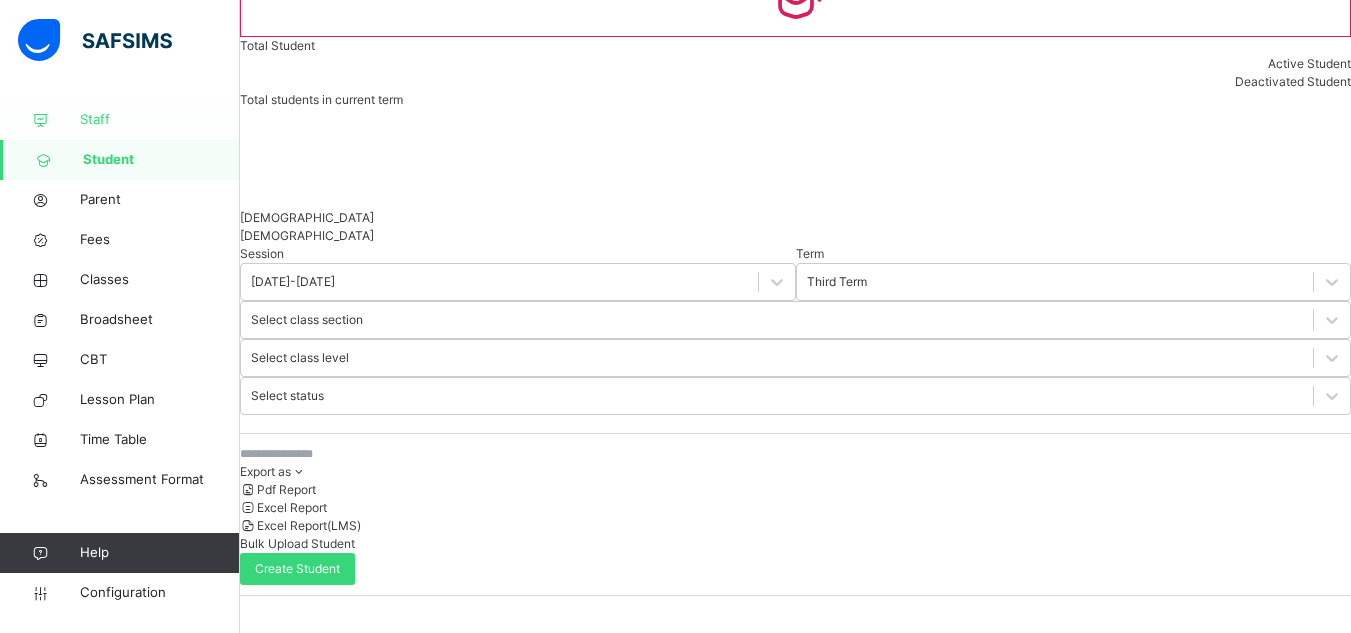 click on "Staff" at bounding box center (120, 120) 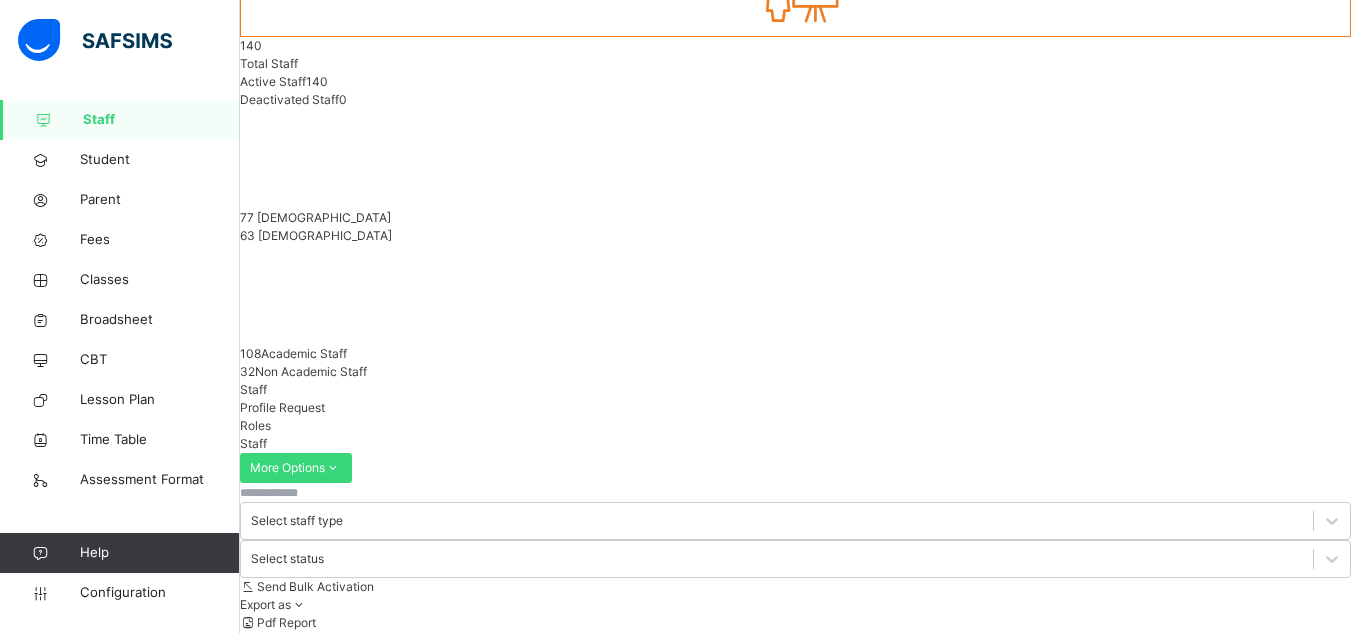 scroll, scrollTop: 0, scrollLeft: 0, axis: both 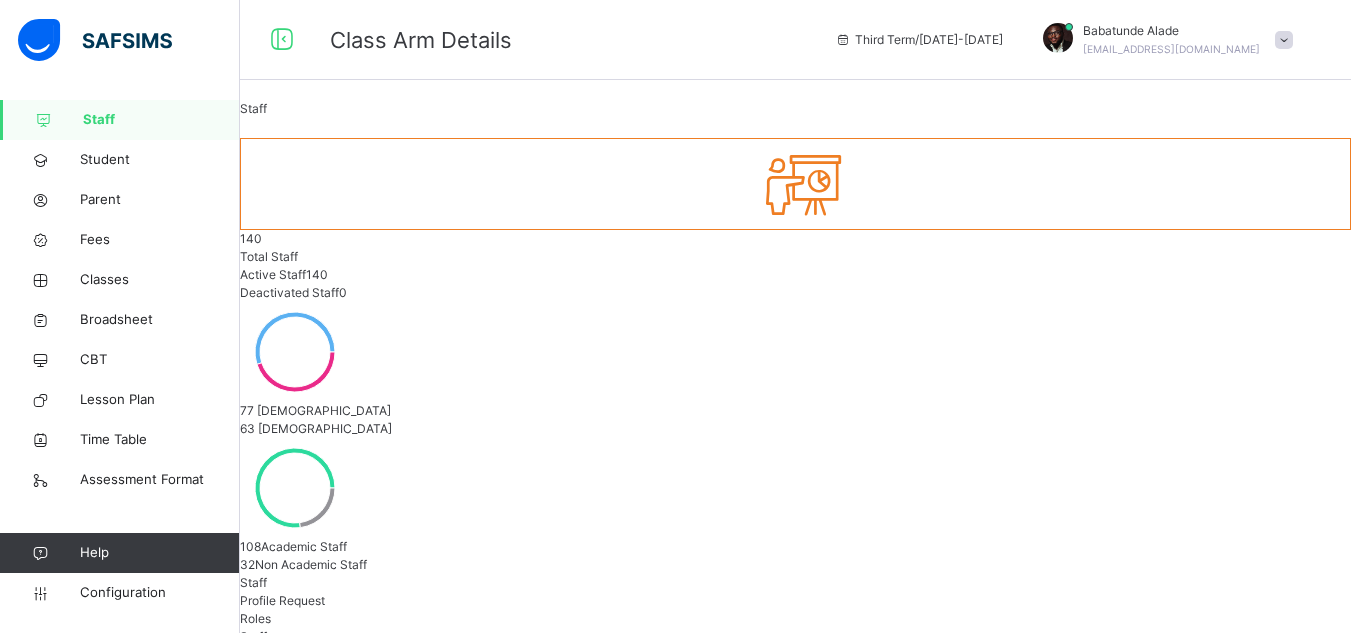 click at bounding box center (300, 686) 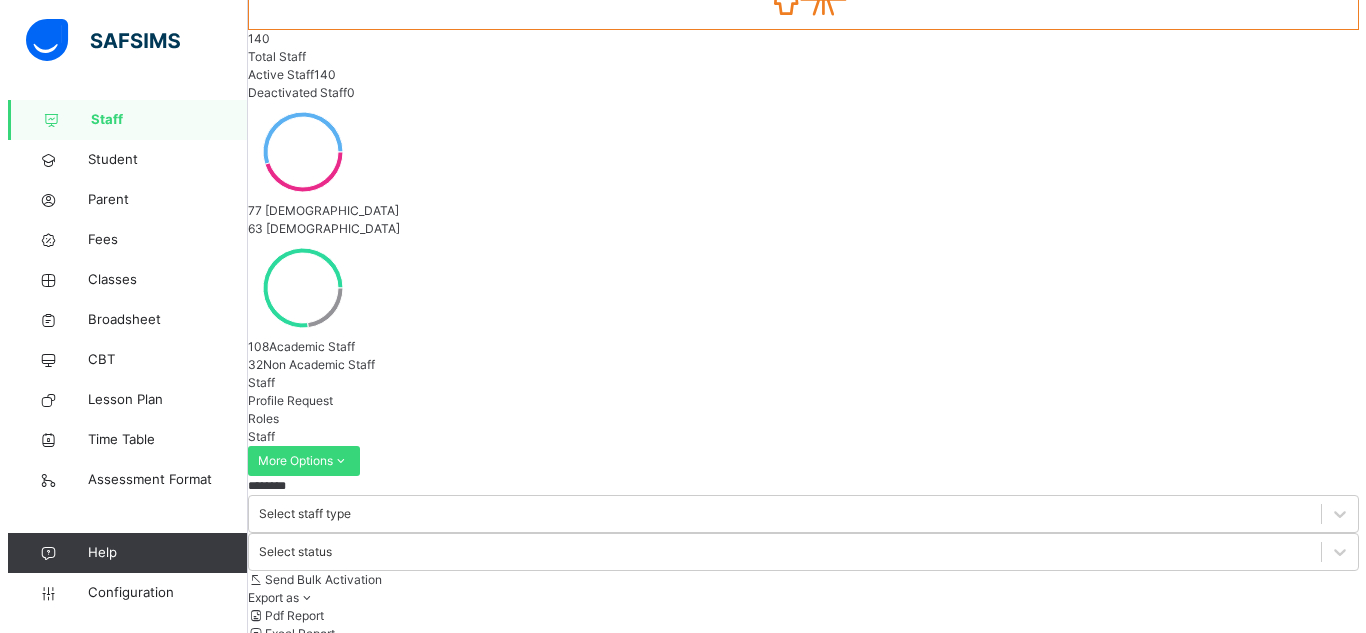 scroll, scrollTop: 230, scrollLeft: 0, axis: vertical 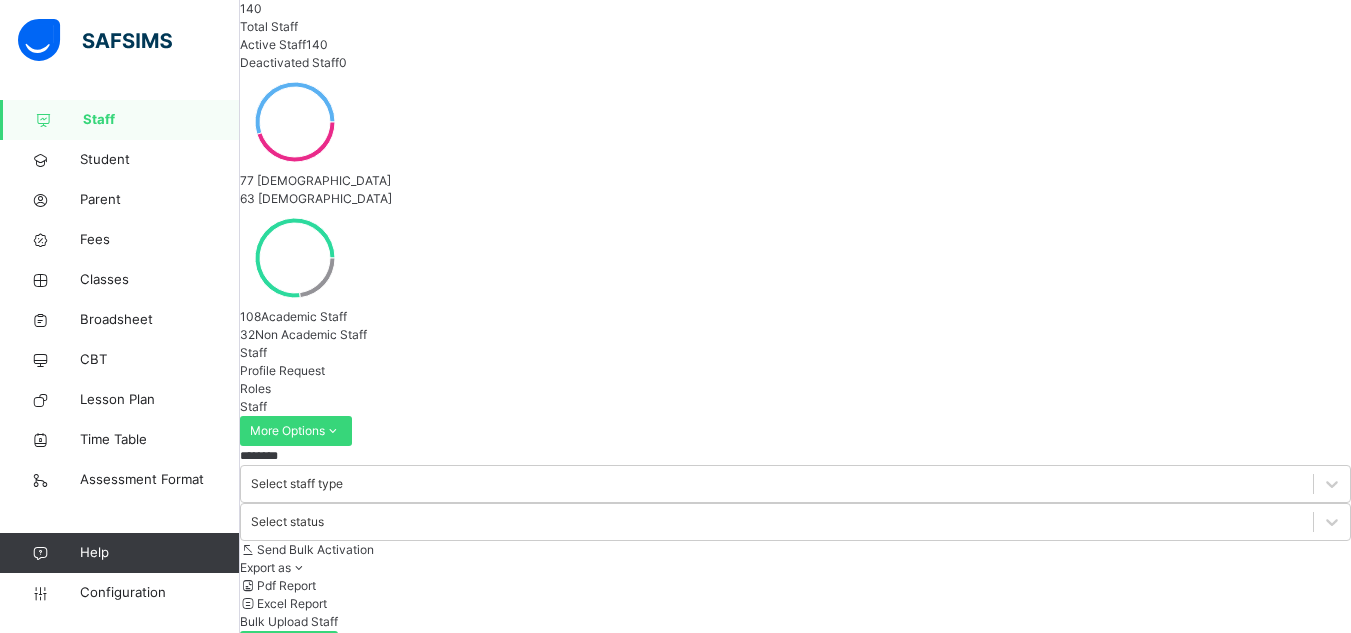 type on "********" 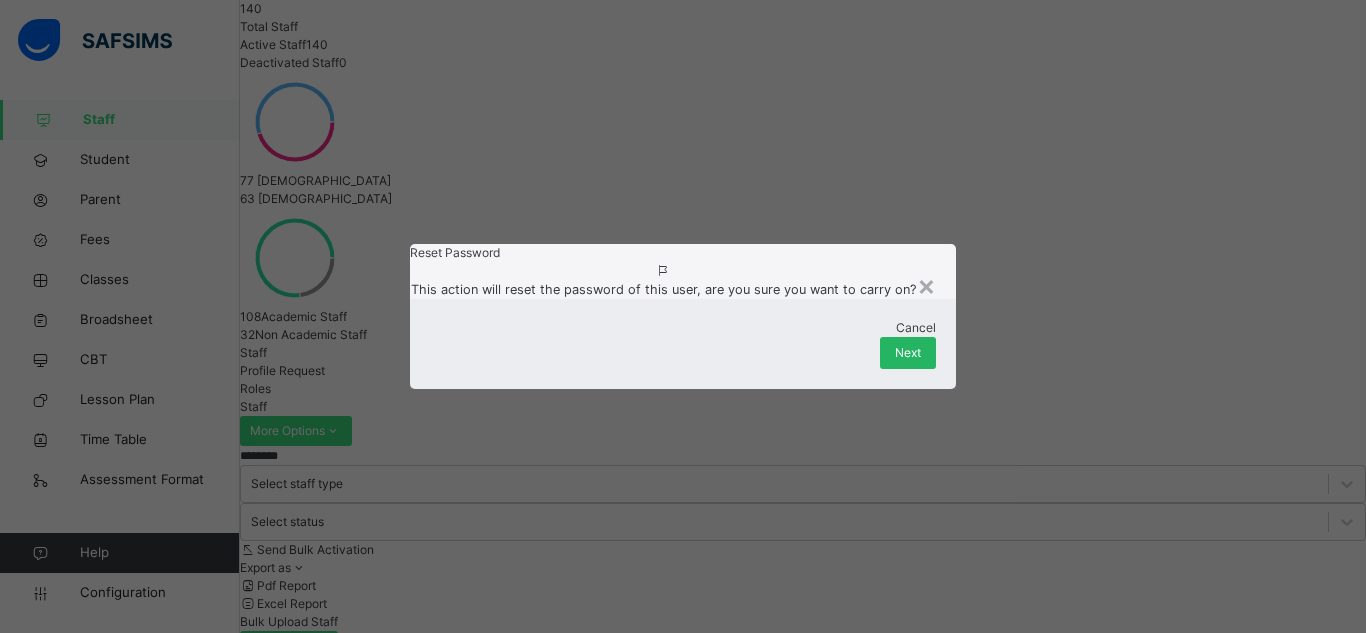 click on "Next" at bounding box center [908, 353] 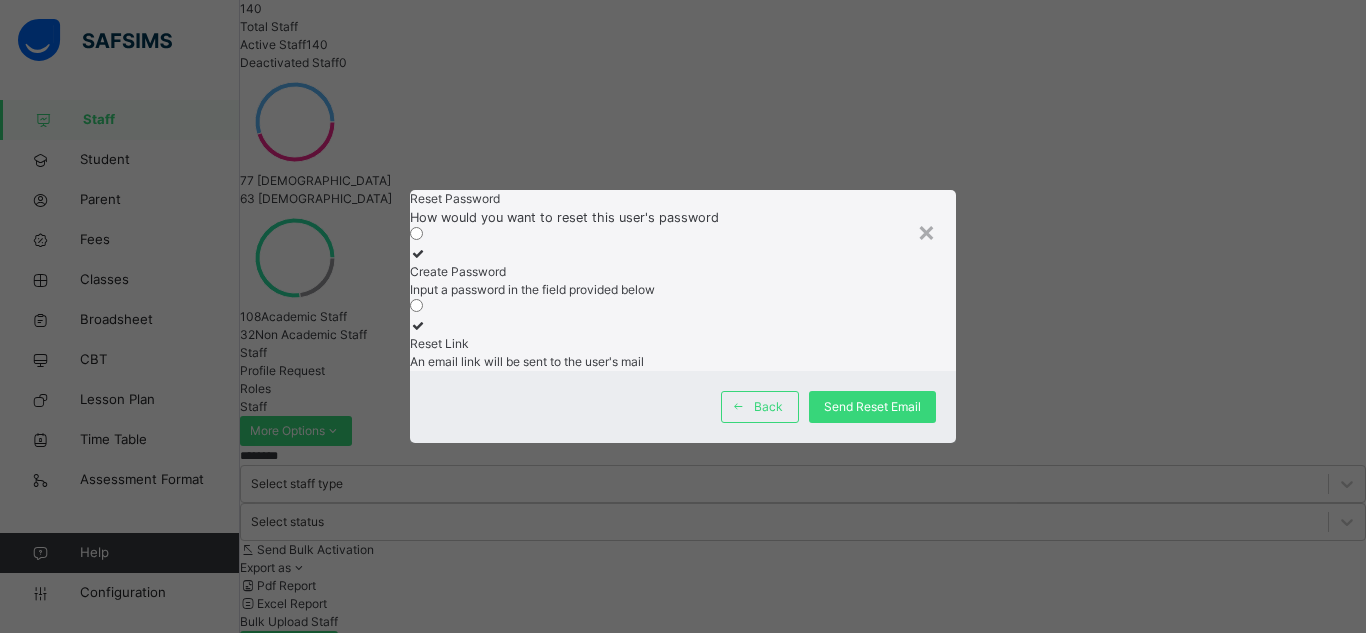 click on "Input a password in the field provided below" at bounding box center [532, 289] 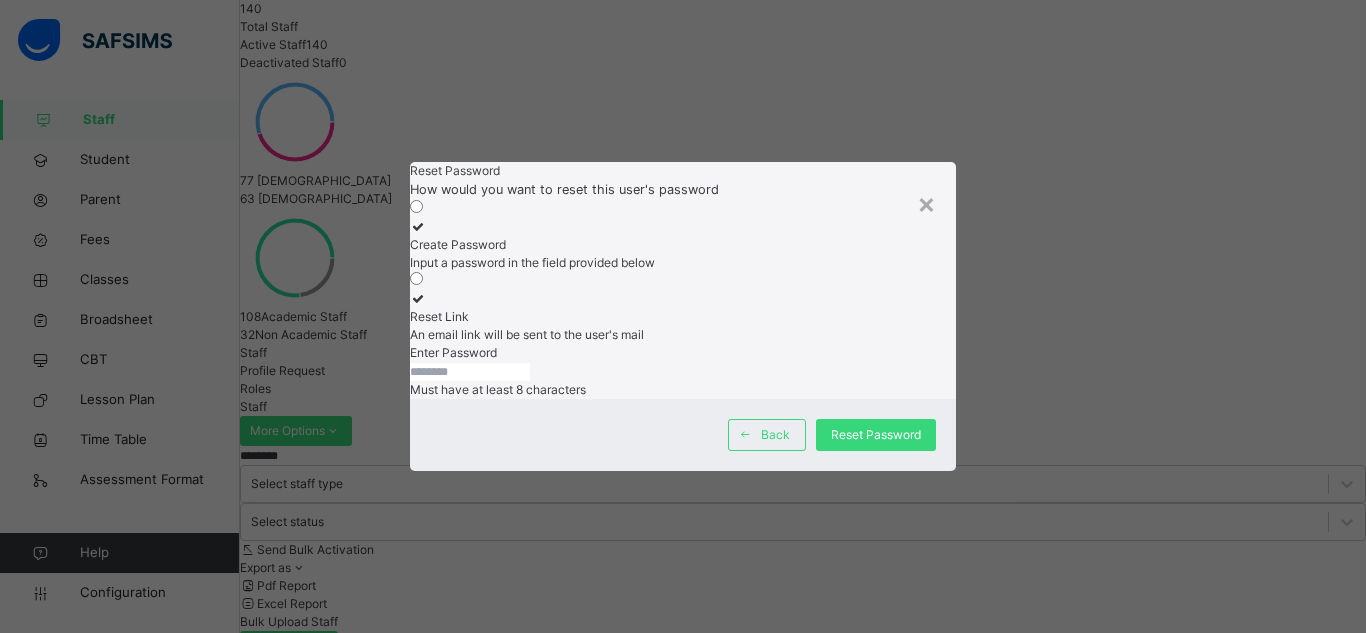 click at bounding box center [470, 372] 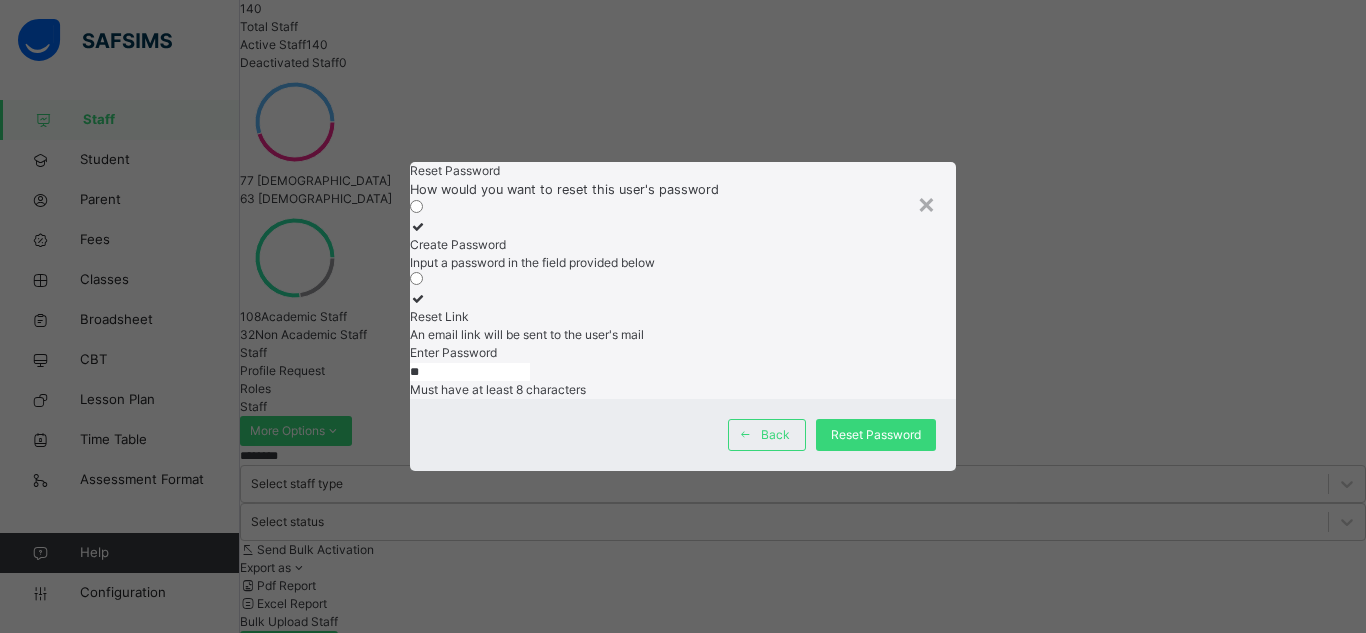type on "*" 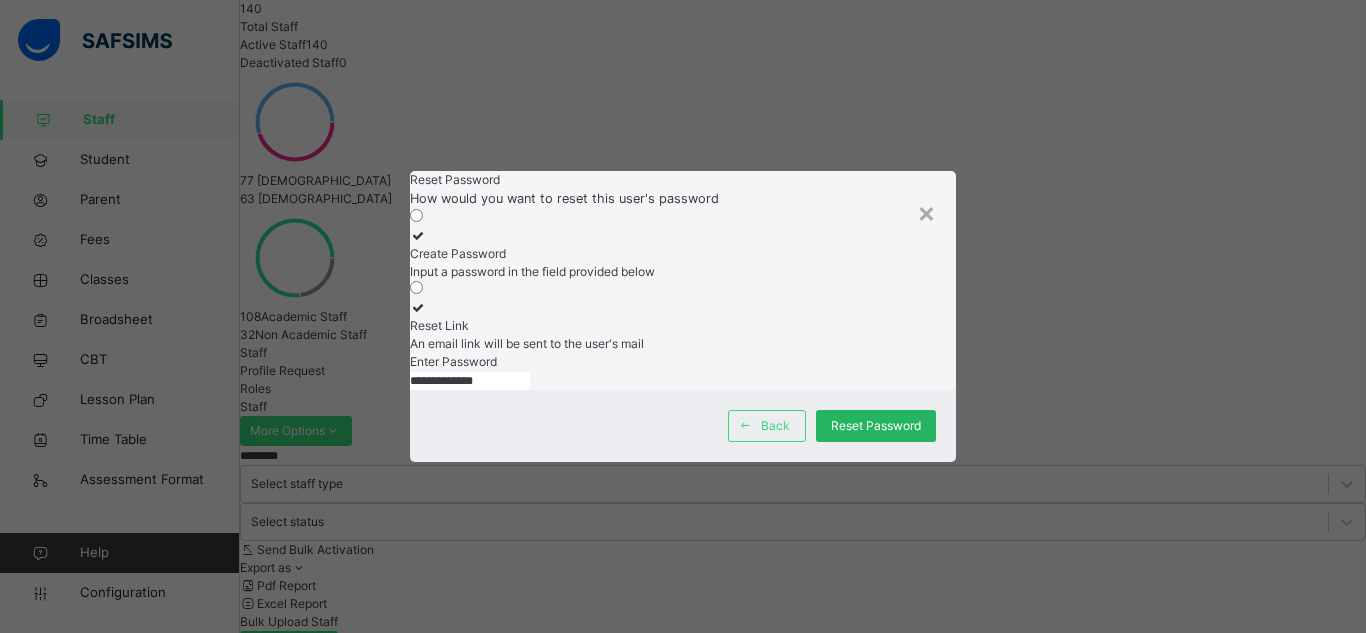 type on "**********" 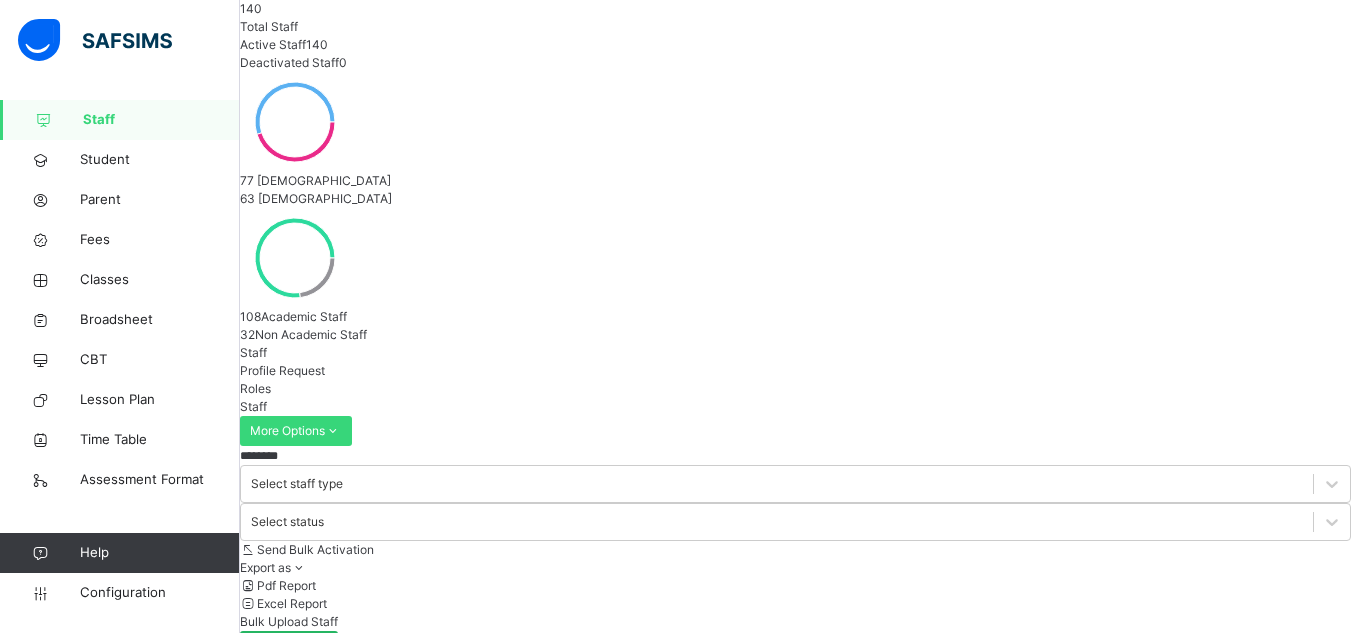 click on "Create Staff" at bounding box center (289, 647) 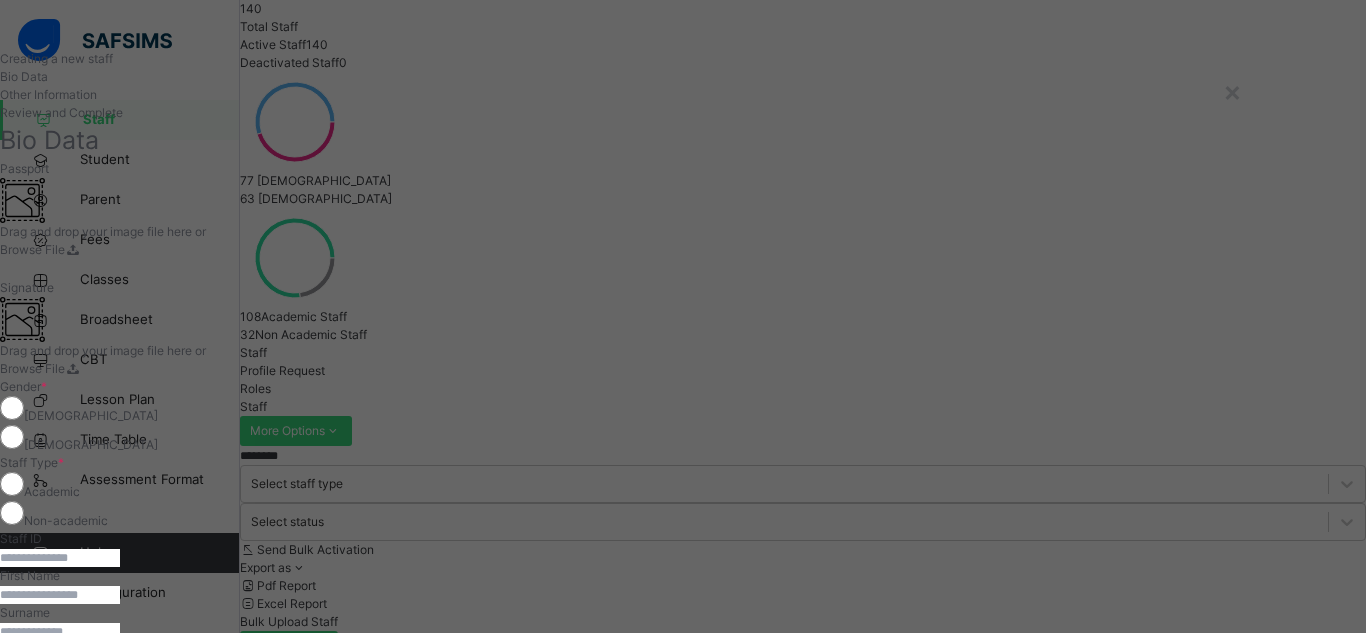 click at bounding box center [60, 558] 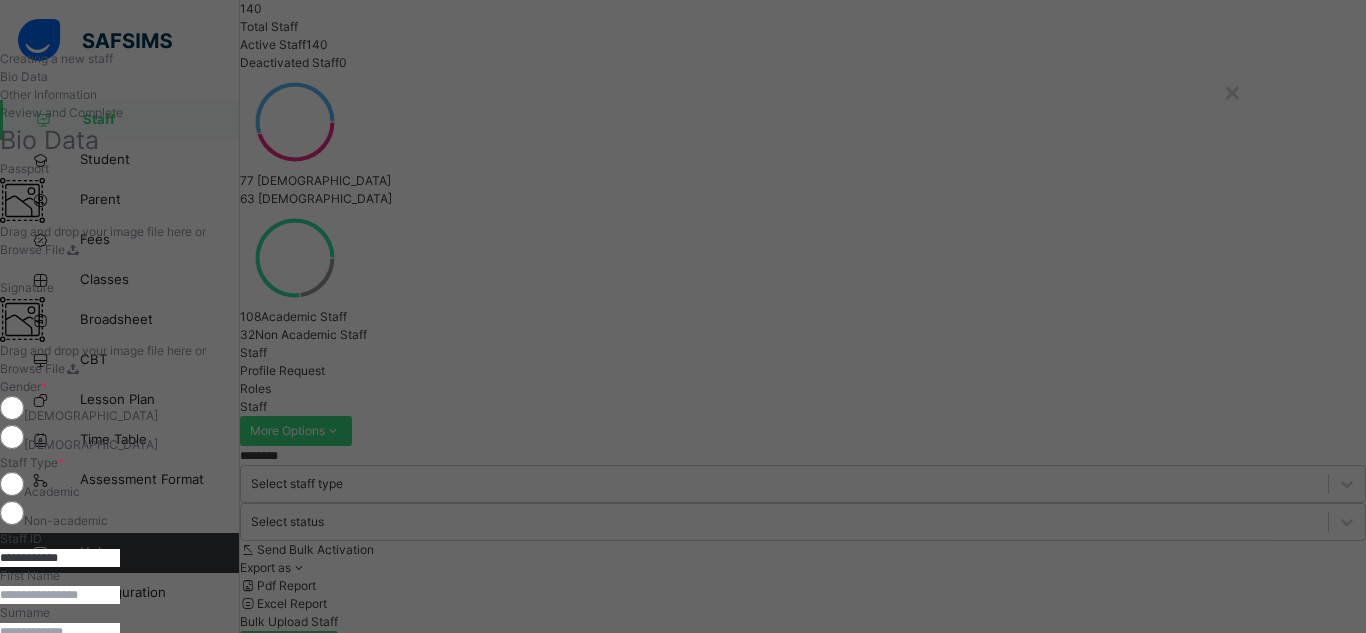 type on "**********" 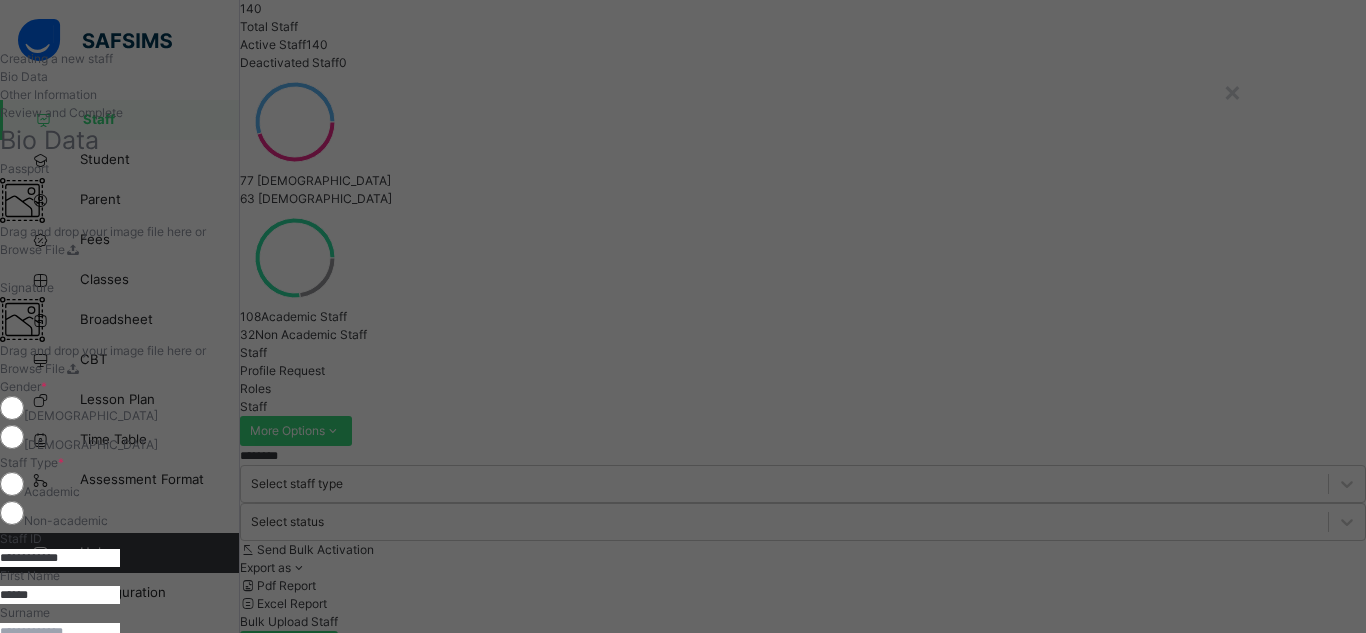 type on "******" 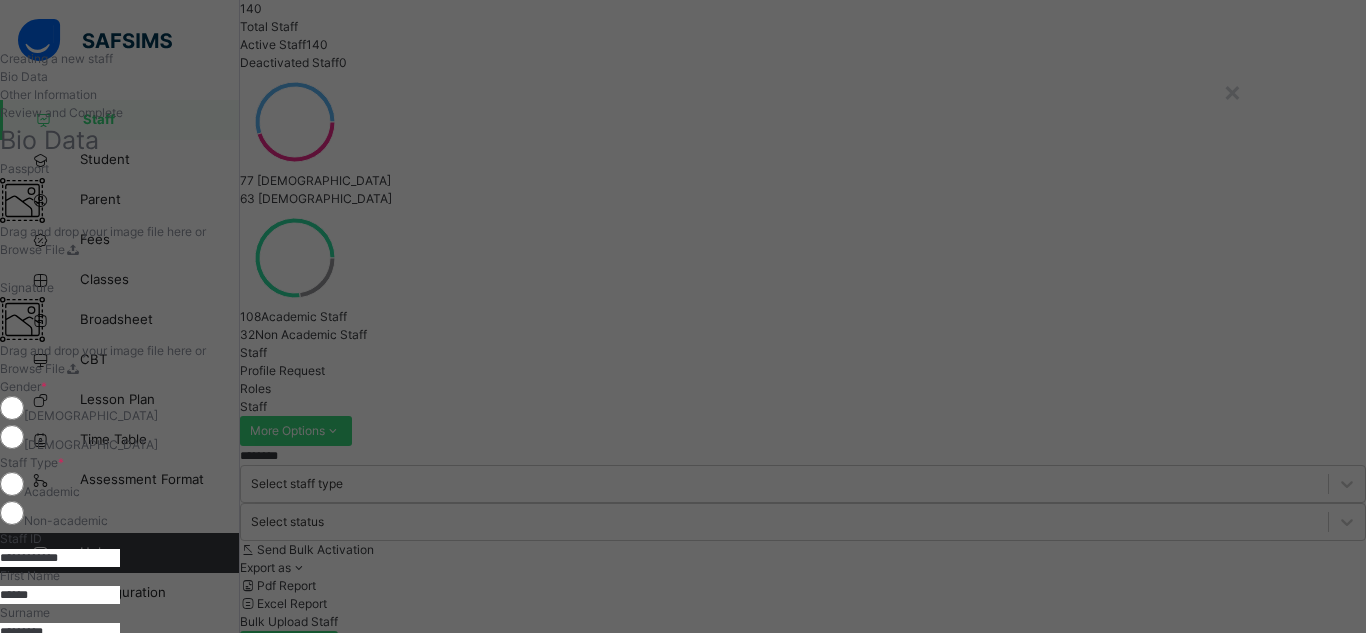 type on "*********" 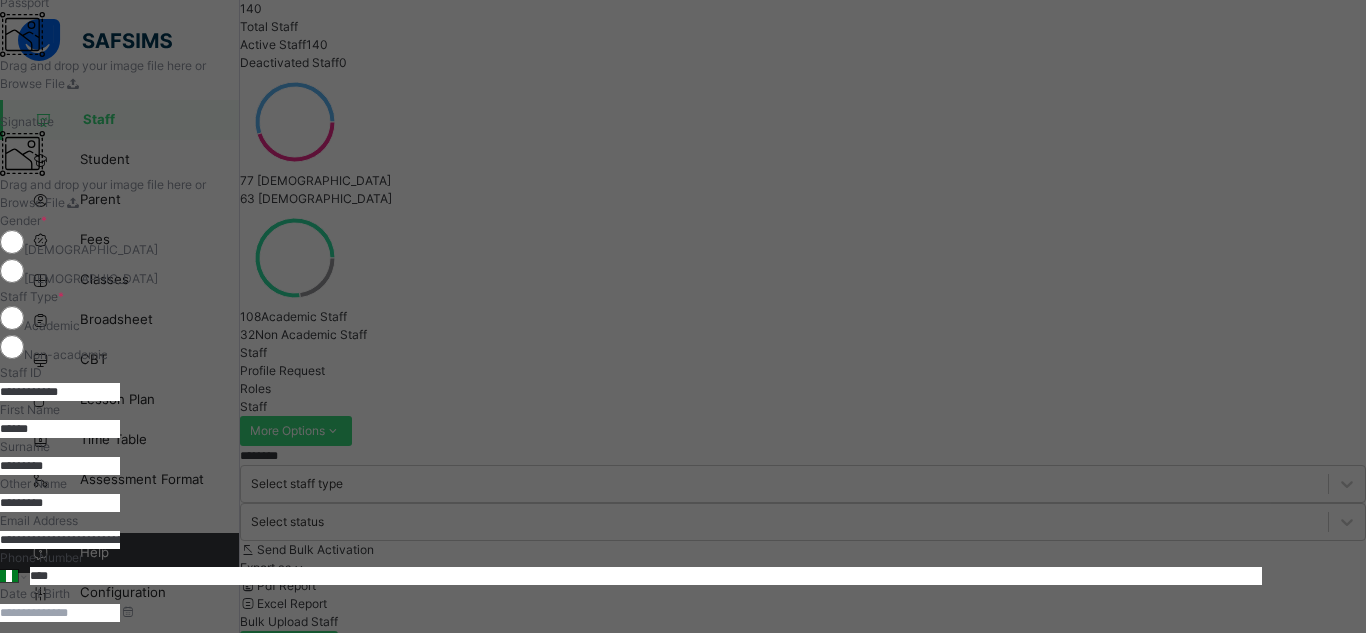 scroll, scrollTop: 200, scrollLeft: 0, axis: vertical 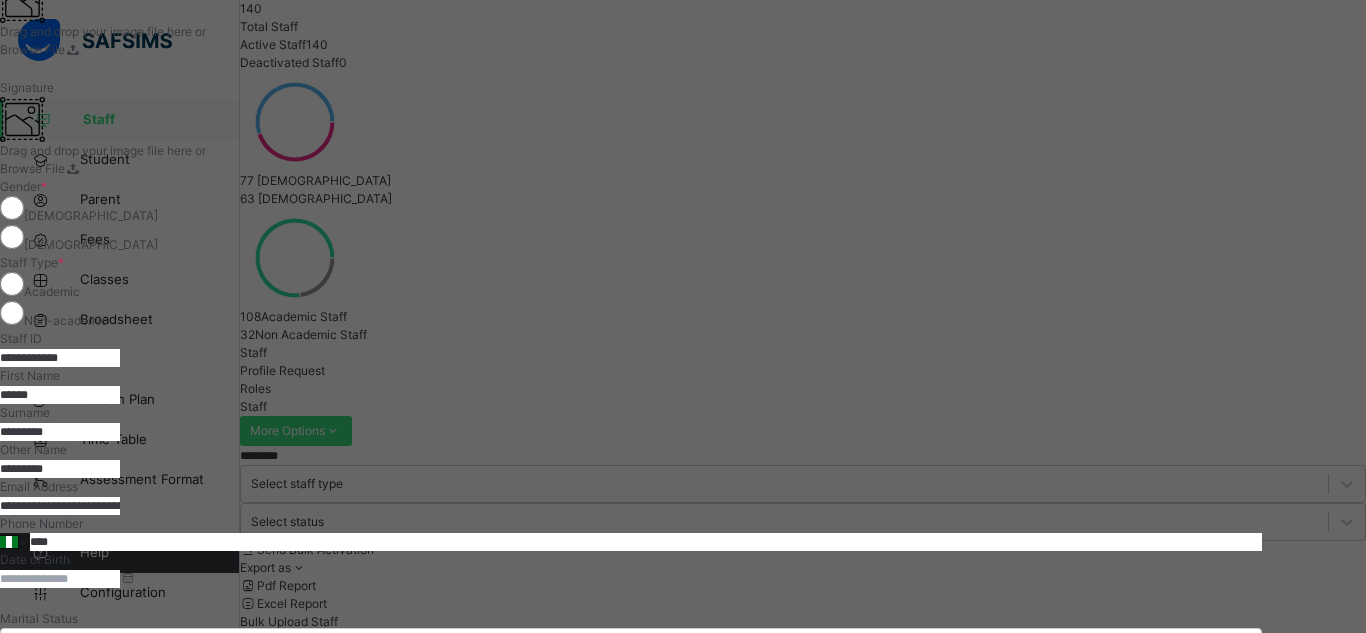 click on "****" at bounding box center [646, 542] 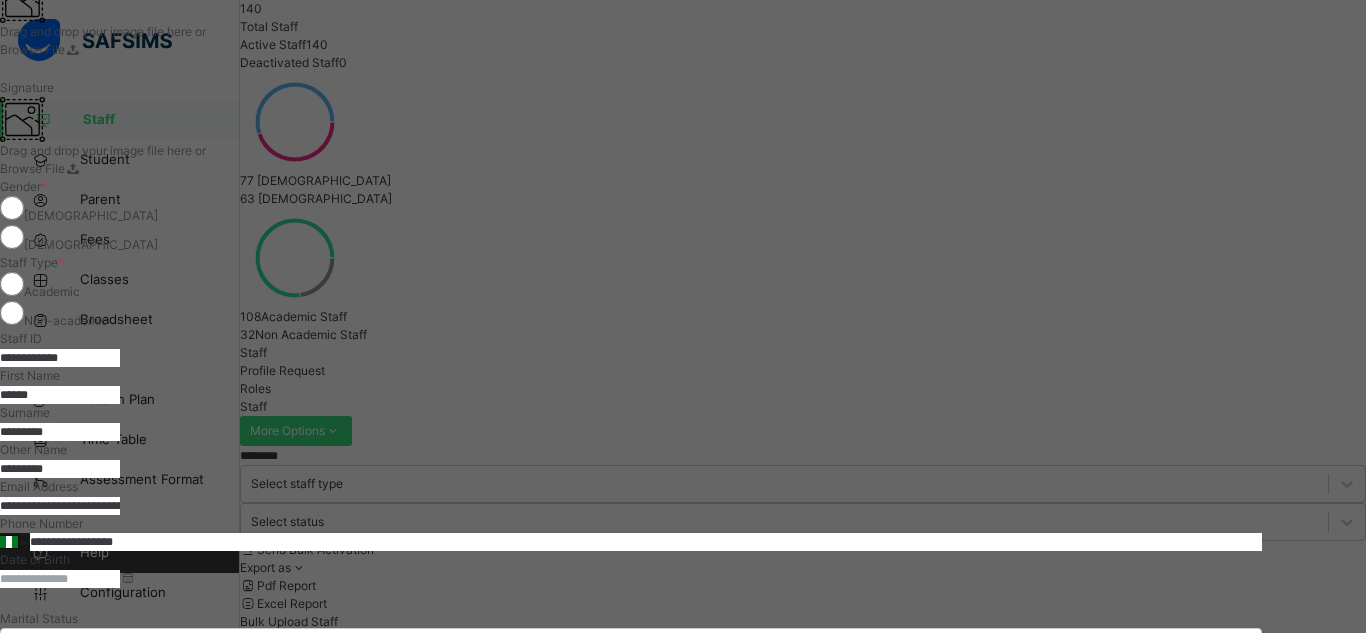 scroll, scrollTop: 300, scrollLeft: 0, axis: vertical 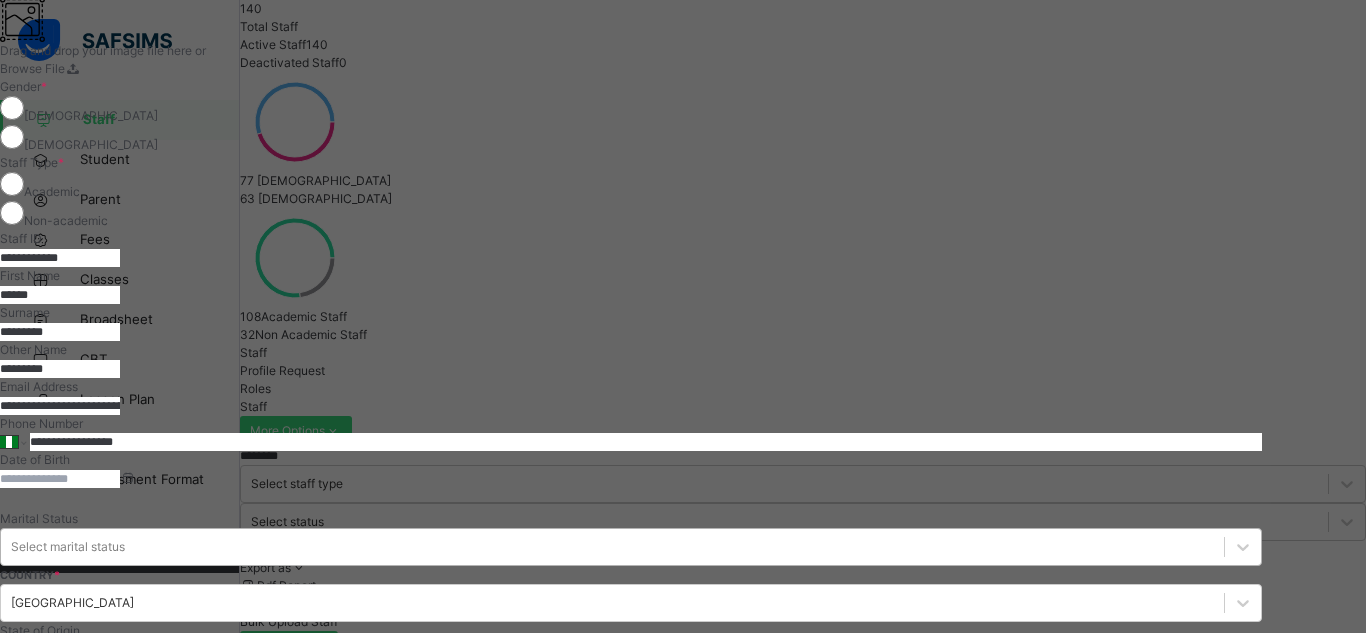 type on "**********" 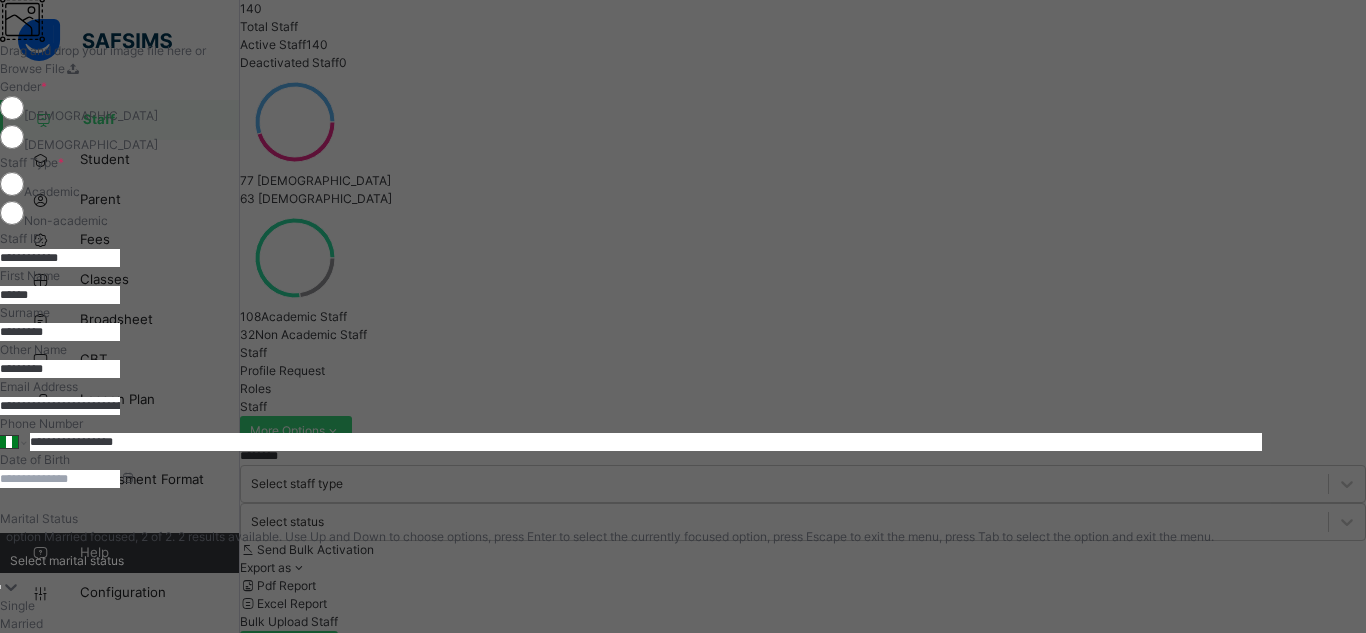click on "Married" at bounding box center (631, 624) 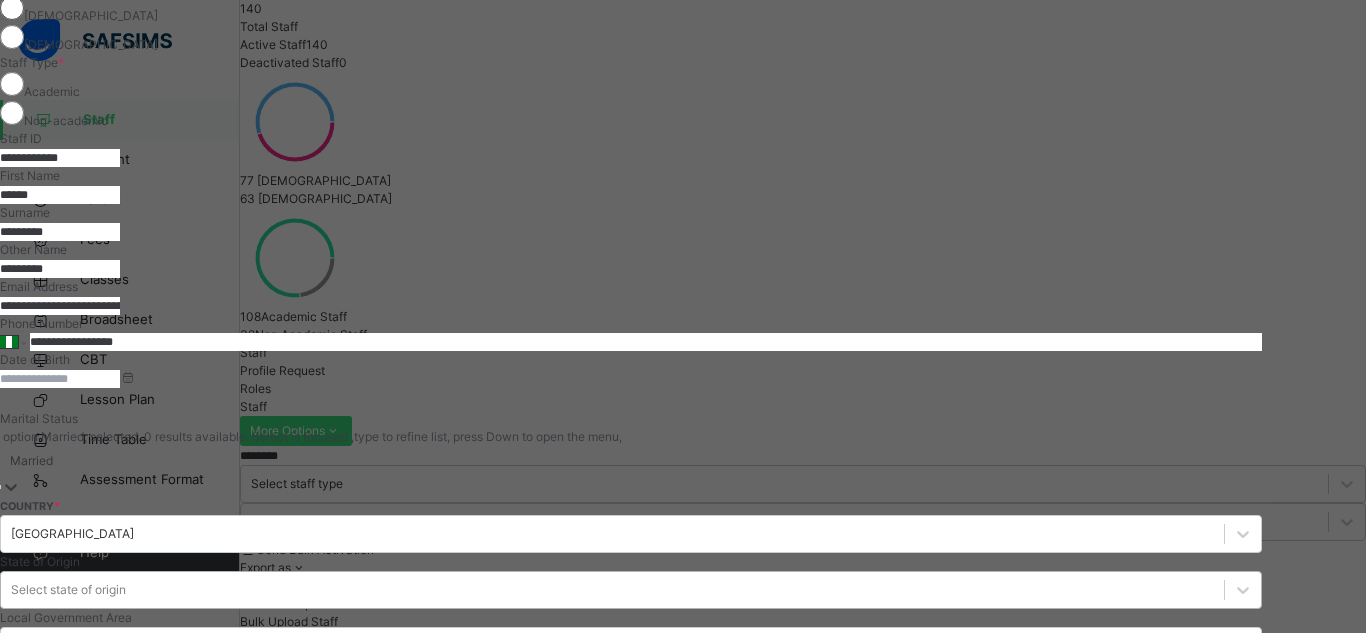 click on "Select state of origin" at bounding box center [631, 590] 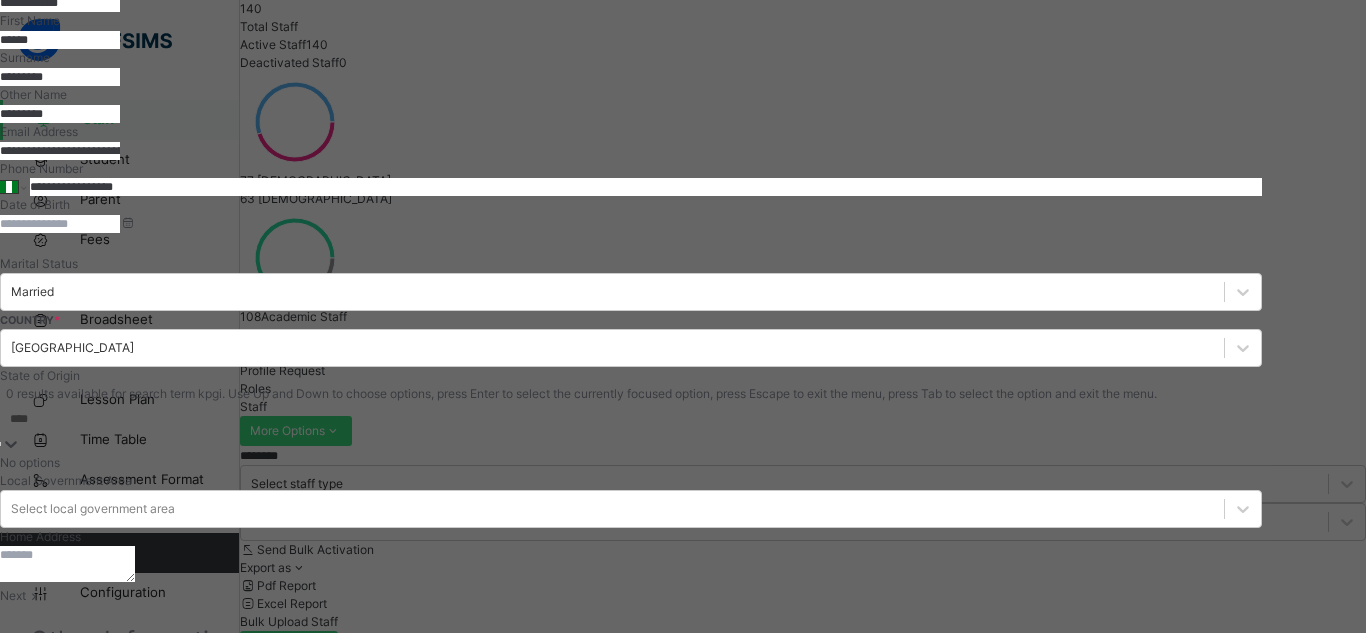 type on "****" 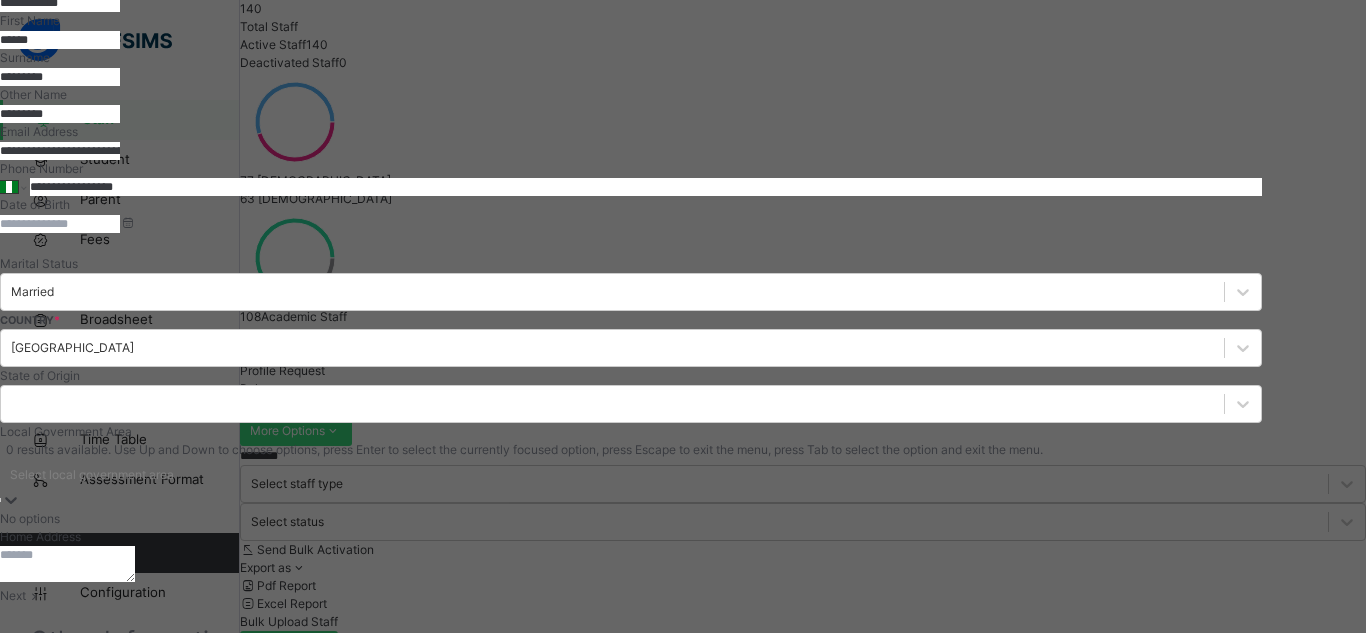 click on "Select local government area" at bounding box center [92, 475] 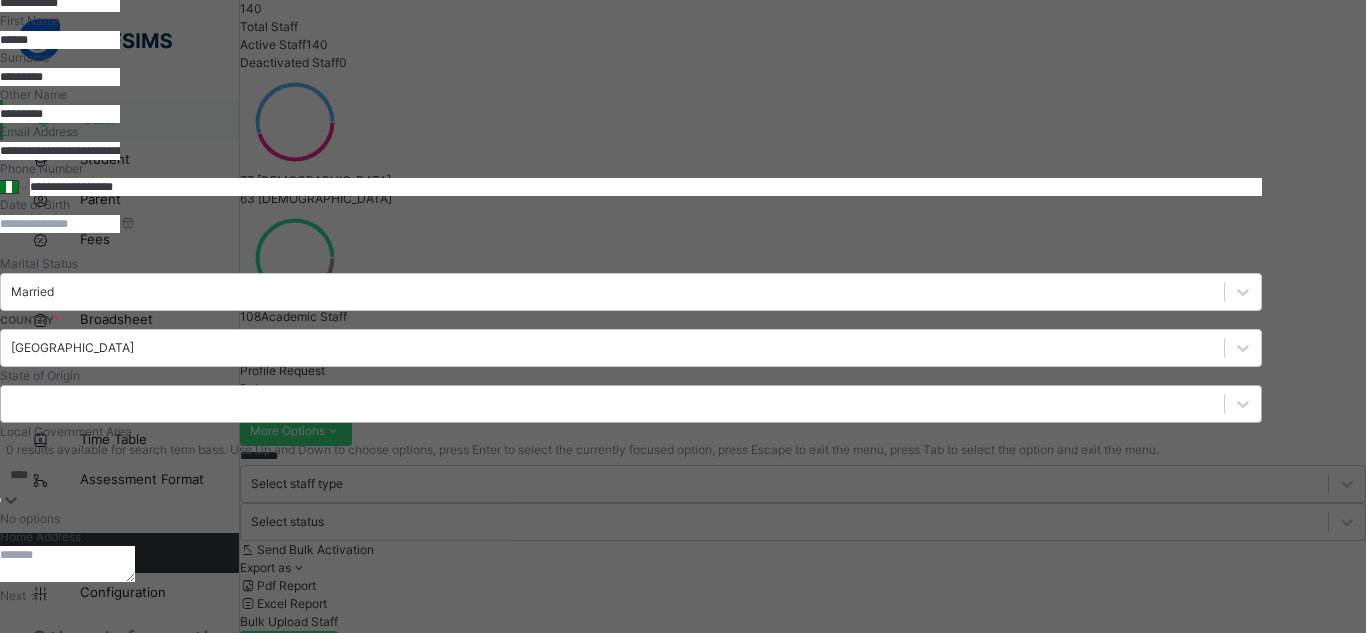 type on "****" 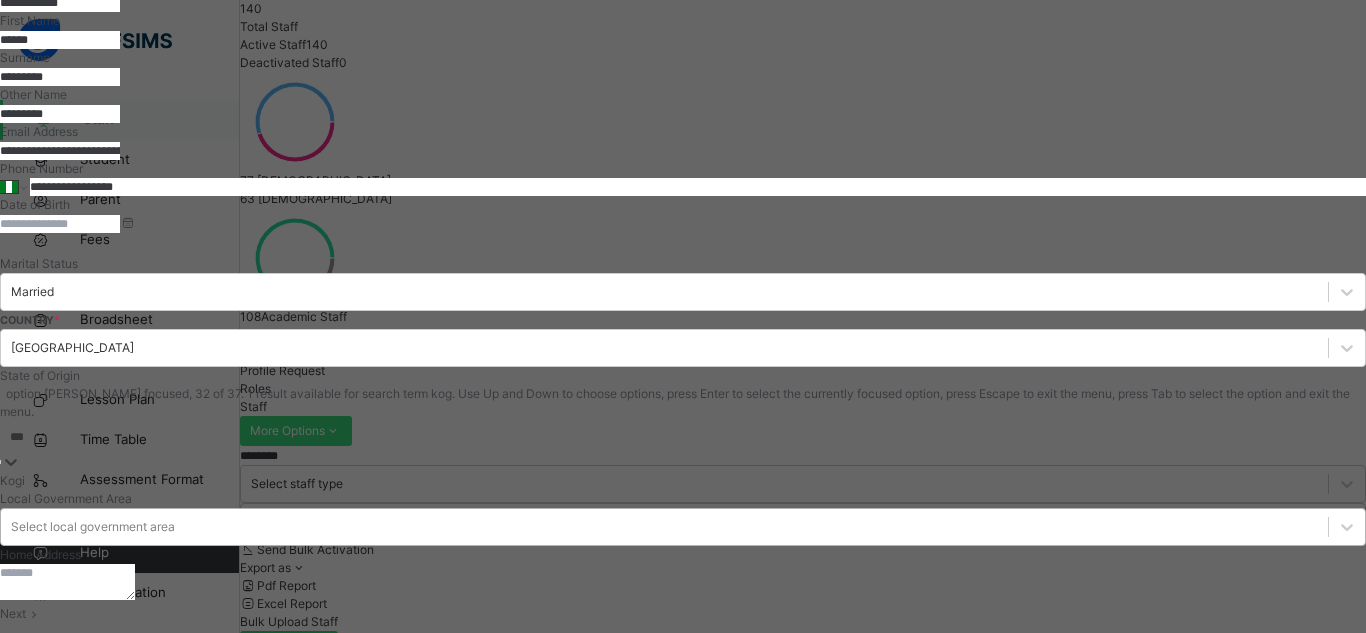 type on "****" 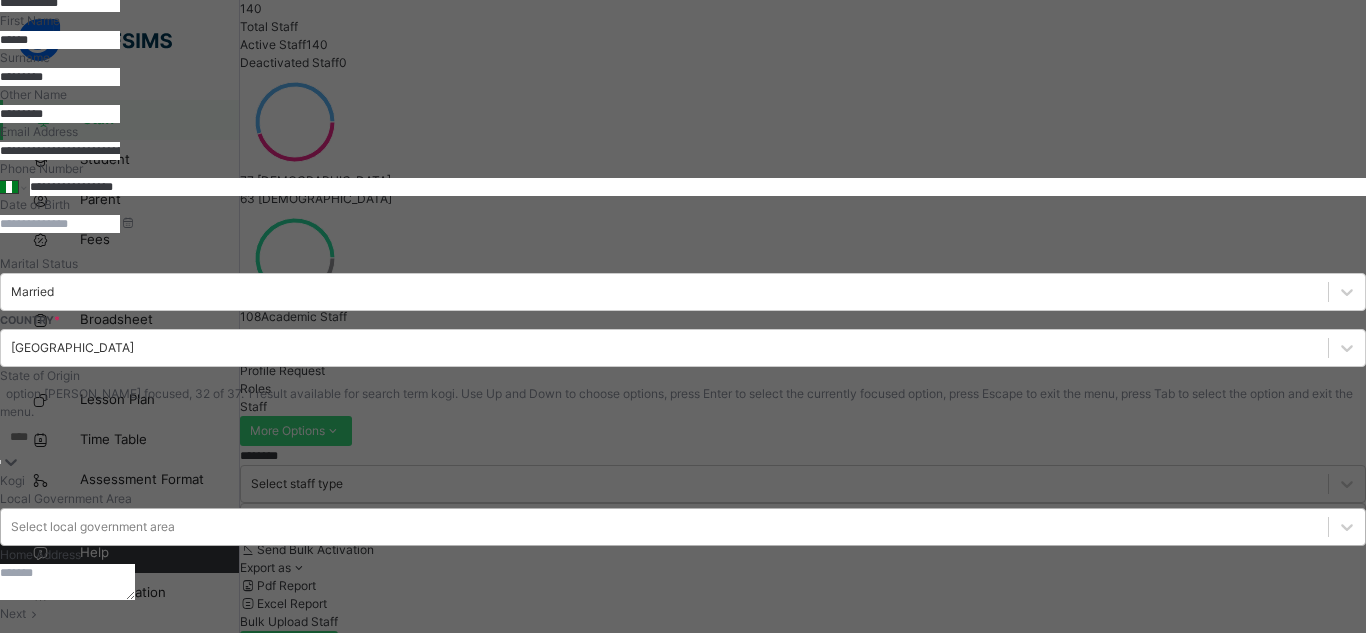 click on "Kogi" at bounding box center (683, 481) 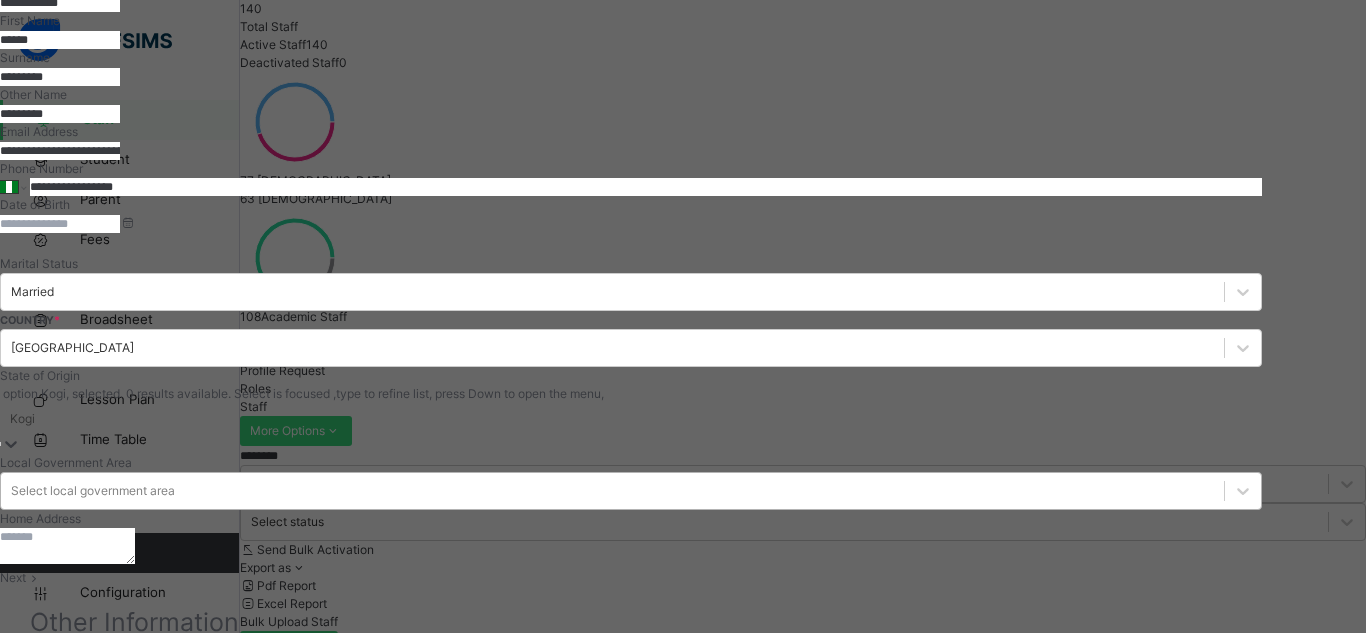 click on "Select local government area" at bounding box center [93, 491] 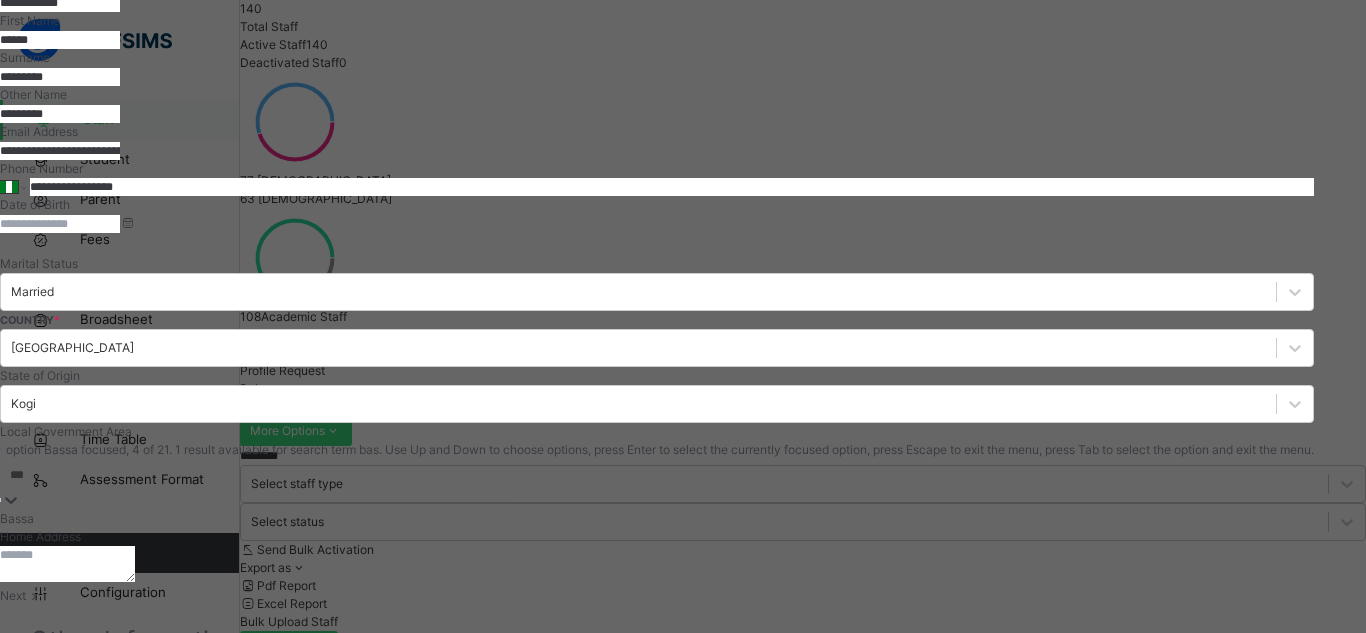 type on "****" 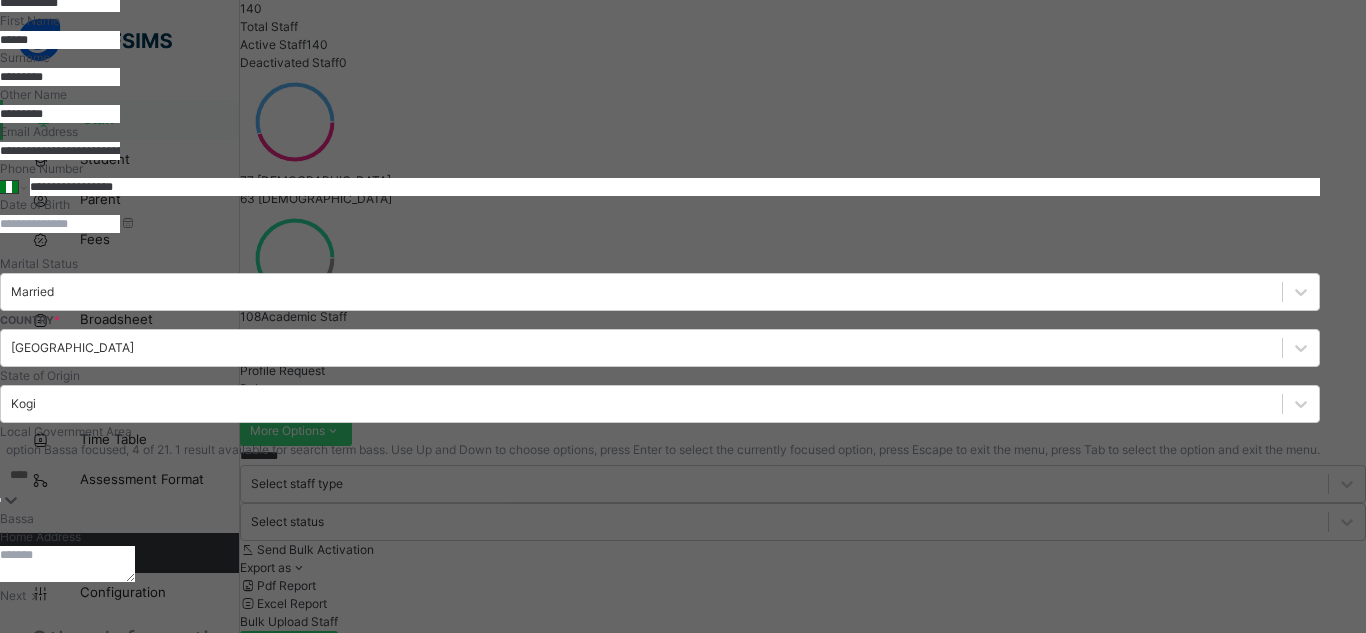 click on "Bassa" at bounding box center [660, 519] 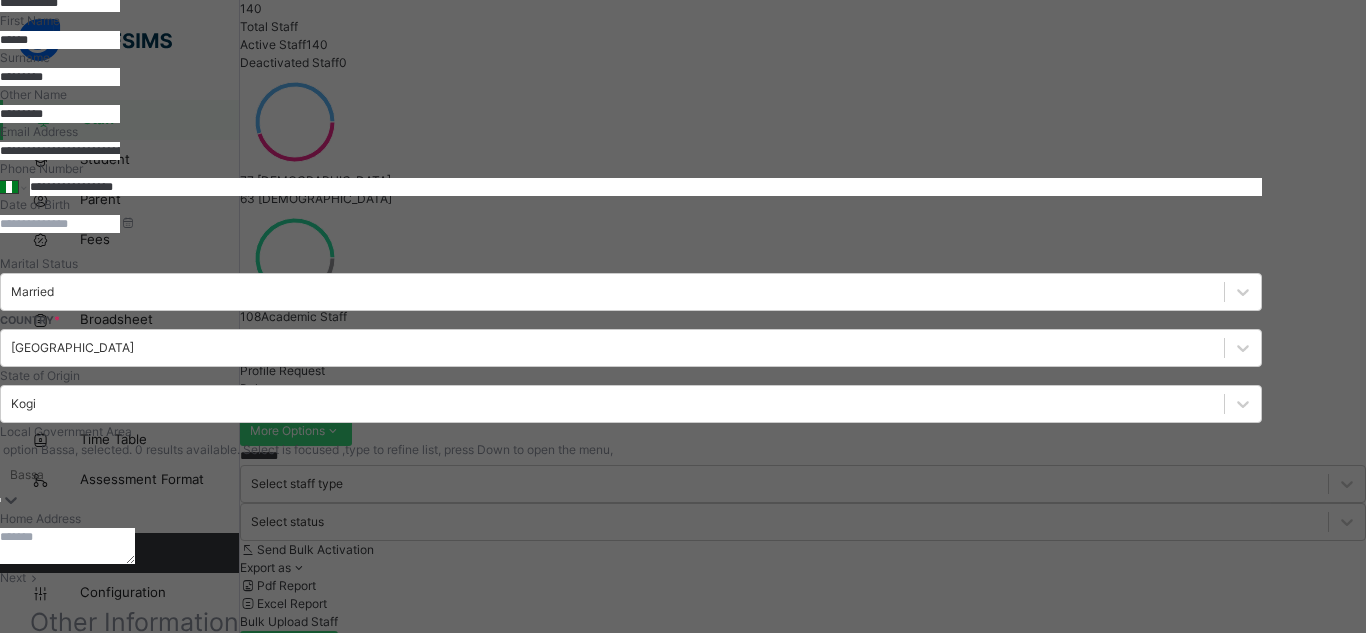 click at bounding box center [67, 546] 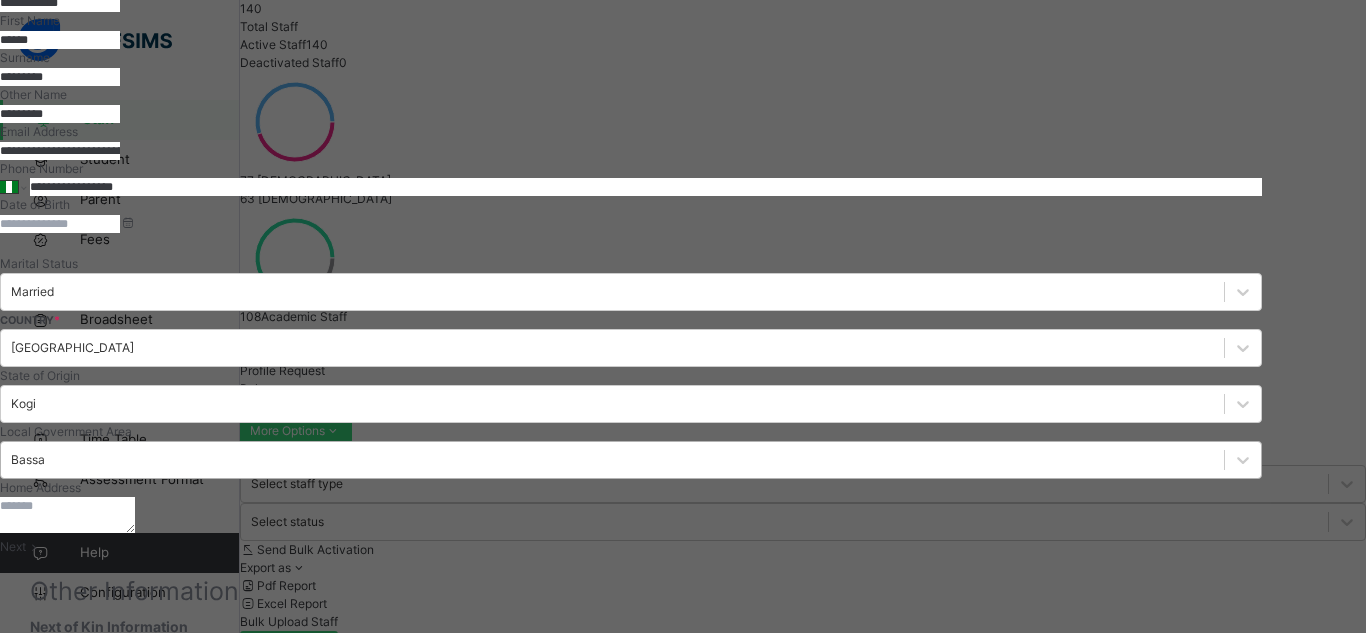 click at bounding box center [67, 515] 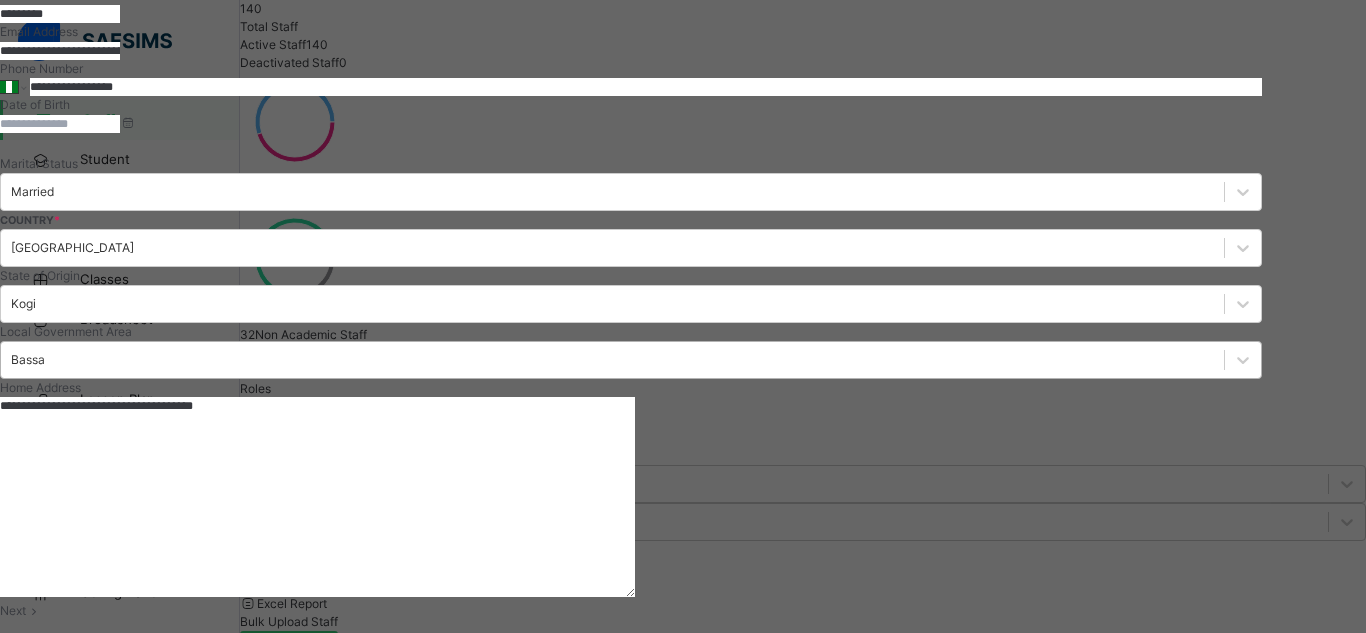 type on "**********" 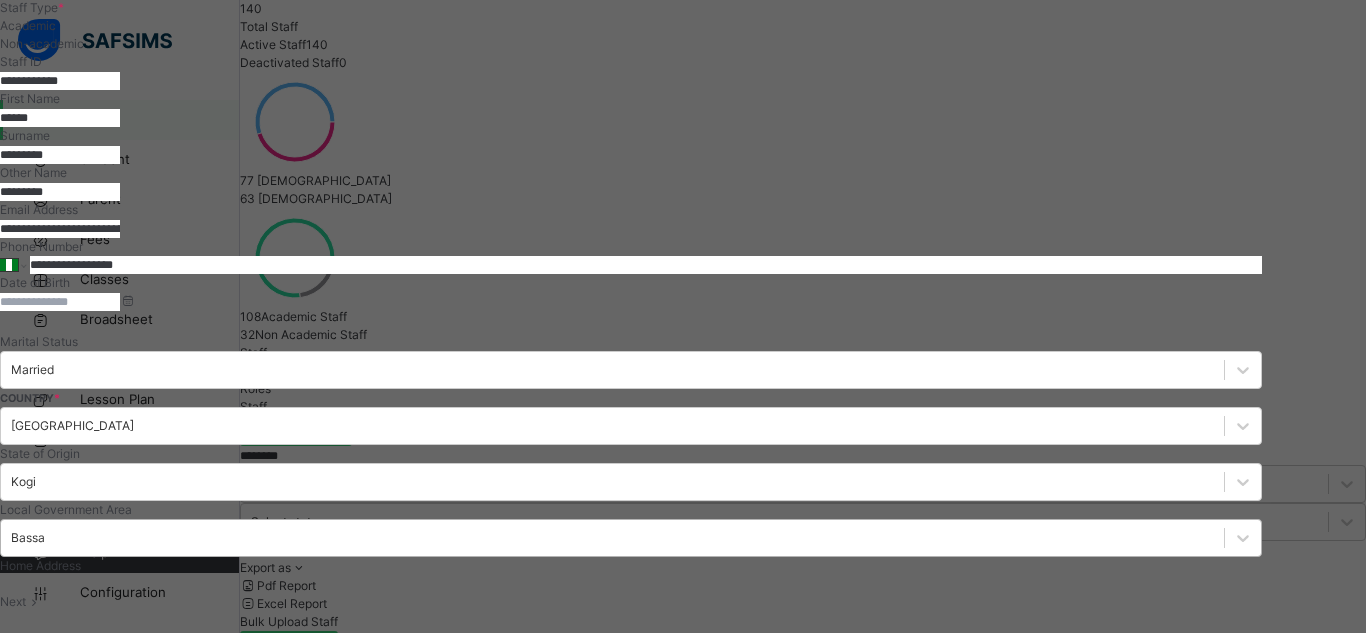 click on "Next" at bounding box center [43, 1081] 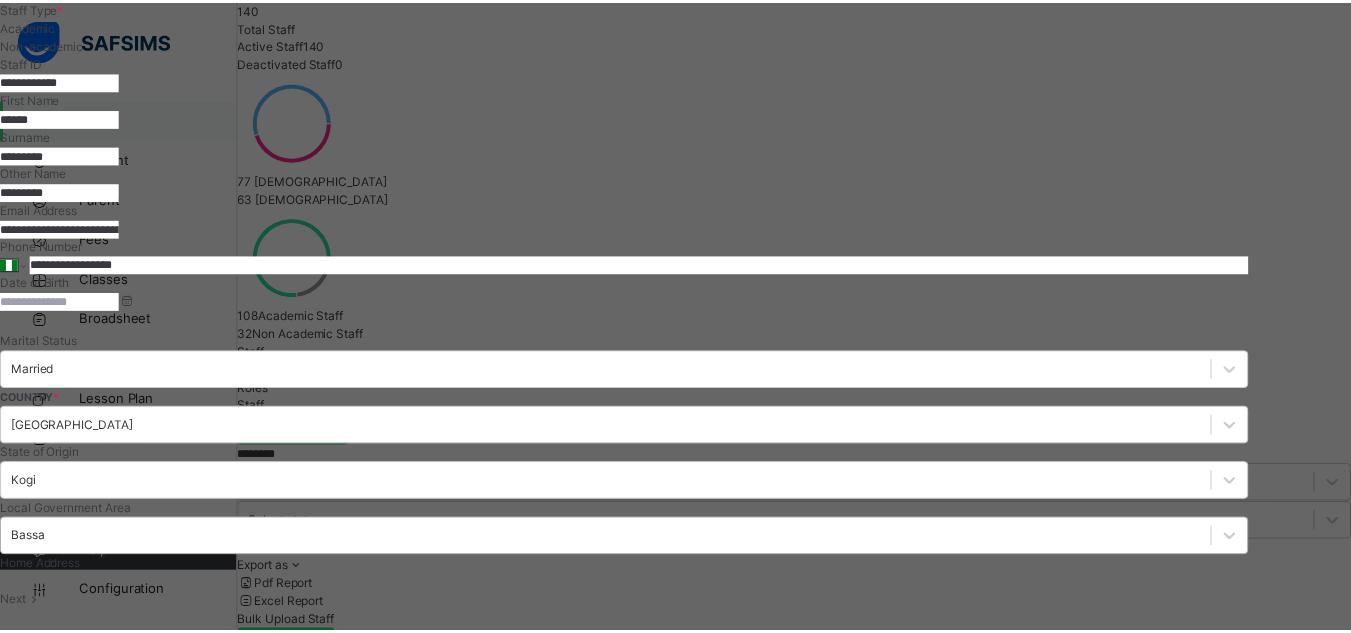 scroll, scrollTop: 655, scrollLeft: 0, axis: vertical 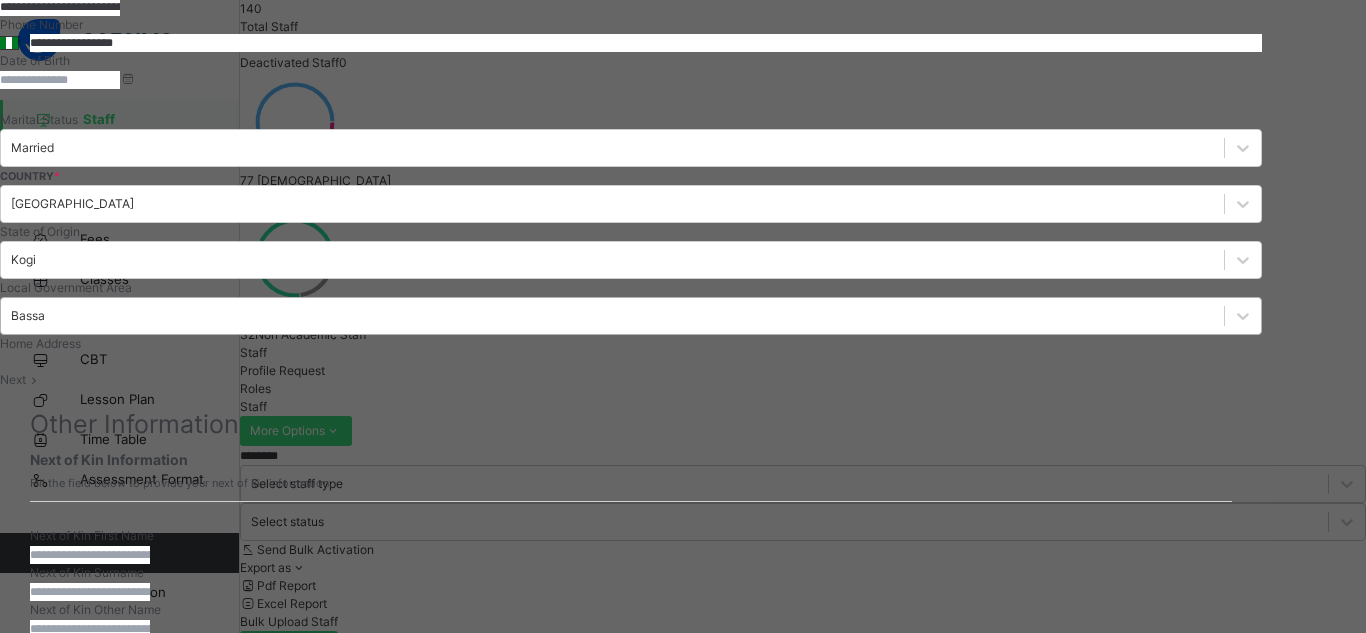 click on "Review and  Create  Staff   Confirm the details and  create  the  new  staff Section One: Bio Data [PERSON_NAME] First Name [PERSON_NAME] Surname [PERSON_NAME] Other Name [PERSON_NAME]... Email Address [PHONE_NUMBER] Phone Number --/-- Date of Birth [DEMOGRAPHIC_DATA] Marital Status [DEMOGRAPHIC_DATA] Country Kogi State of Origin [GEOGRAPHIC_DATA] LGA [DEMOGRAPHIC_DATA] Gender Non_academic Staff Type Plot 280 Cad. Zone CO2 Life Camp, Abuja Home/Contact Address Section Three: Other Information   Next of Kin --/-- First Name --/-- Surname --/-- Other Name --/-- Email Address --/-- Phone Number --/-- Relationship --/-- Home/Contact Address This staff will be  created  once you click the Finish button, ensure all the details are correct and verified before proceeding. If any details are   Incorrect  please click the previous button to go back to the relevant page and correct it. Previous Save and Create another Finish" at bounding box center [631, 1641] 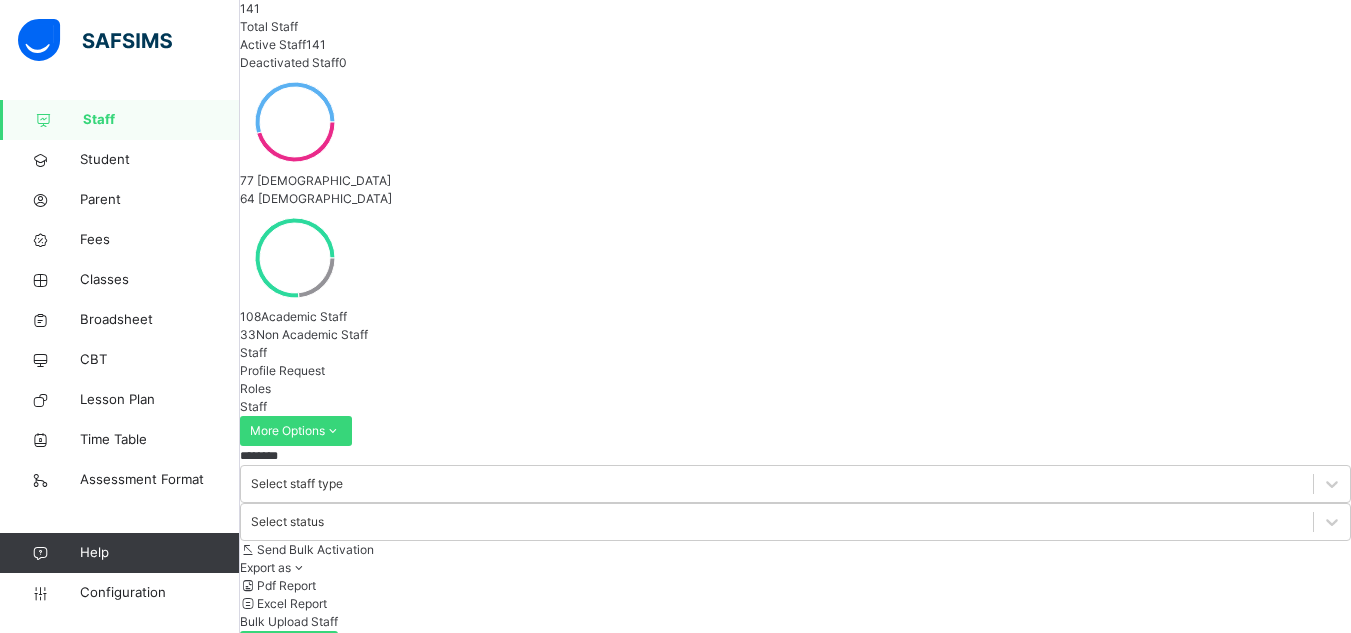 click on "********" at bounding box center [300, 456] 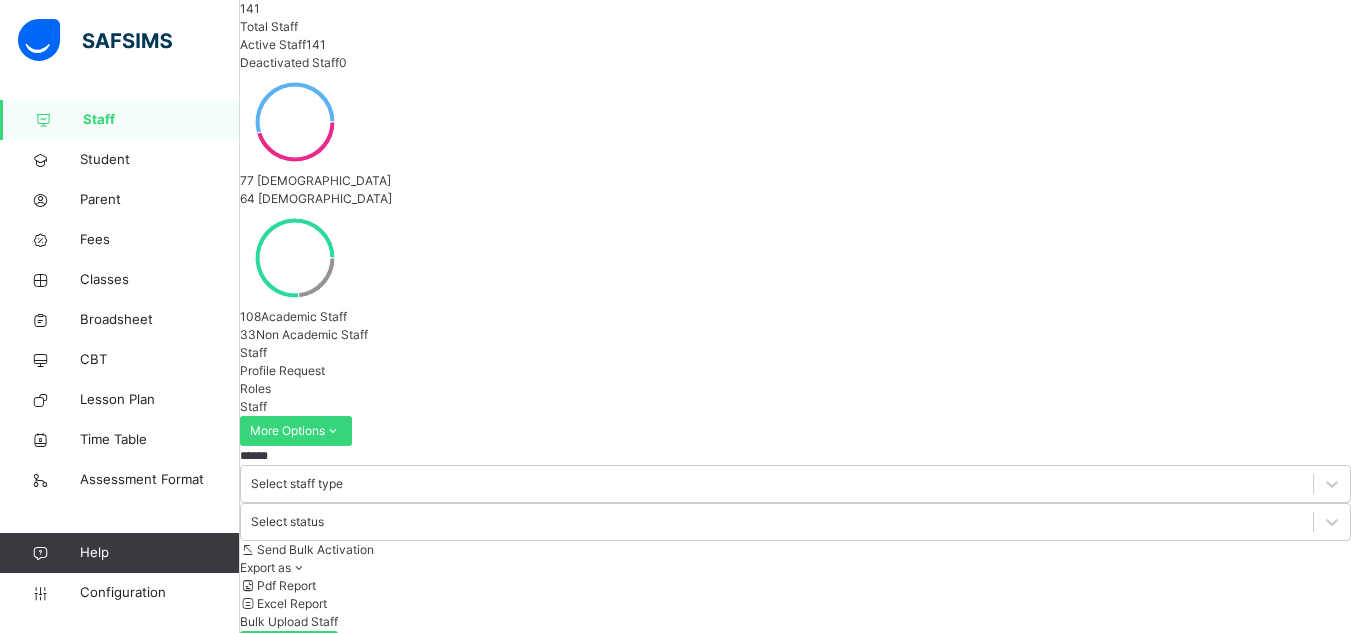 type on "******" 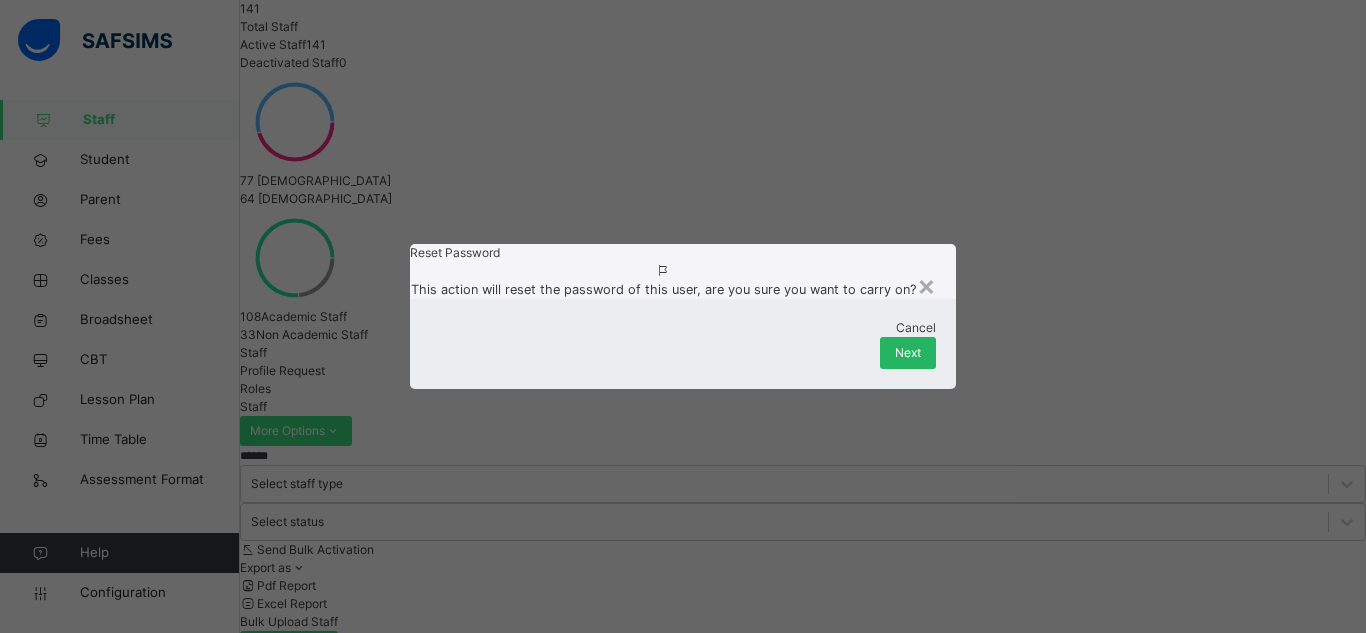click on "Next" at bounding box center (908, 353) 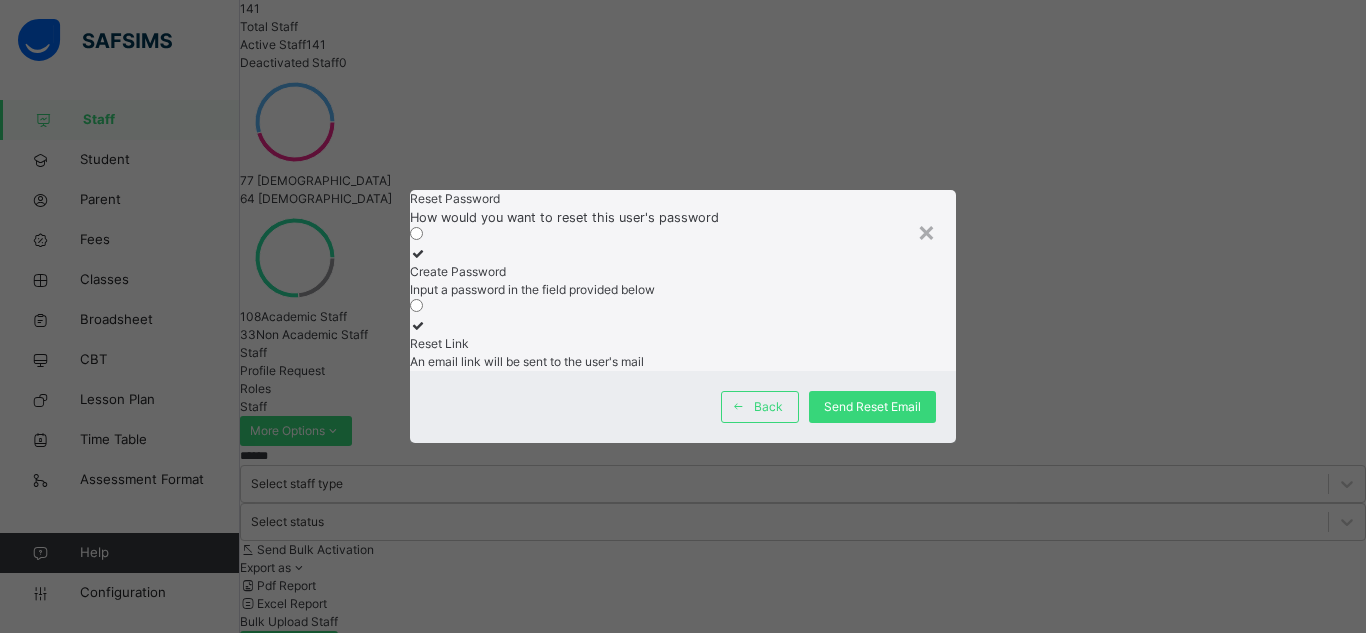 click on "Create Password" at bounding box center (683, 272) 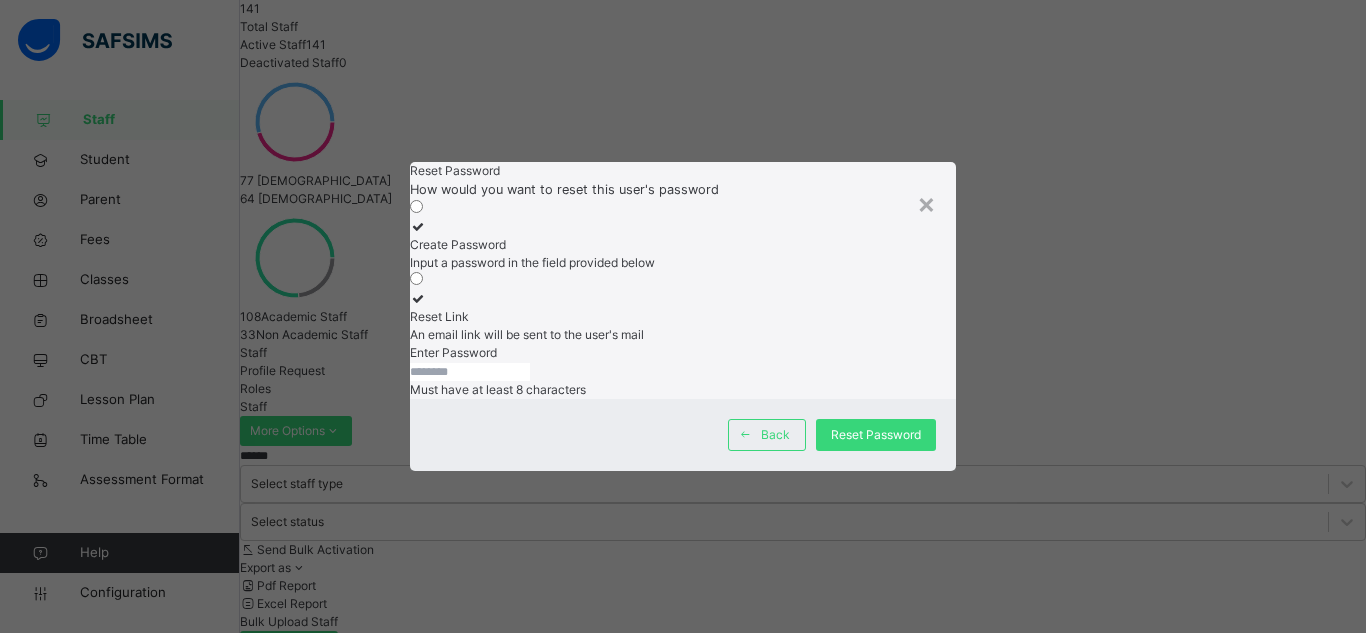 click at bounding box center (470, 372) 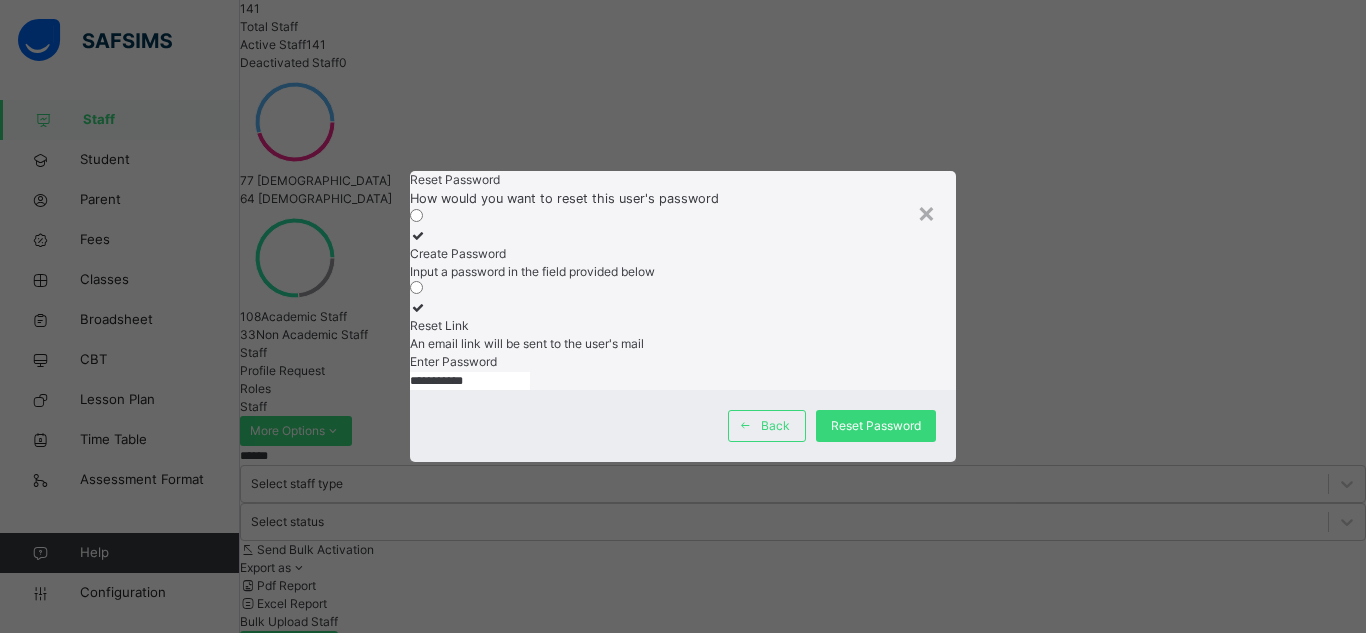 drag, startPoint x: 568, startPoint y: 391, endPoint x: 256, endPoint y: 391, distance: 312 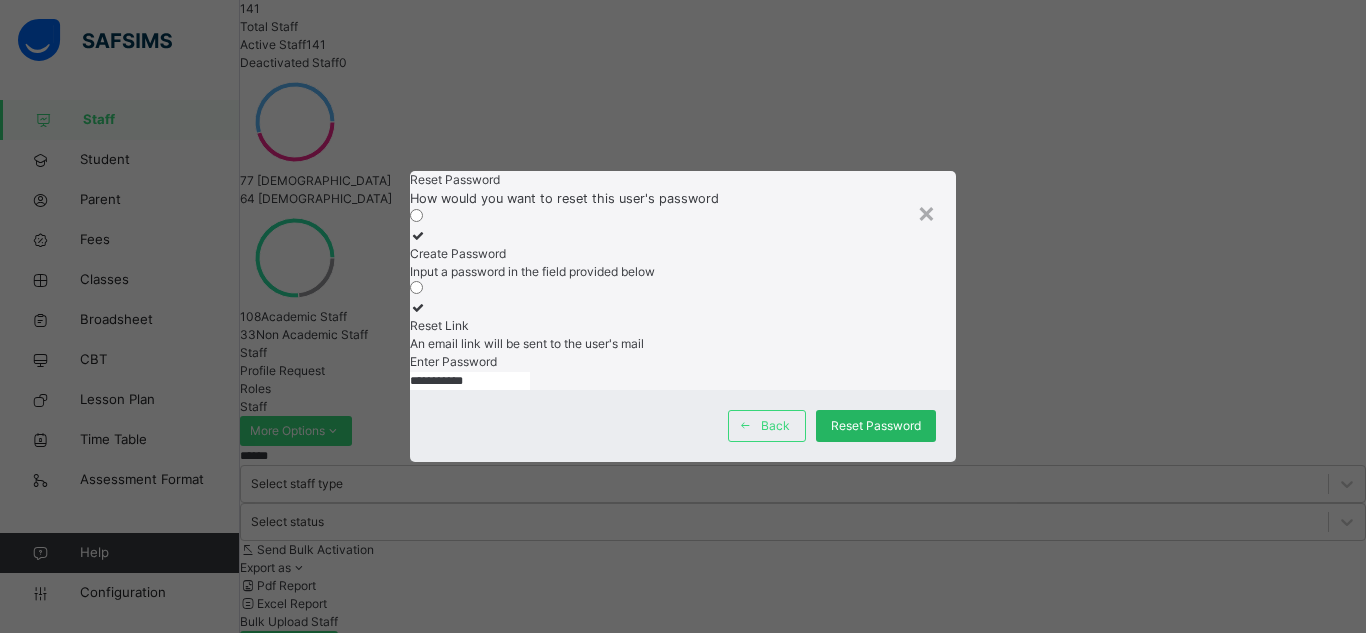 type on "**********" 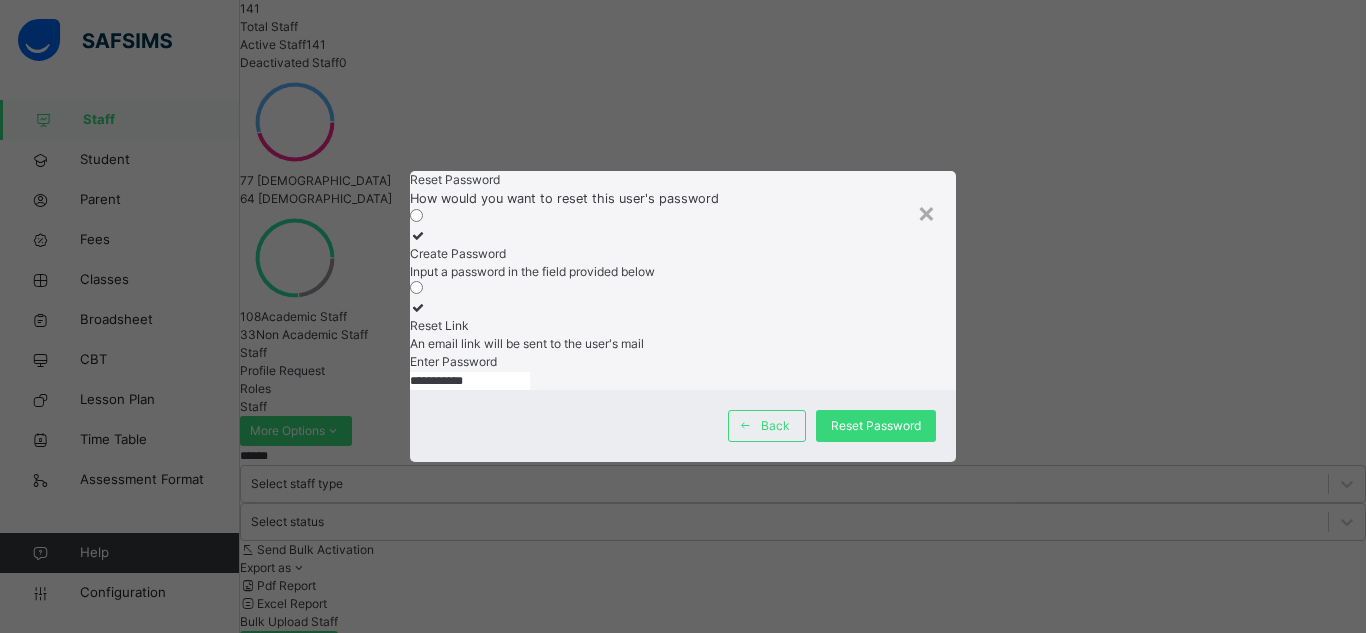 drag, startPoint x: 864, startPoint y: 518, endPoint x: 1032, endPoint y: 620, distance: 196.54007 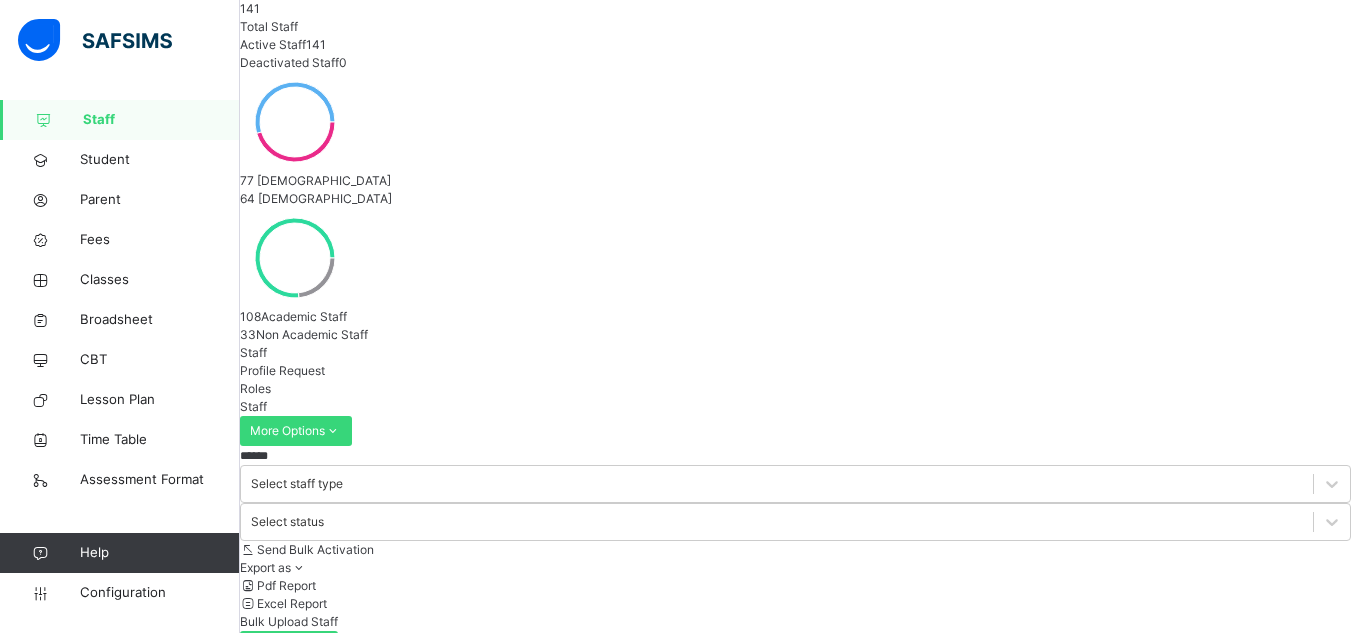 click on "[PERSON_NAME]" at bounding box center [299, 1327] 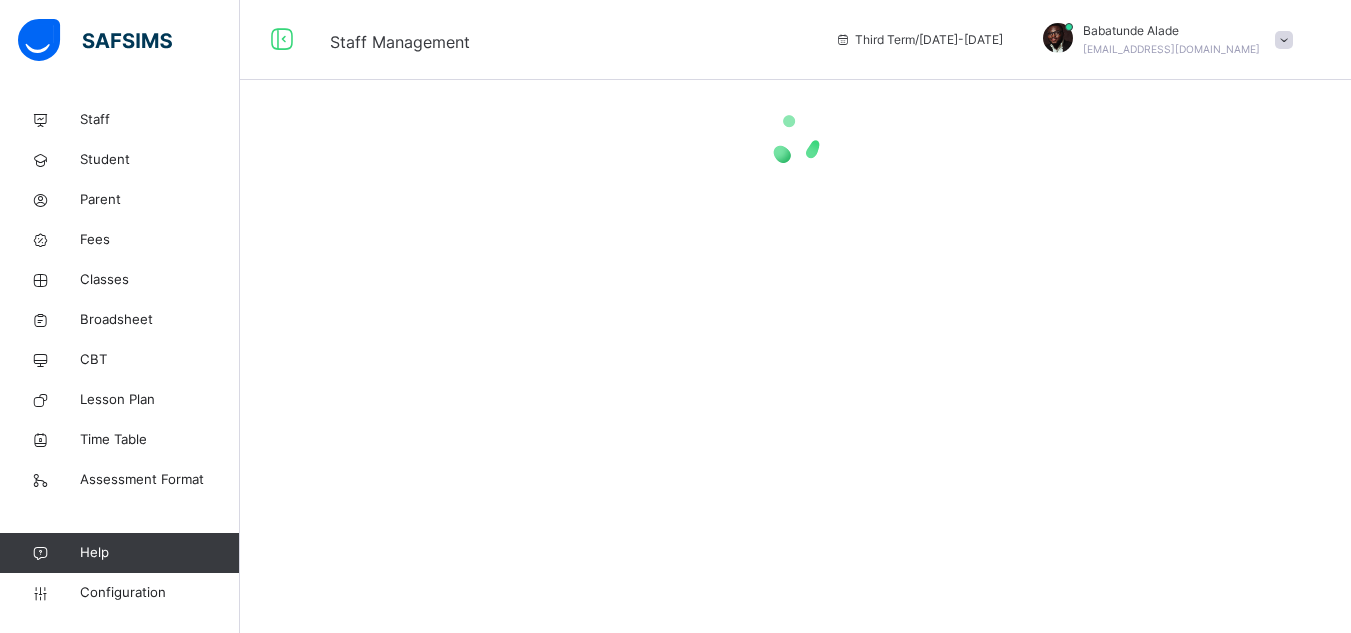 scroll, scrollTop: 0, scrollLeft: 0, axis: both 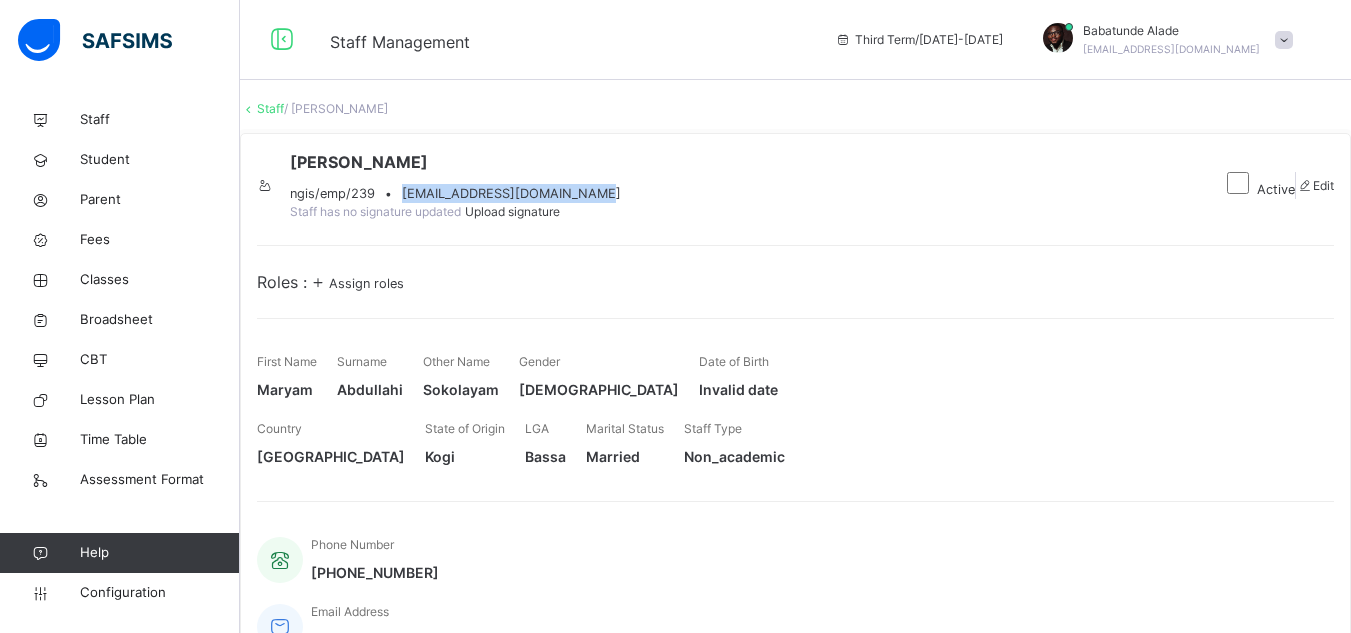 drag, startPoint x: 510, startPoint y: 246, endPoint x: 757, endPoint y: 240, distance: 247.07286 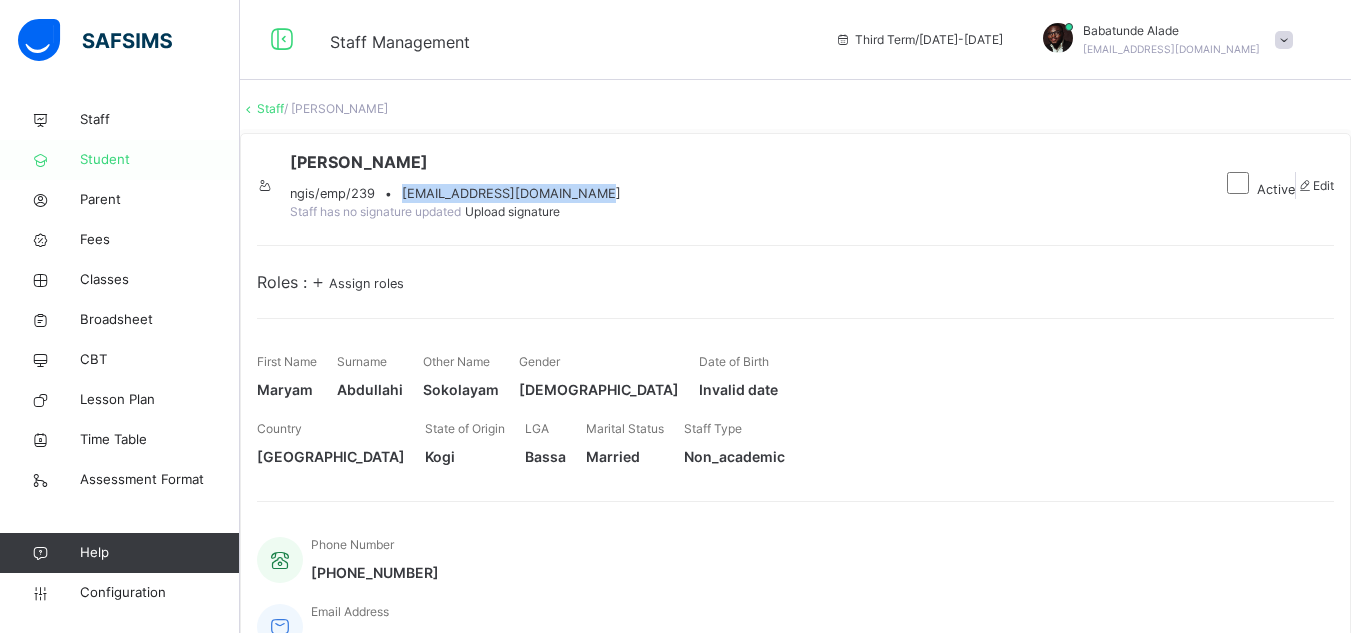 click on "Student" at bounding box center [160, 160] 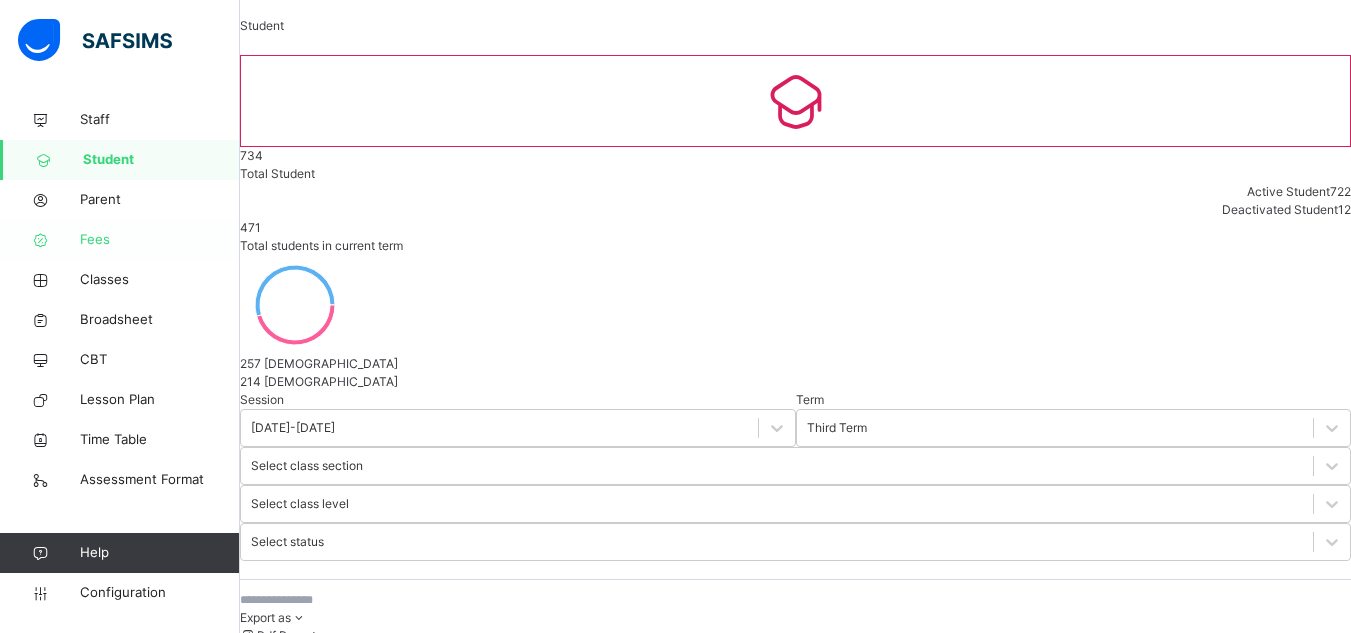 scroll, scrollTop: 0, scrollLeft: 0, axis: both 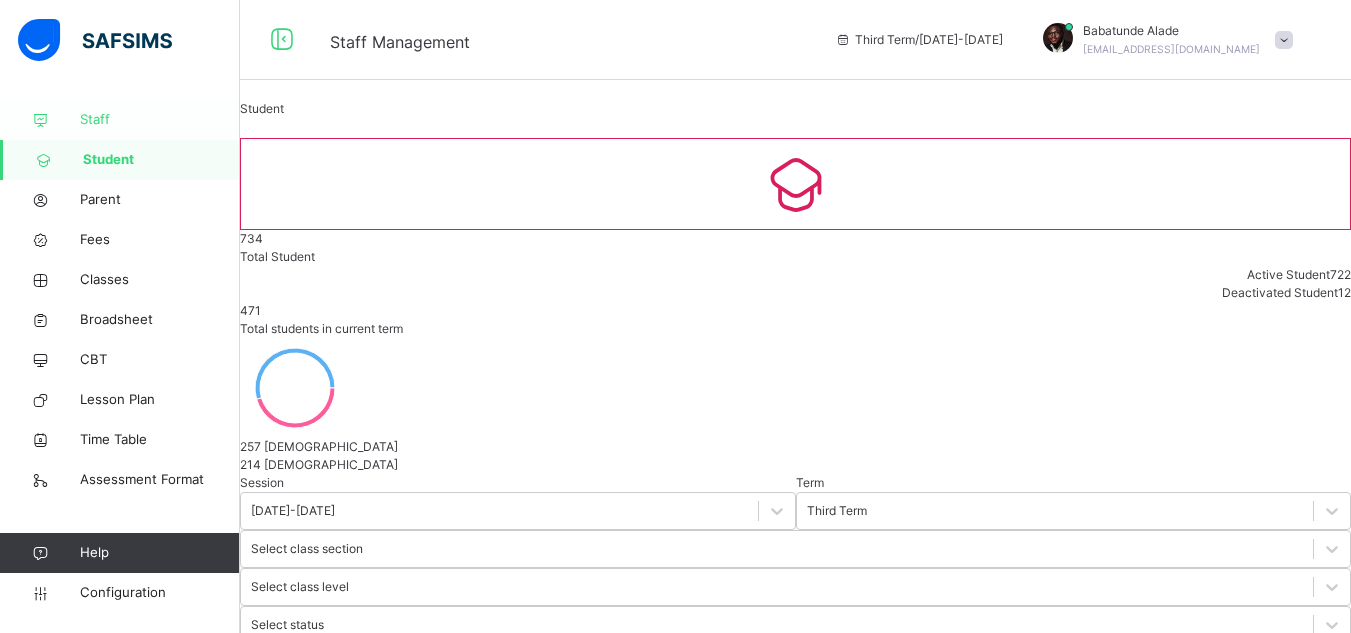 click on "Staff" at bounding box center (160, 120) 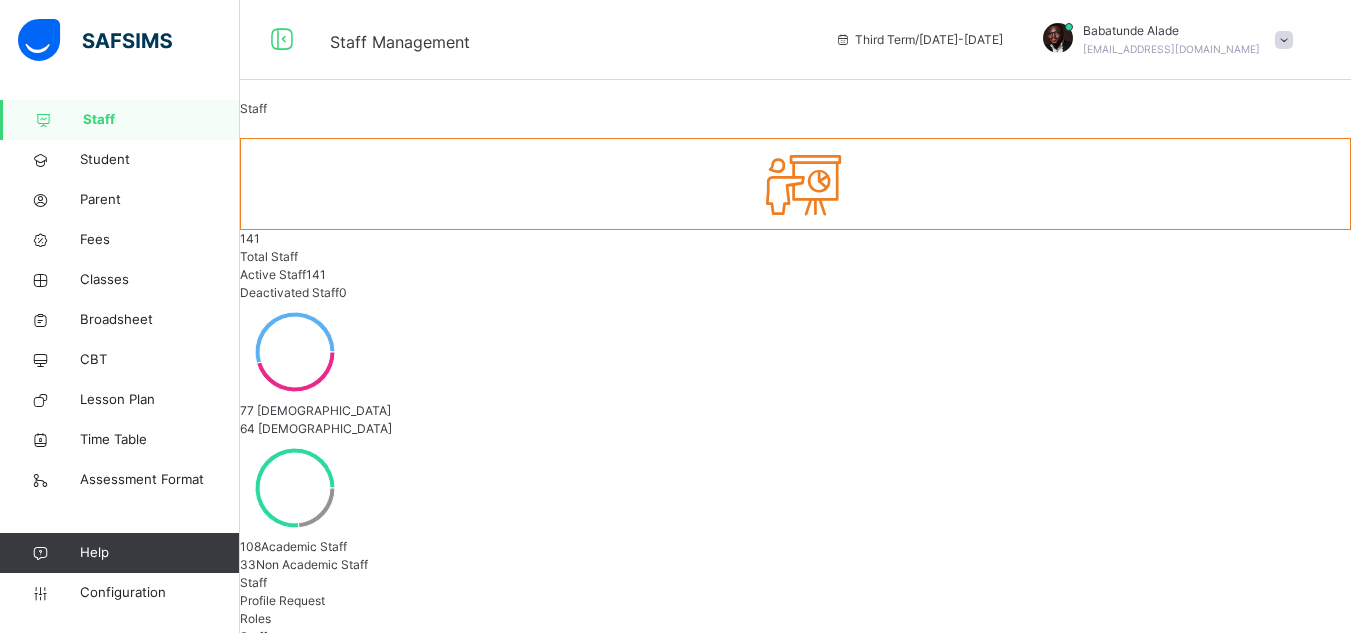 click at bounding box center (300, 686) 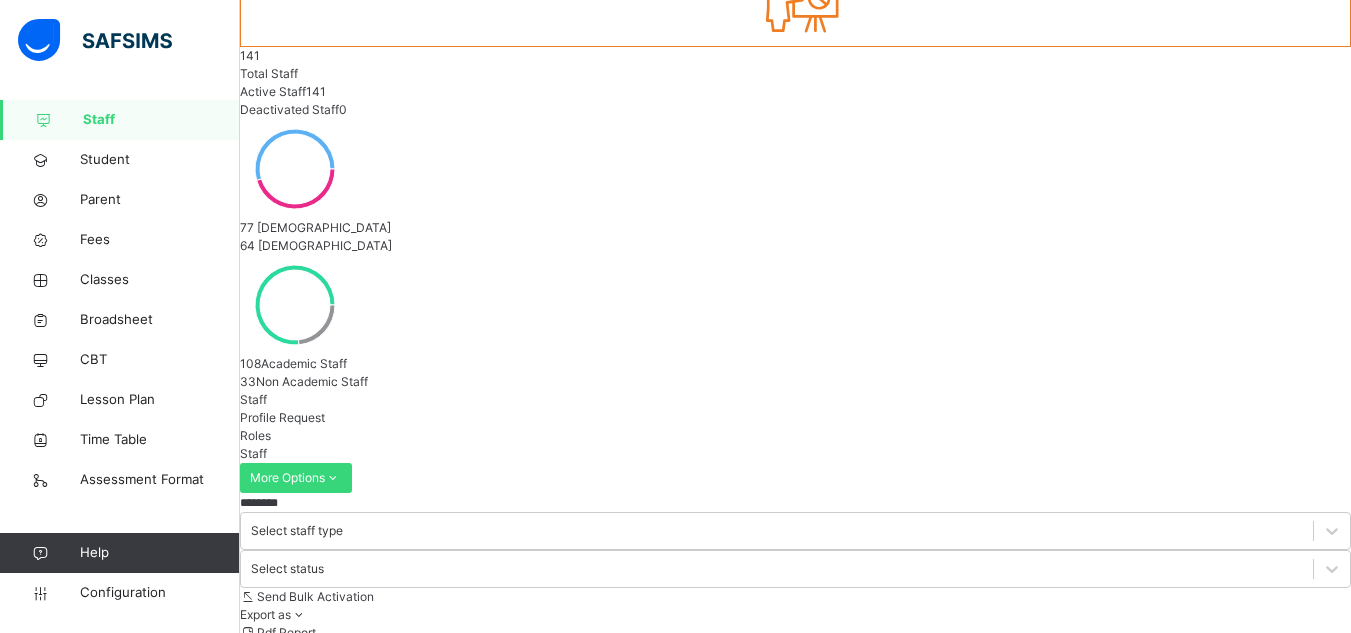 scroll, scrollTop: 200, scrollLeft: 0, axis: vertical 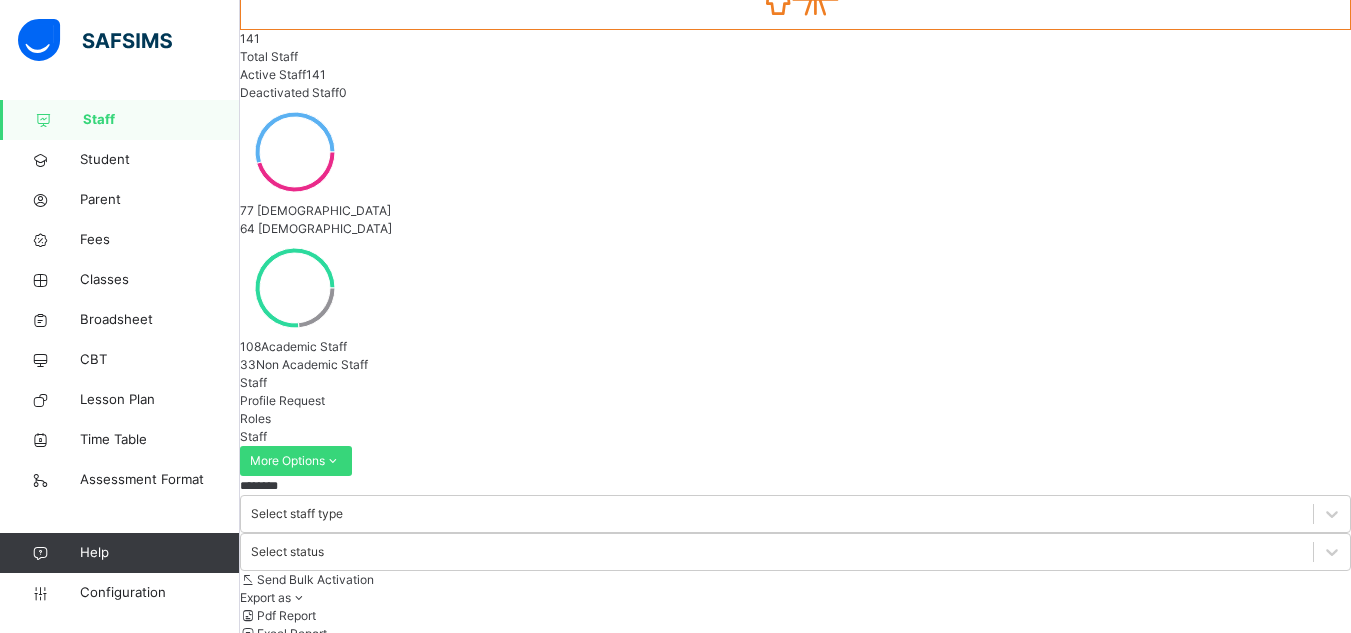 type on "********" 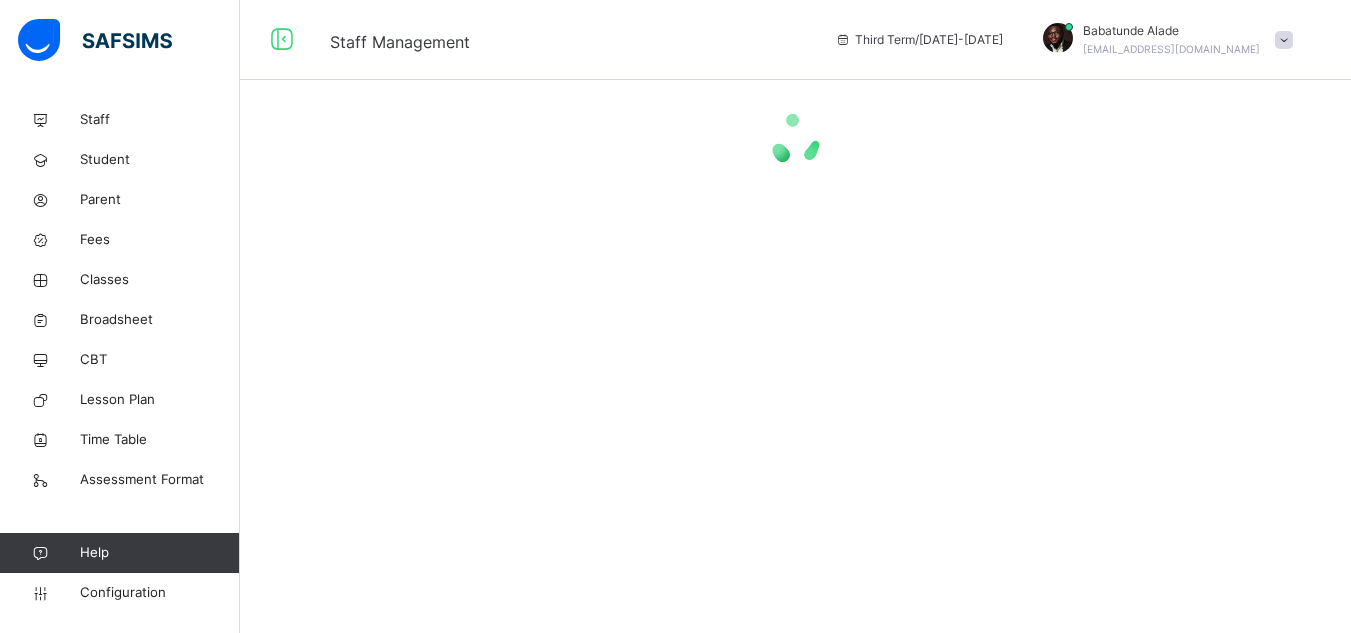 scroll, scrollTop: 0, scrollLeft: 0, axis: both 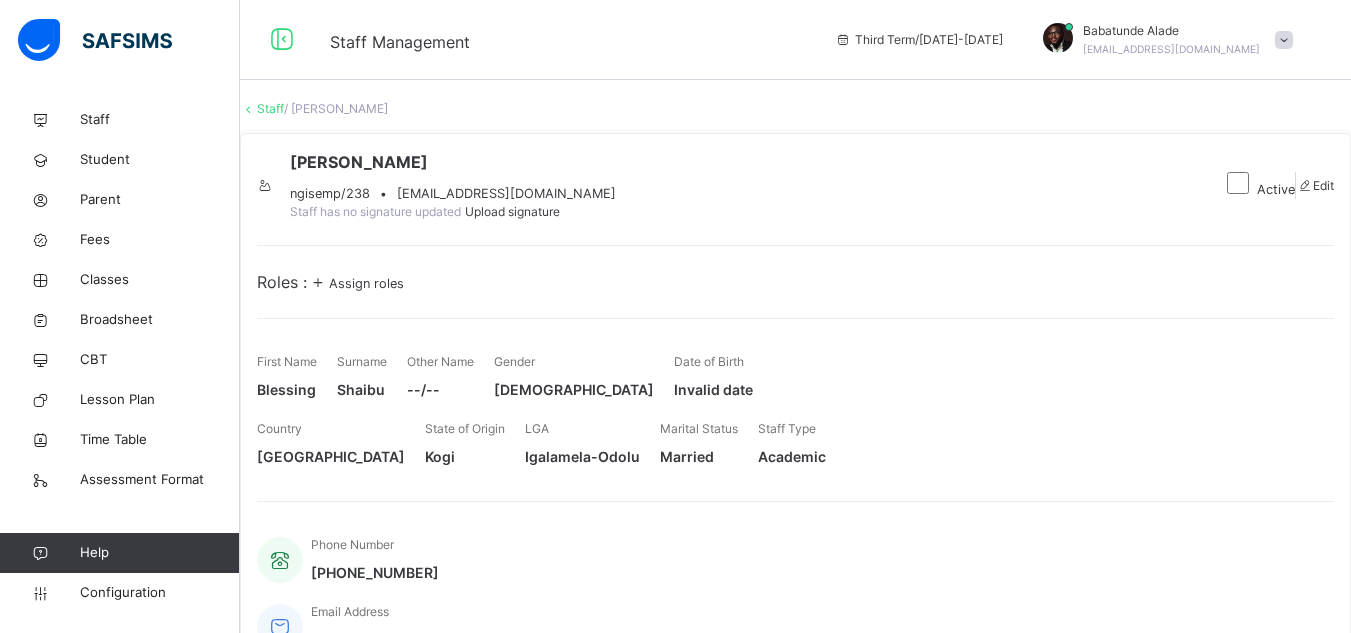 click on "Edit" at bounding box center (1323, 185) 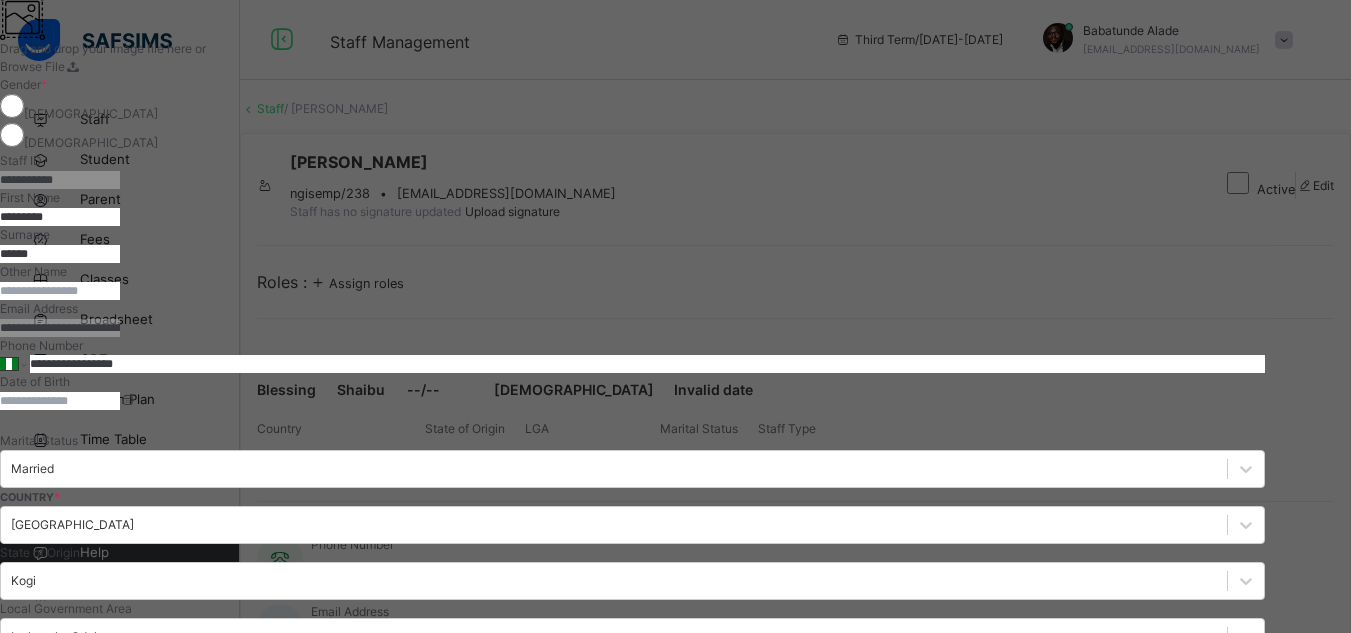 scroll, scrollTop: 400, scrollLeft: 0, axis: vertical 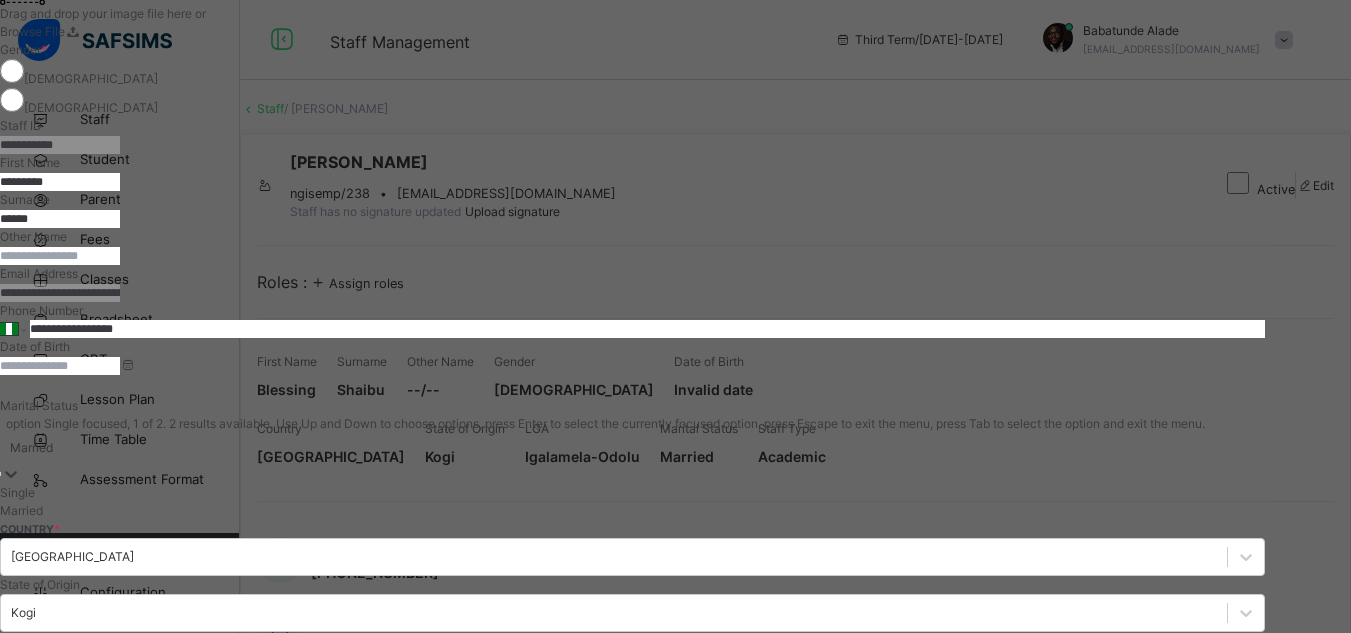 click on "Married" at bounding box center (31, 448) 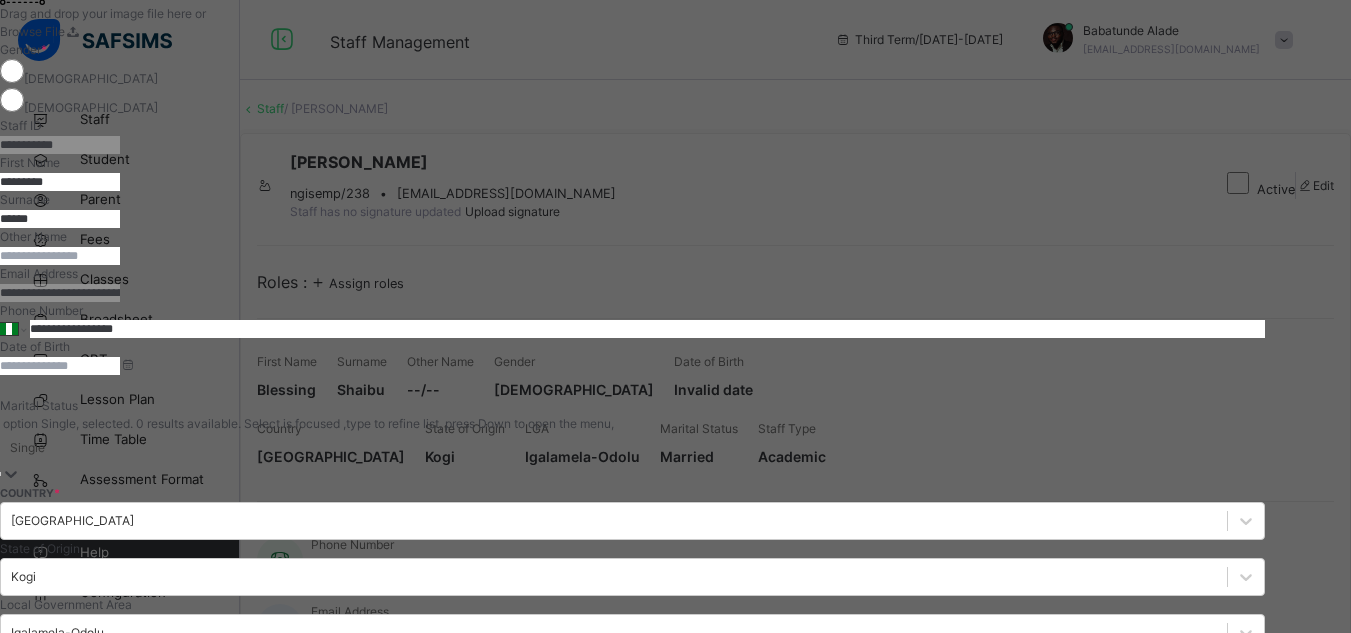 scroll, scrollTop: 786, scrollLeft: 0, axis: vertical 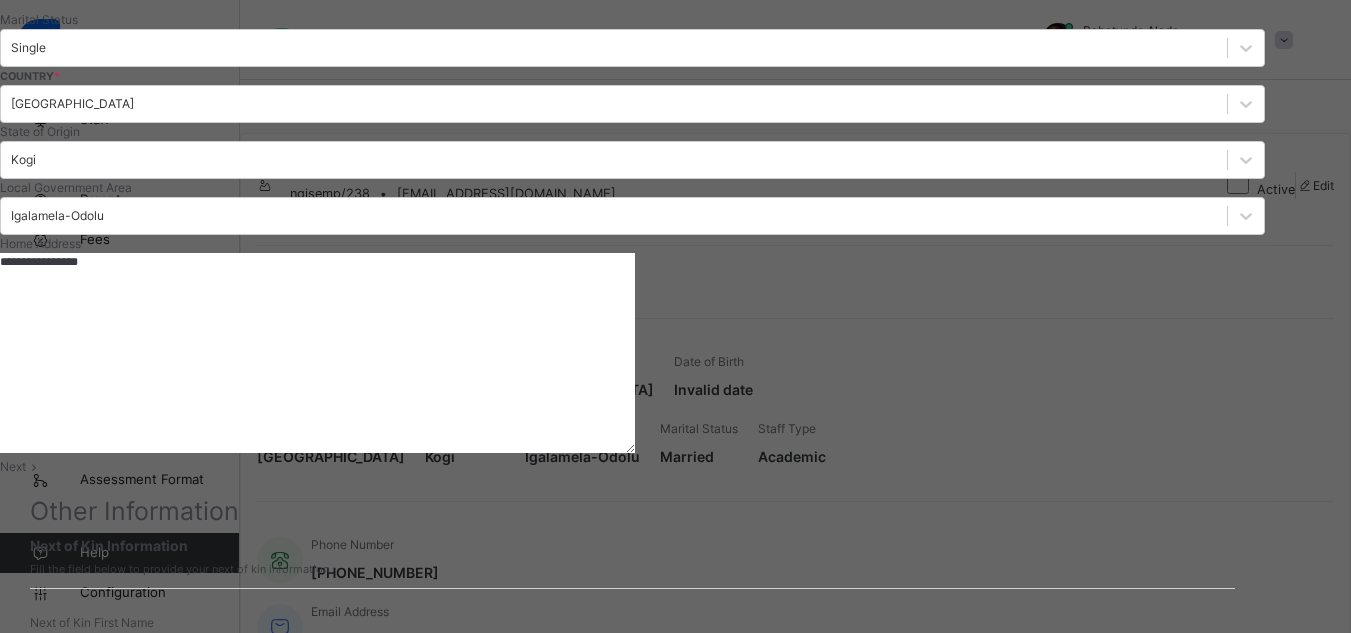 click at bounding box center [34, 466] 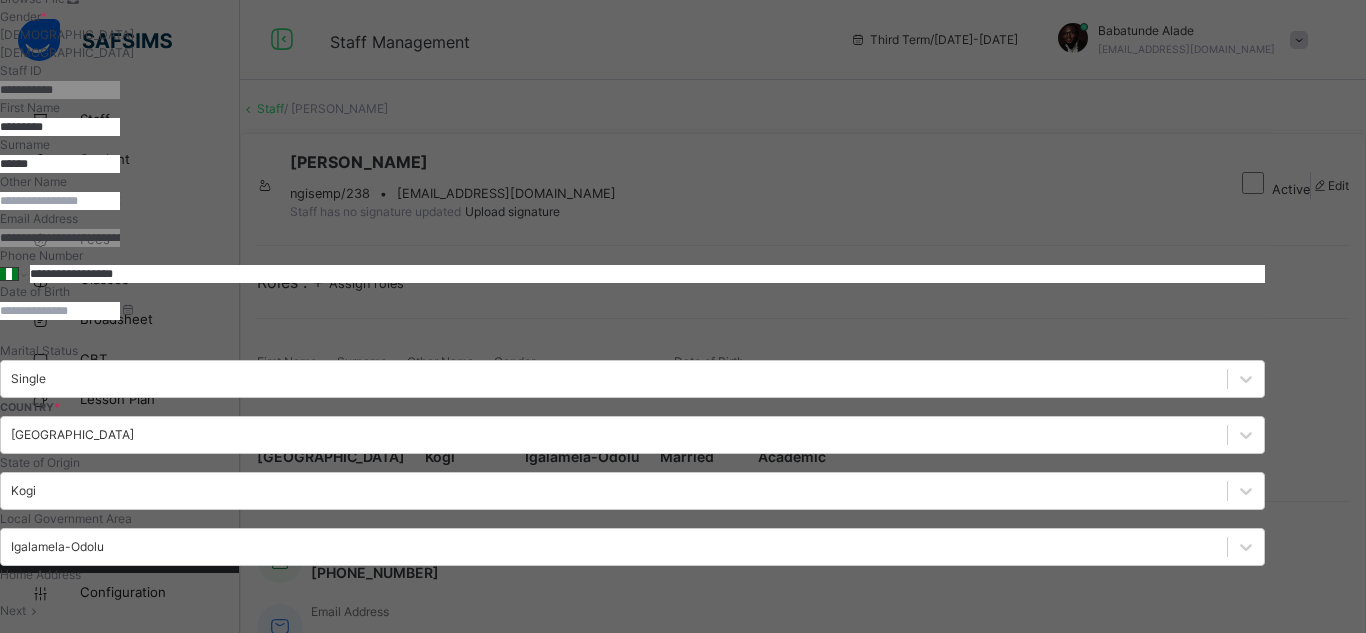 click on "Next" at bounding box center [43, 1090] 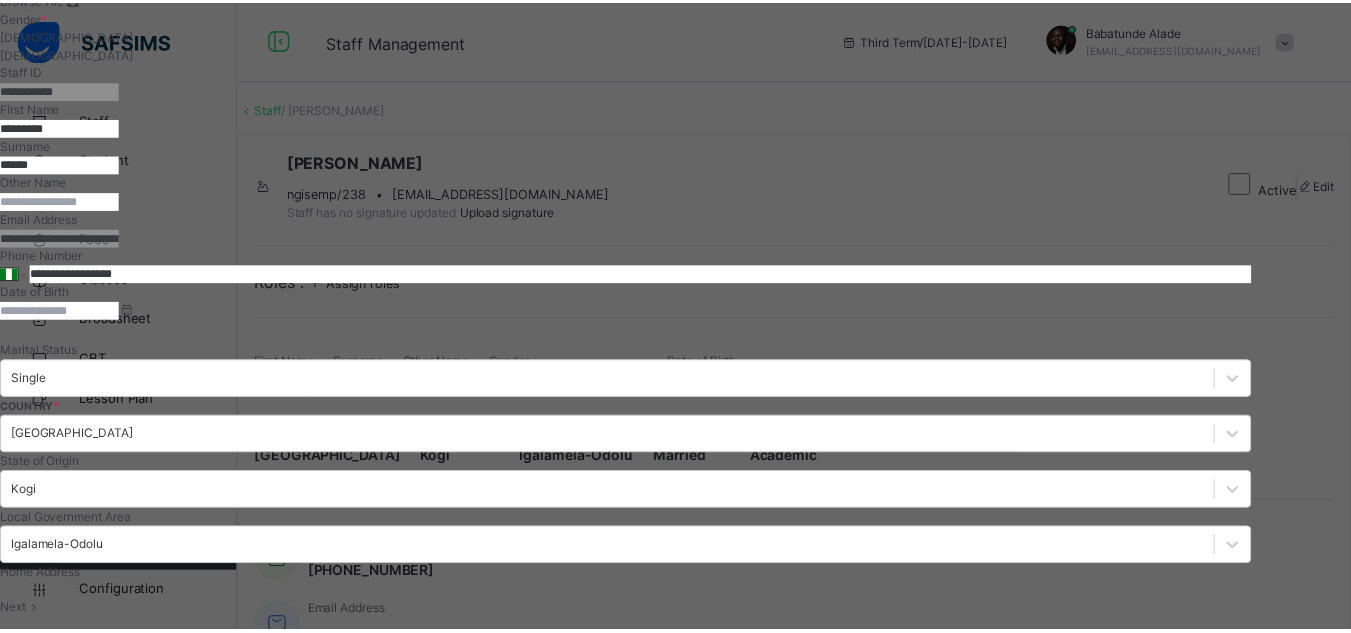 scroll, scrollTop: 785, scrollLeft: 0, axis: vertical 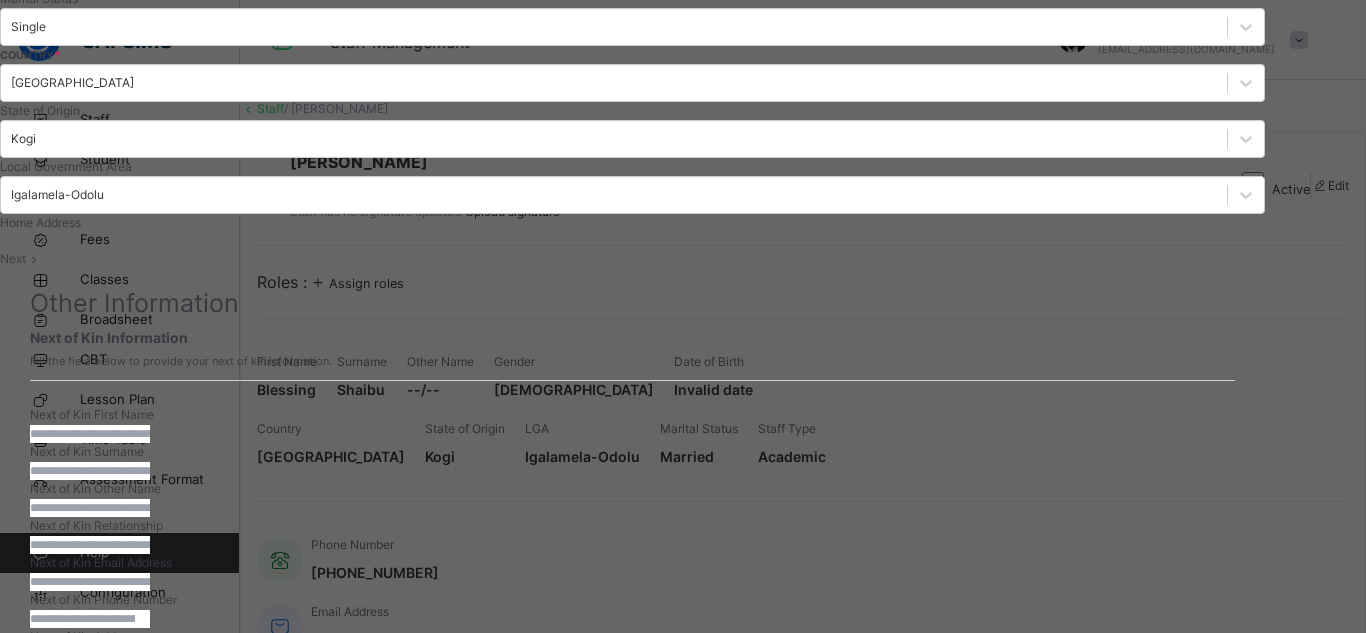 click on "Finish" at bounding box center [632, 2212] 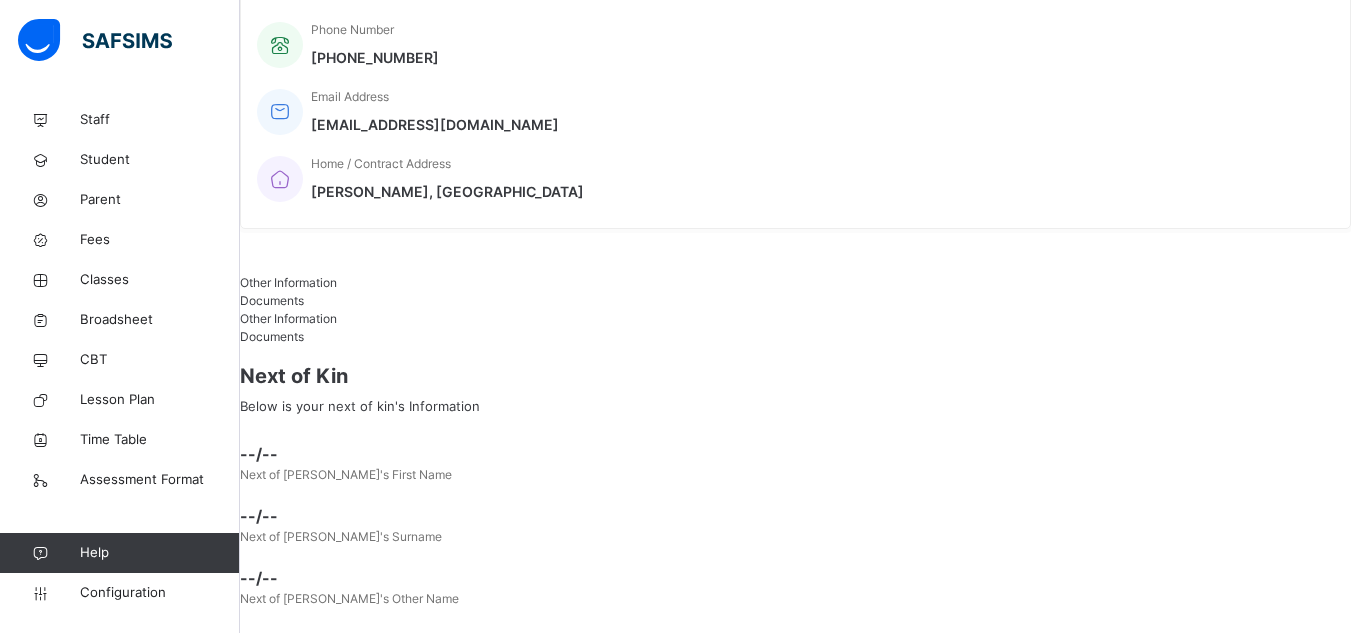 scroll, scrollTop: 520, scrollLeft: 0, axis: vertical 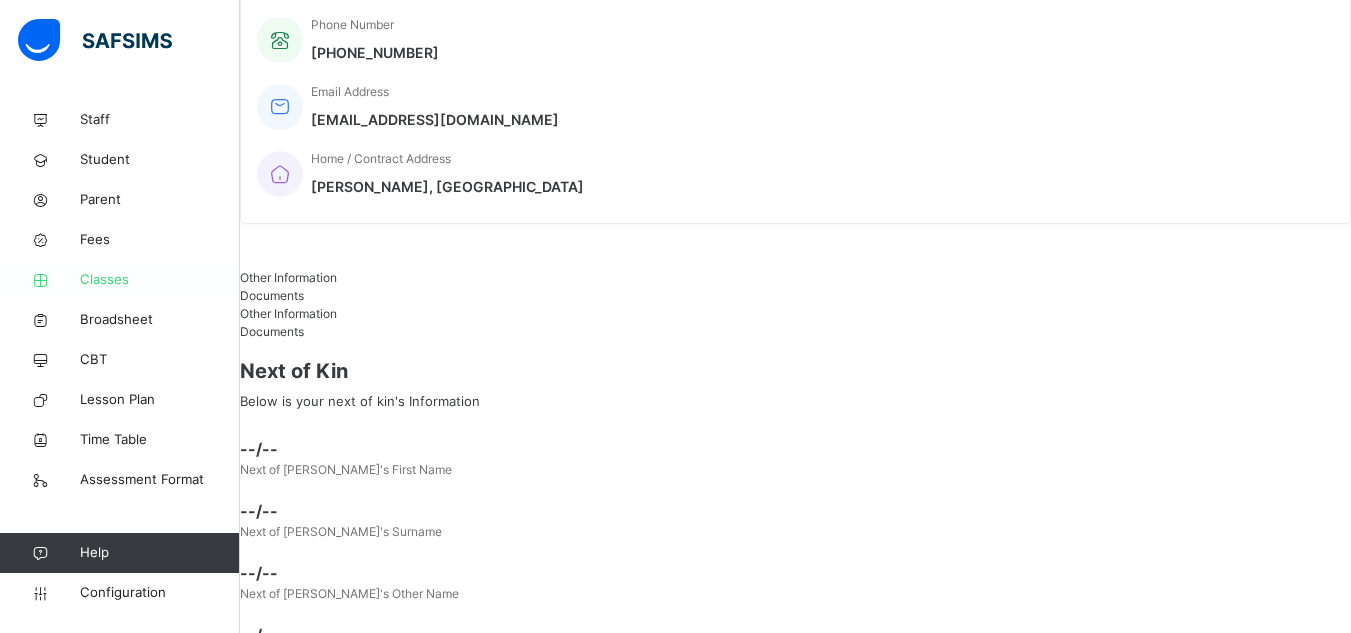 click on "Classes" at bounding box center [160, 280] 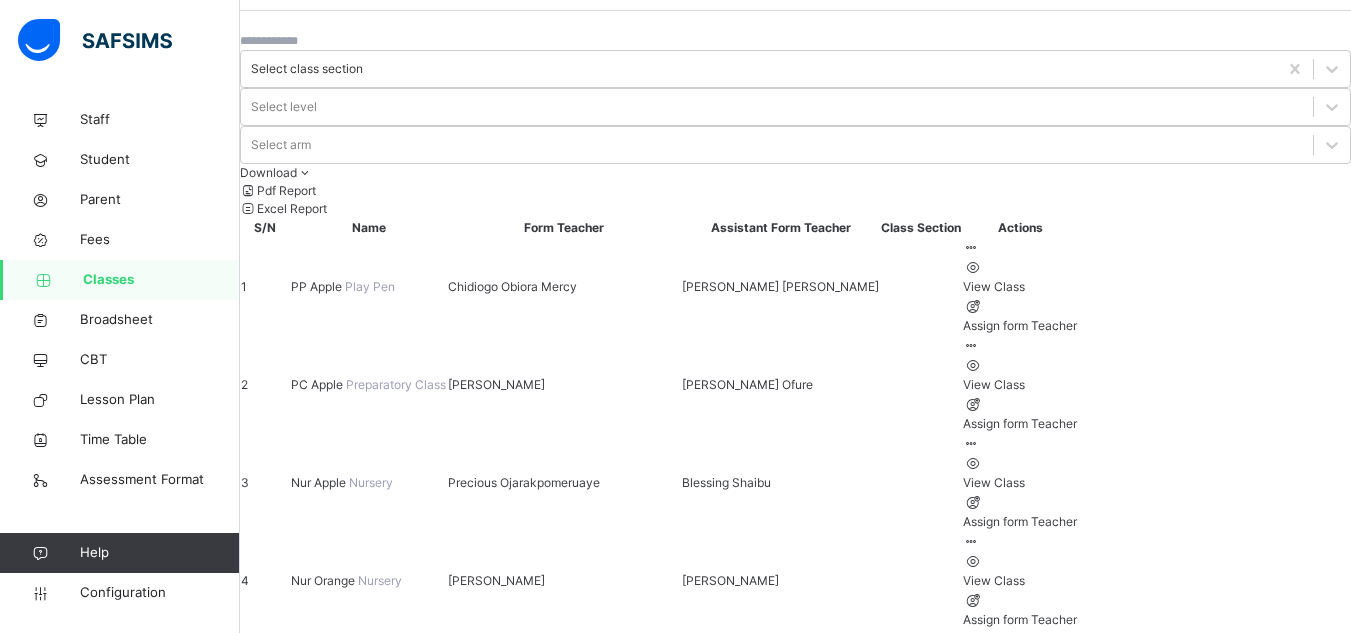 scroll, scrollTop: 100, scrollLeft: 0, axis: vertical 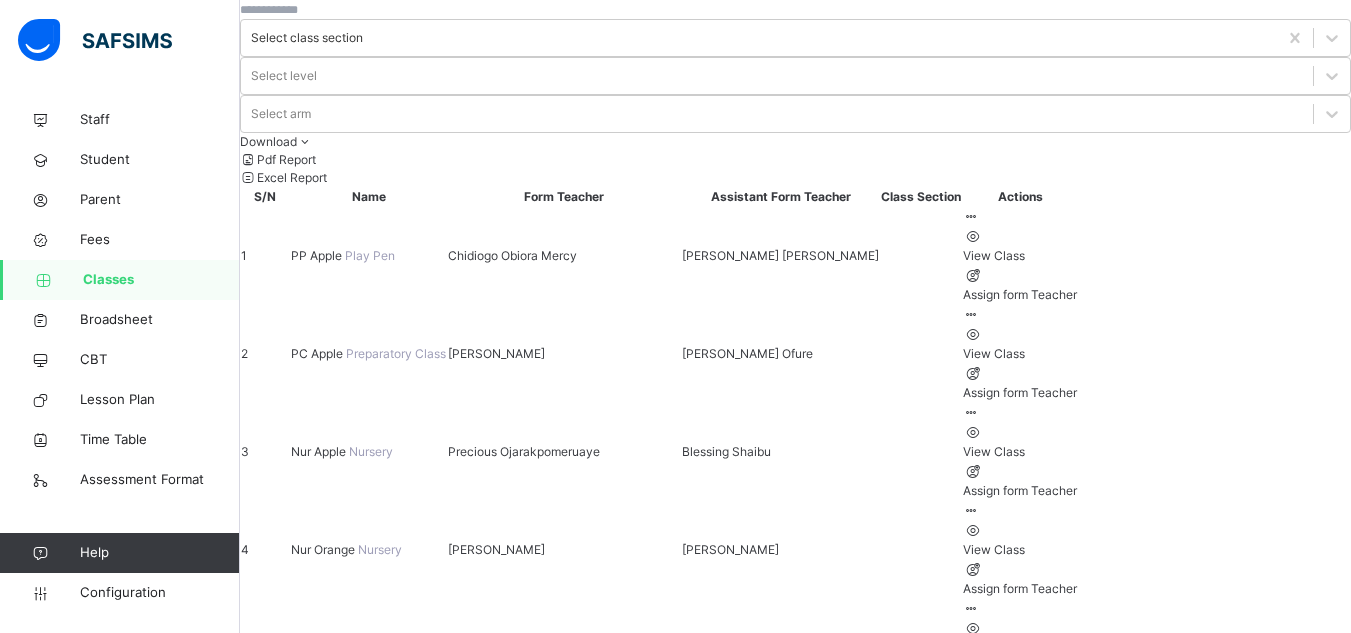click on "[PERSON_NAME]" at bounding box center (496, 550) 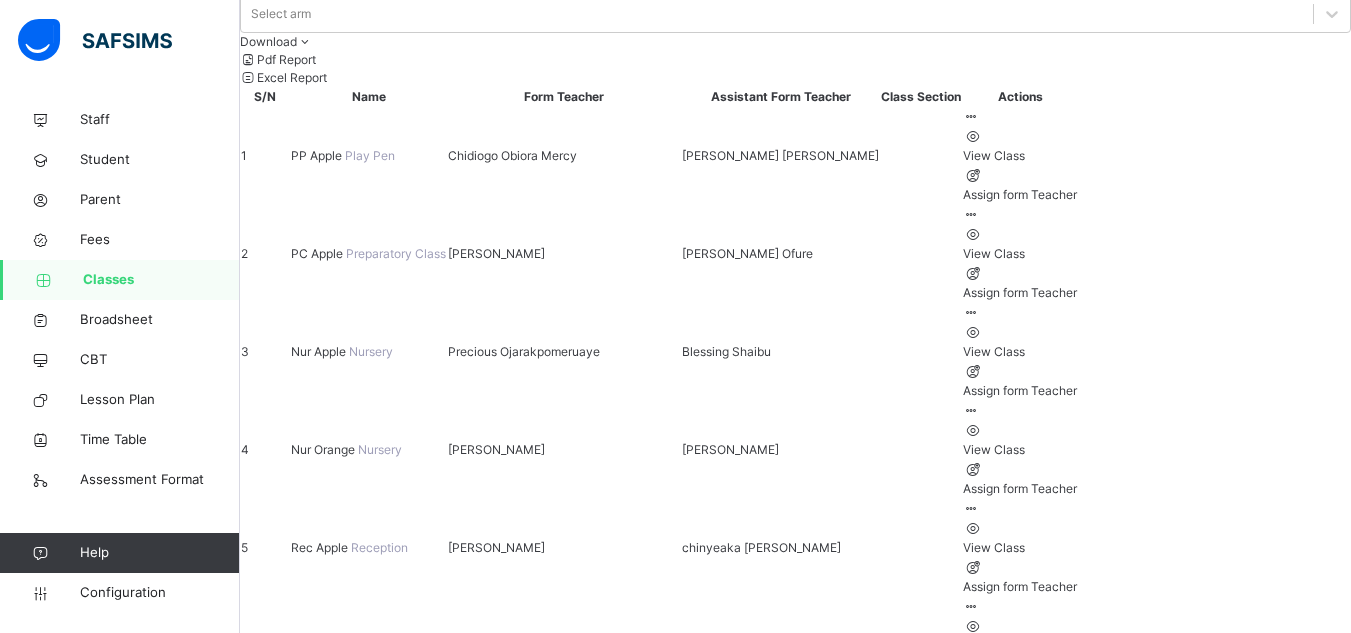 scroll, scrollTop: 0, scrollLeft: 0, axis: both 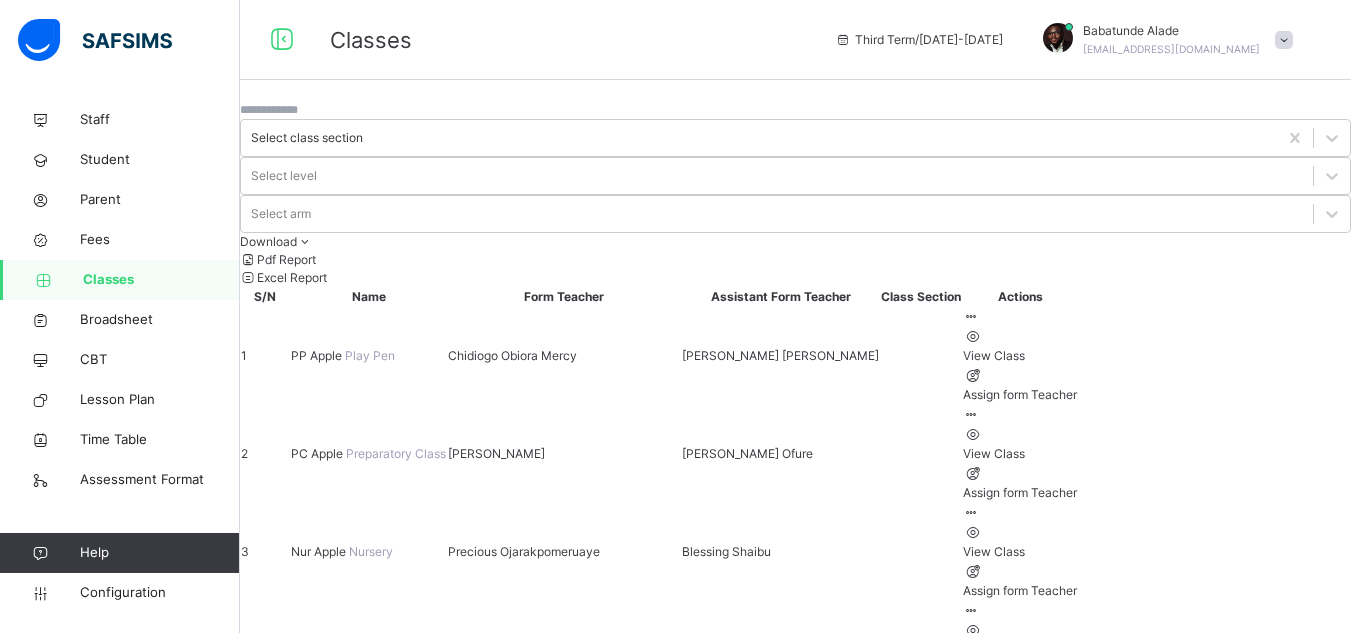 click on "PP   Apple" at bounding box center (318, 355) 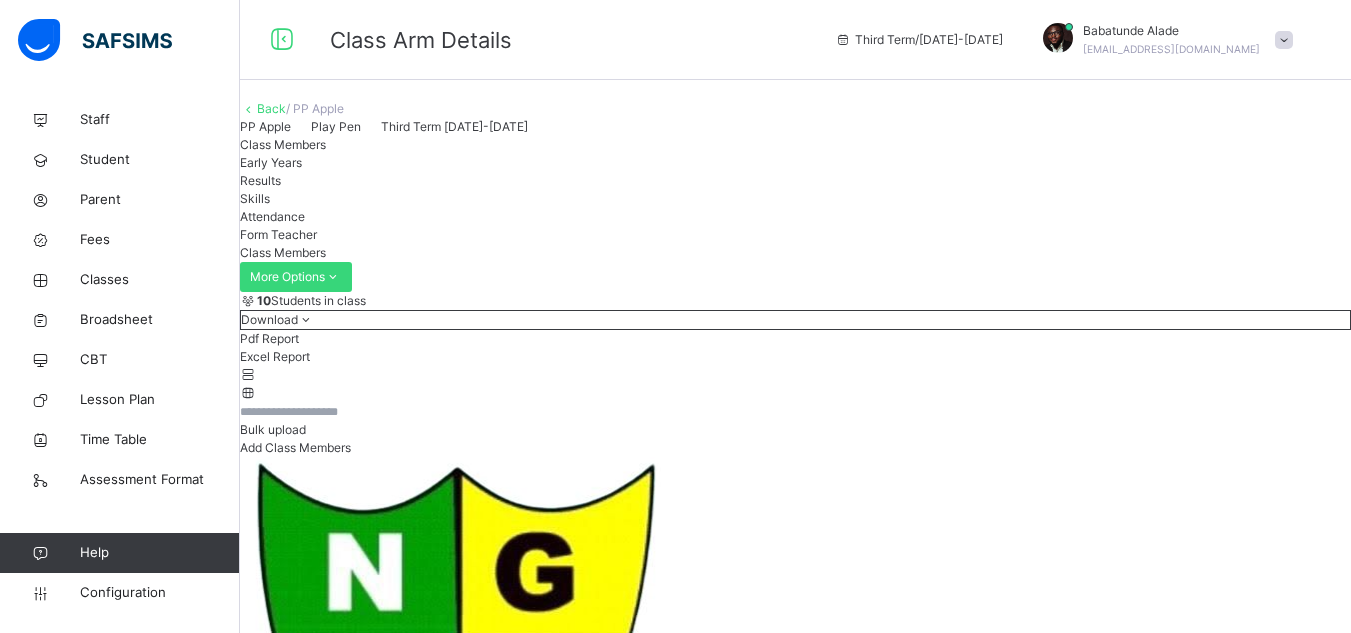 click on "Attendance" at bounding box center [272, 216] 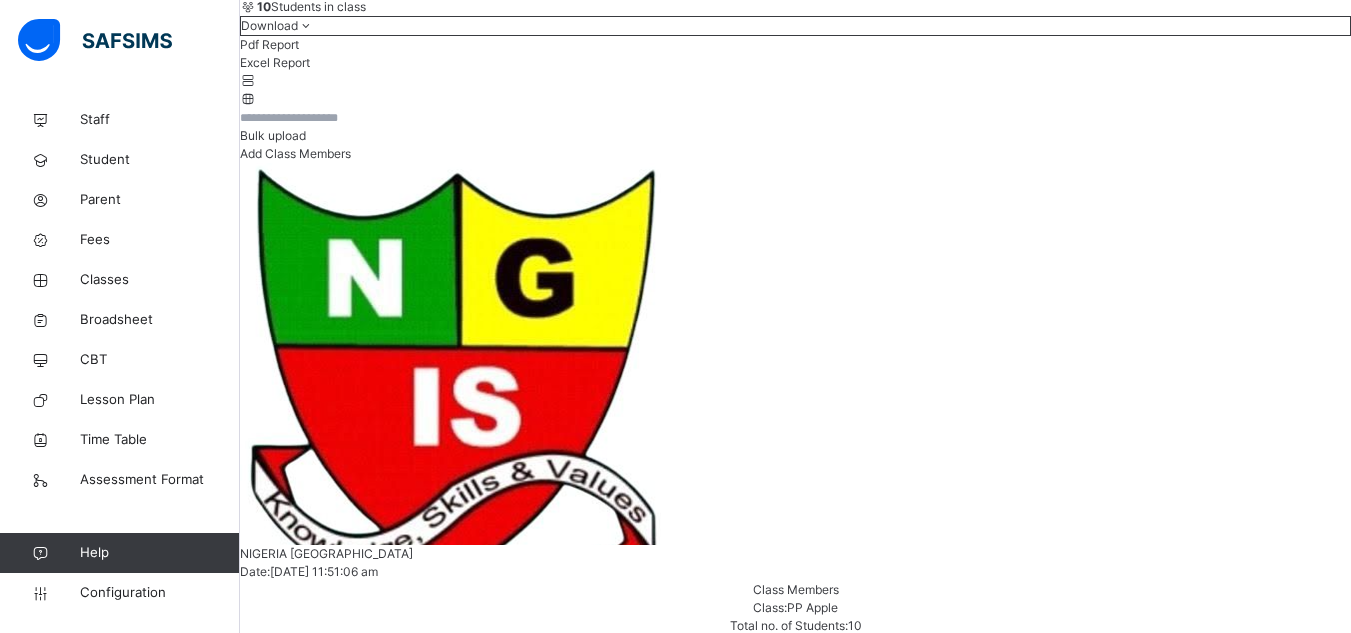 scroll, scrollTop: 300, scrollLeft: 0, axis: vertical 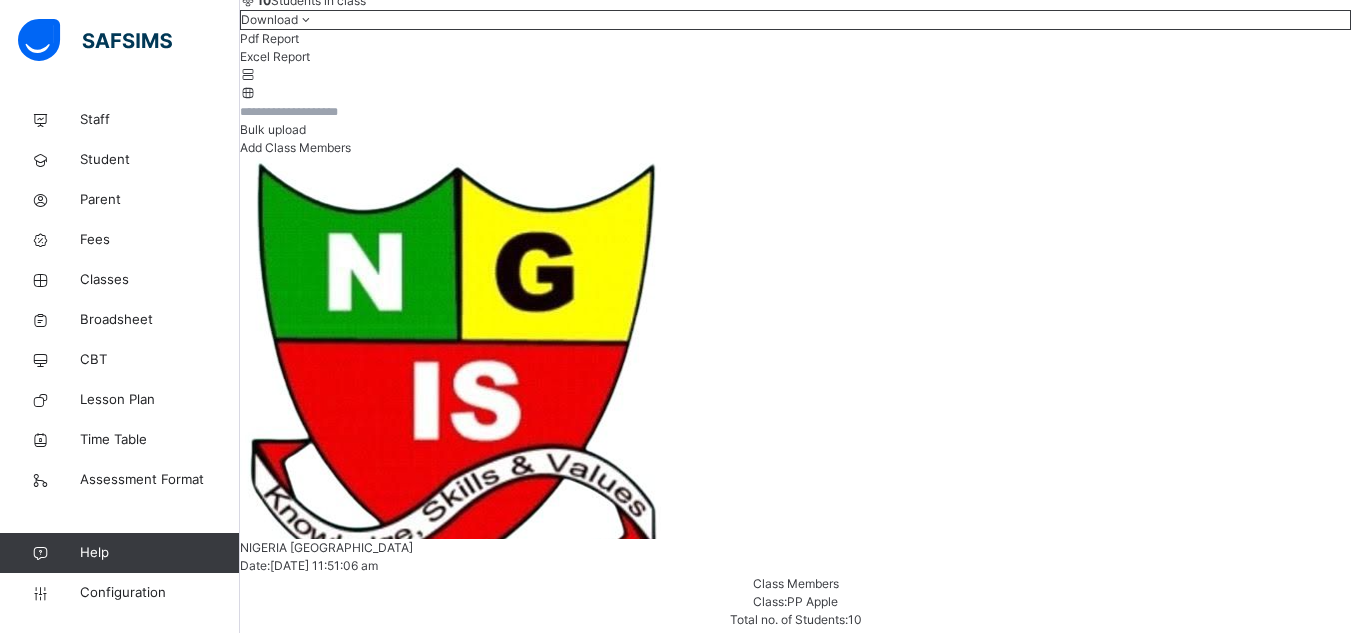 click on "**********" at bounding box center [300, 5793] 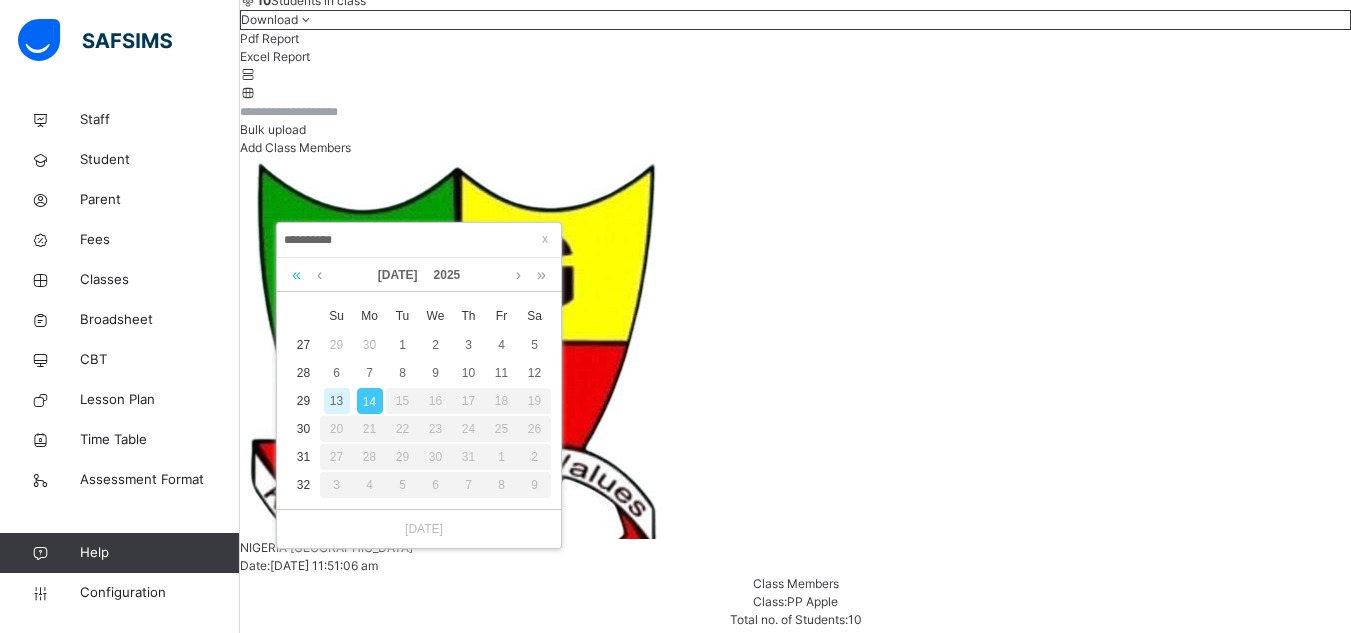 click at bounding box center [296, 275] 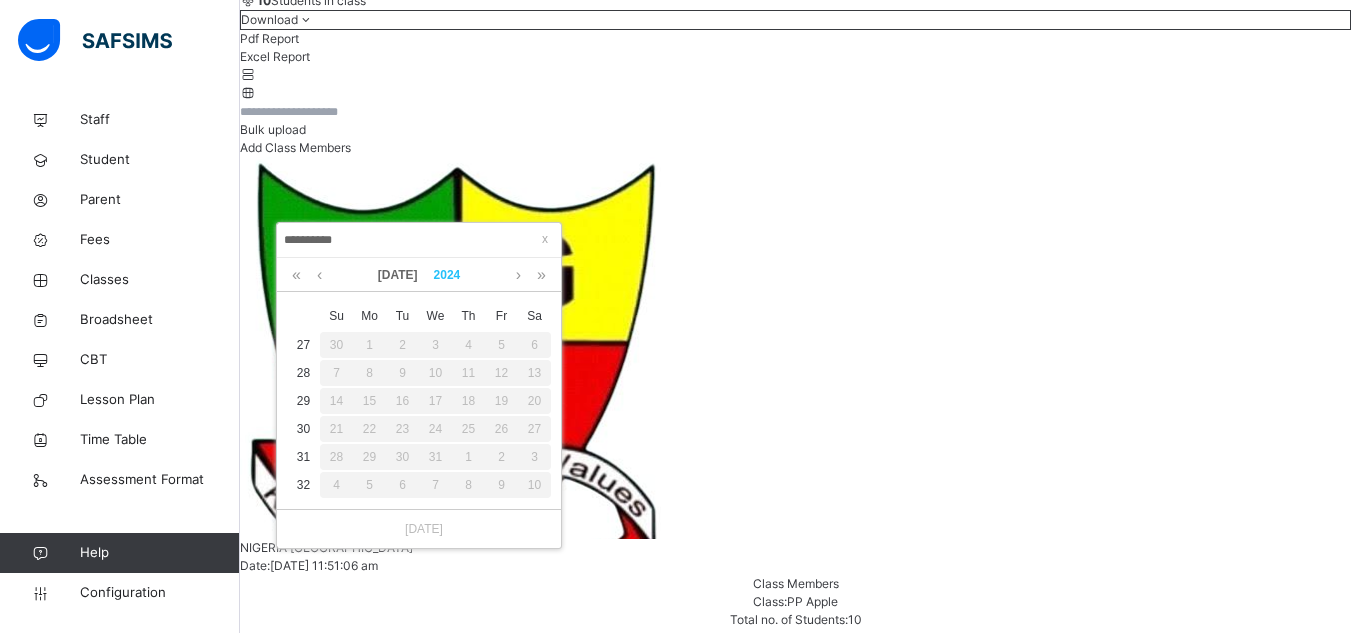 drag, startPoint x: 535, startPoint y: 273, endPoint x: 429, endPoint y: 273, distance: 106 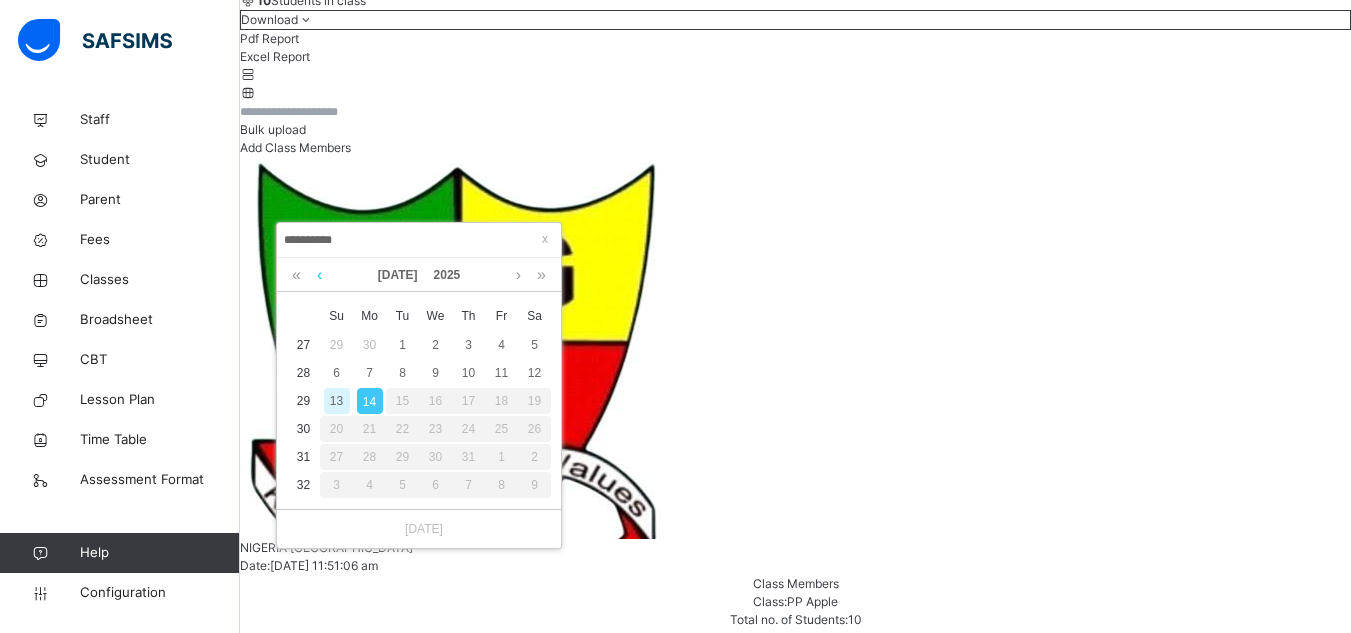 click at bounding box center [319, 275] 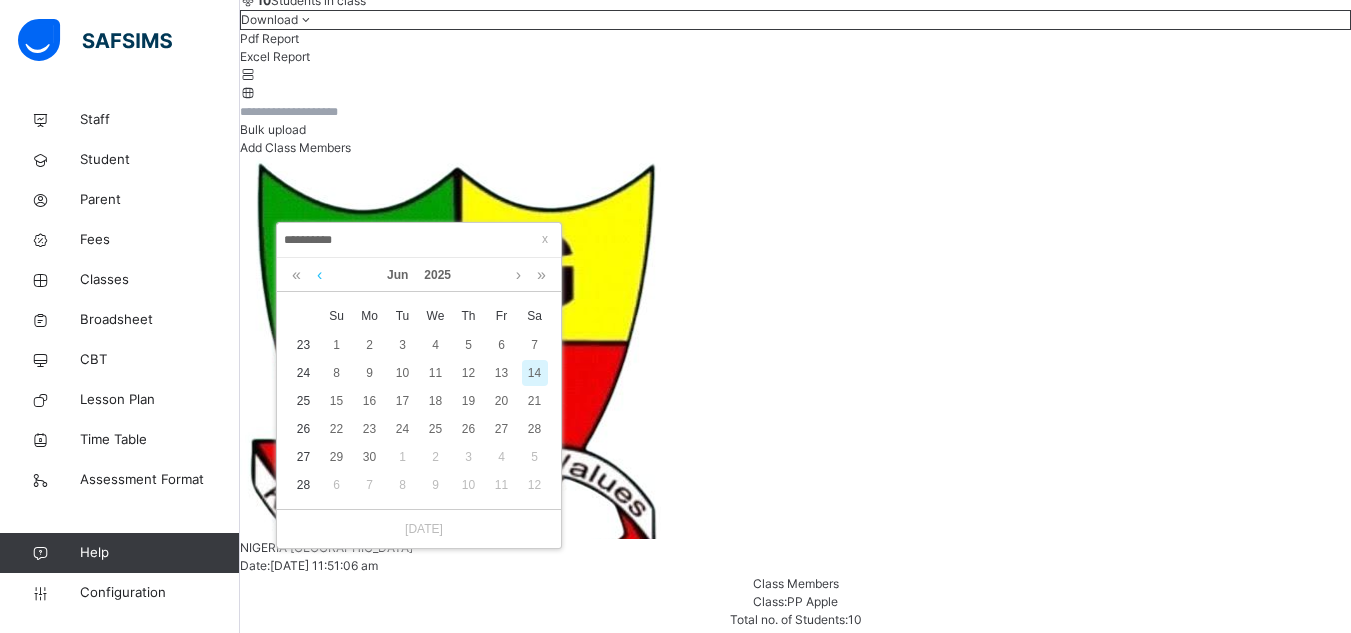 click at bounding box center (319, 275) 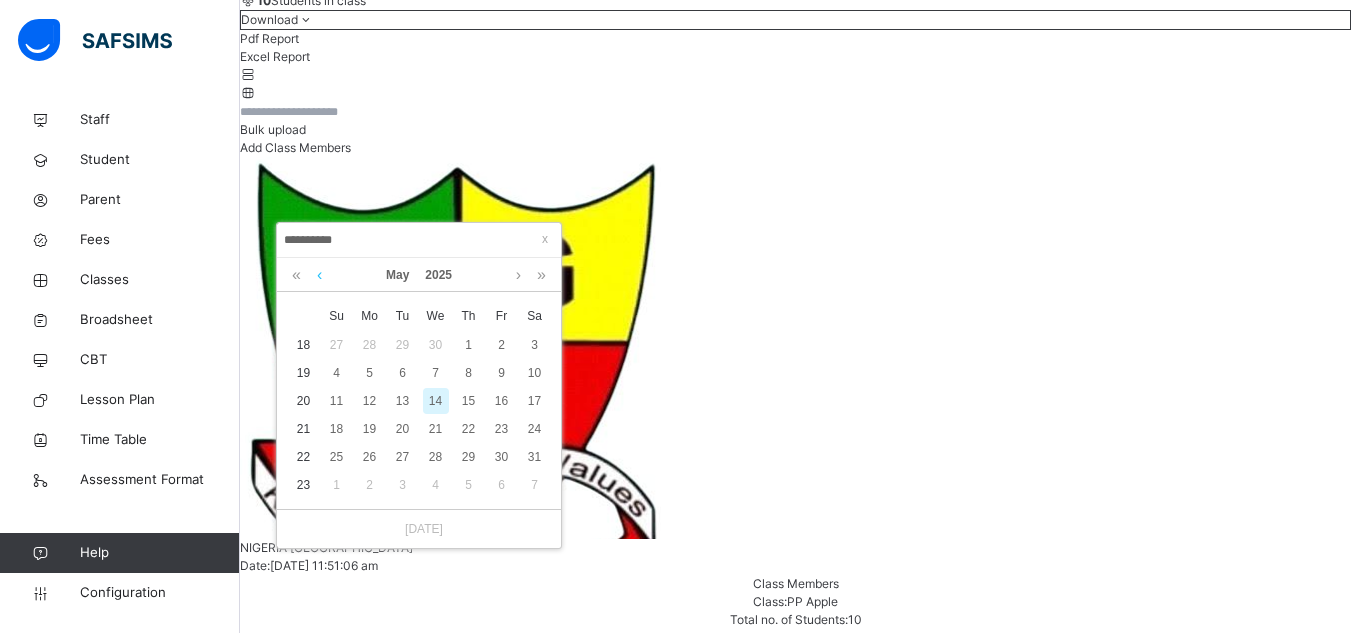 click at bounding box center [319, 275] 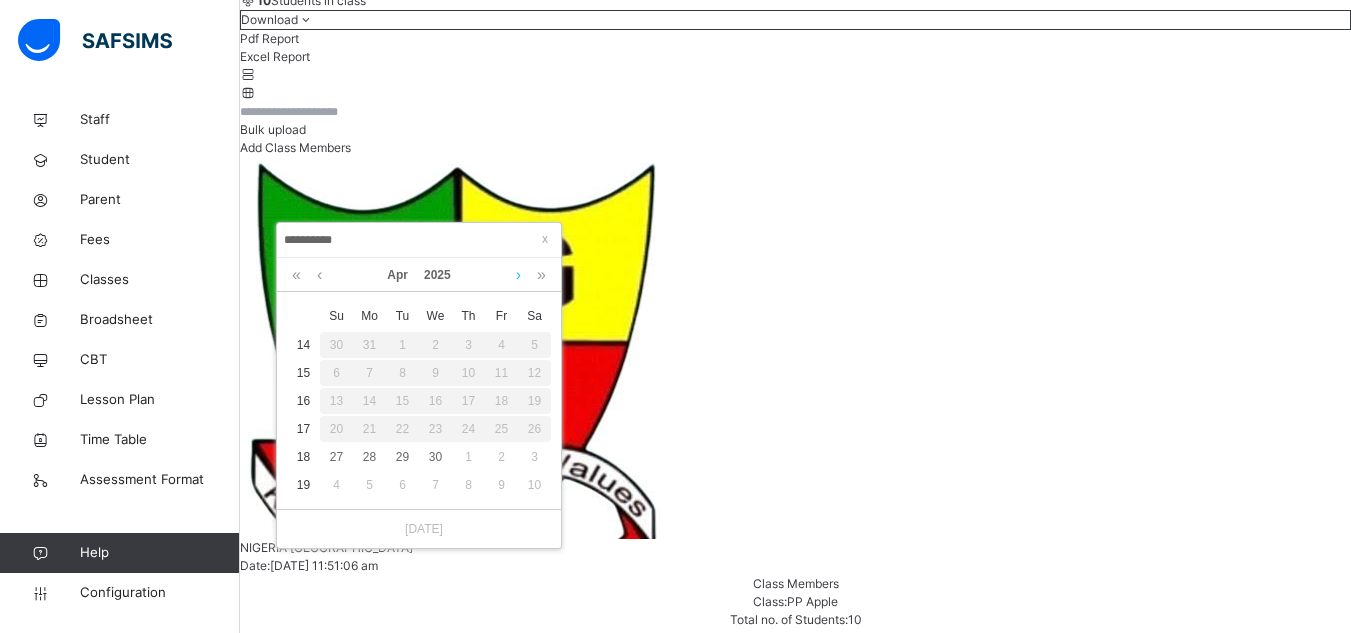 click at bounding box center [518, 275] 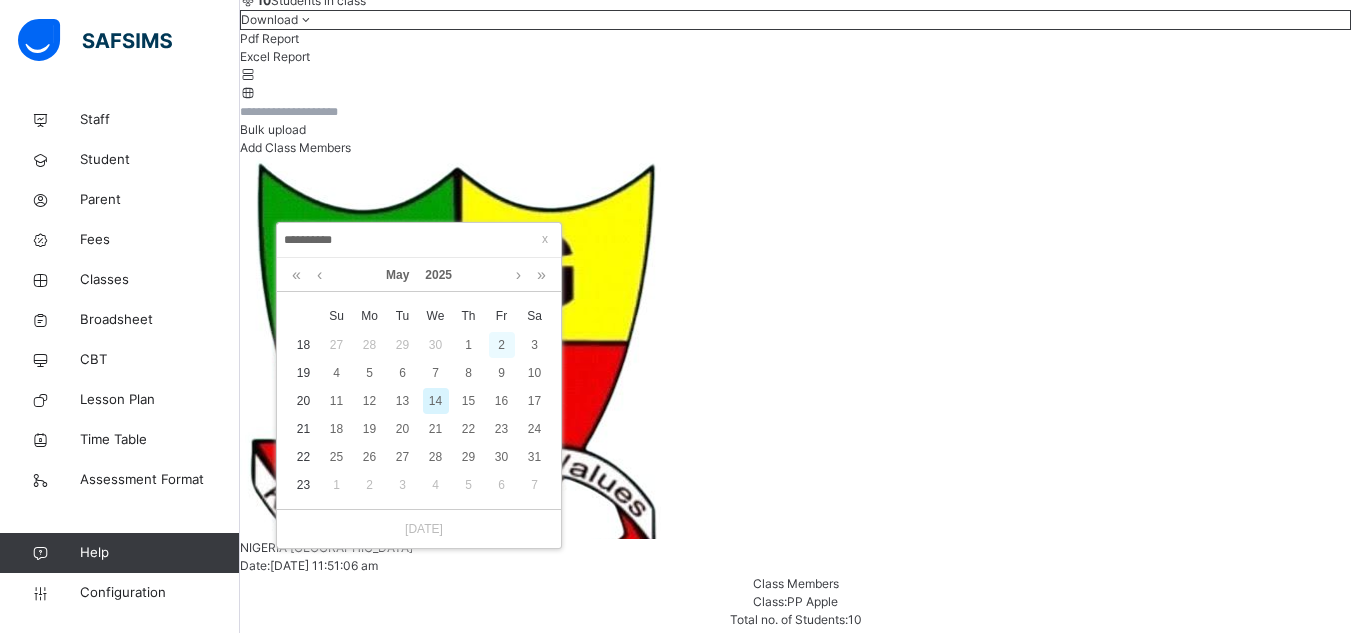click on "2" at bounding box center [502, 345] 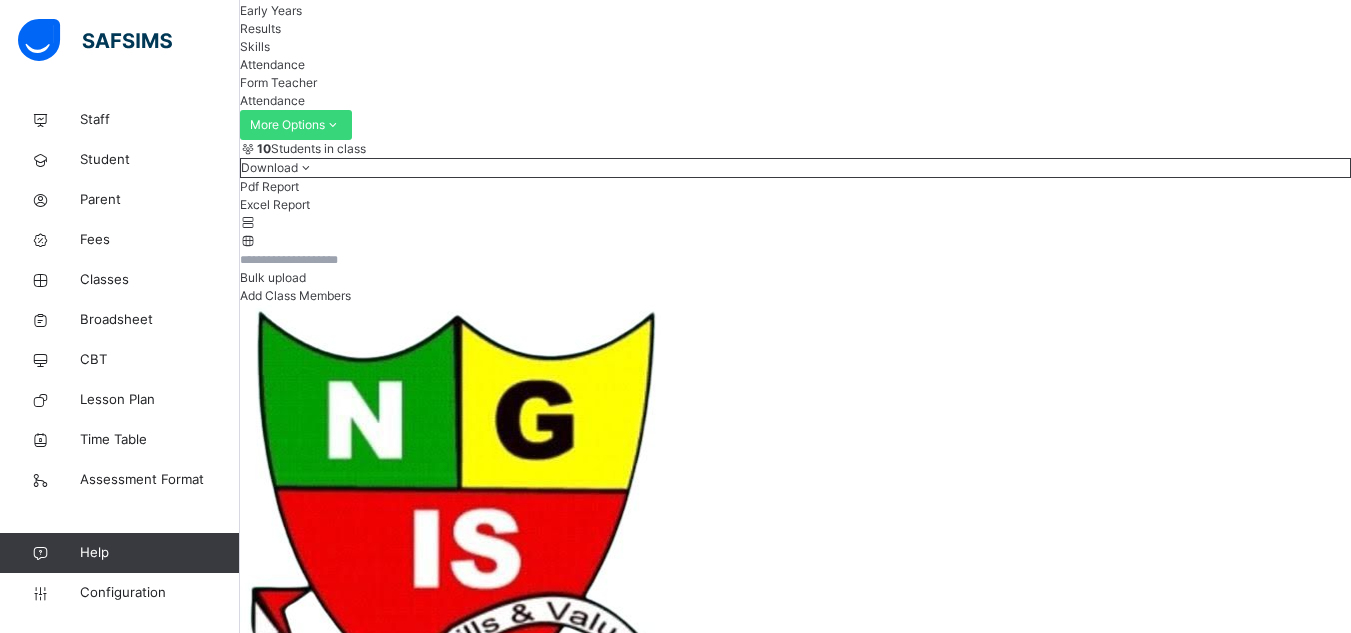 scroll, scrollTop: 352, scrollLeft: 0, axis: vertical 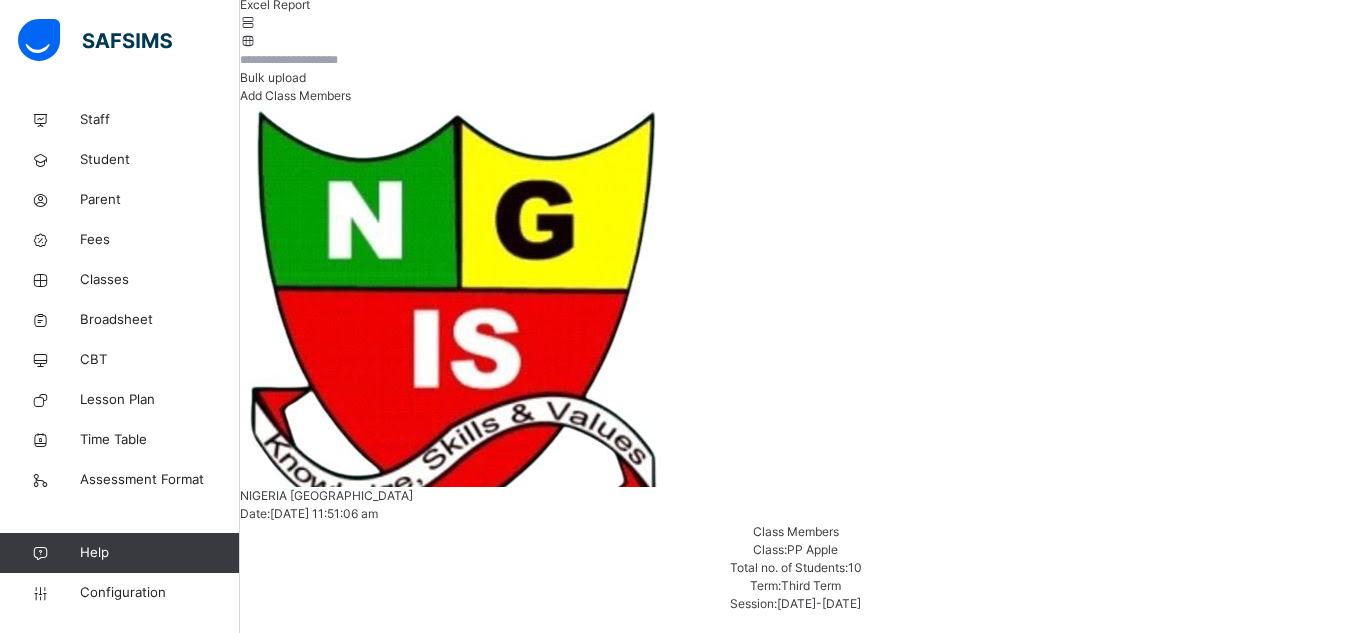 click on "Save" at bounding box center [254, 5830] 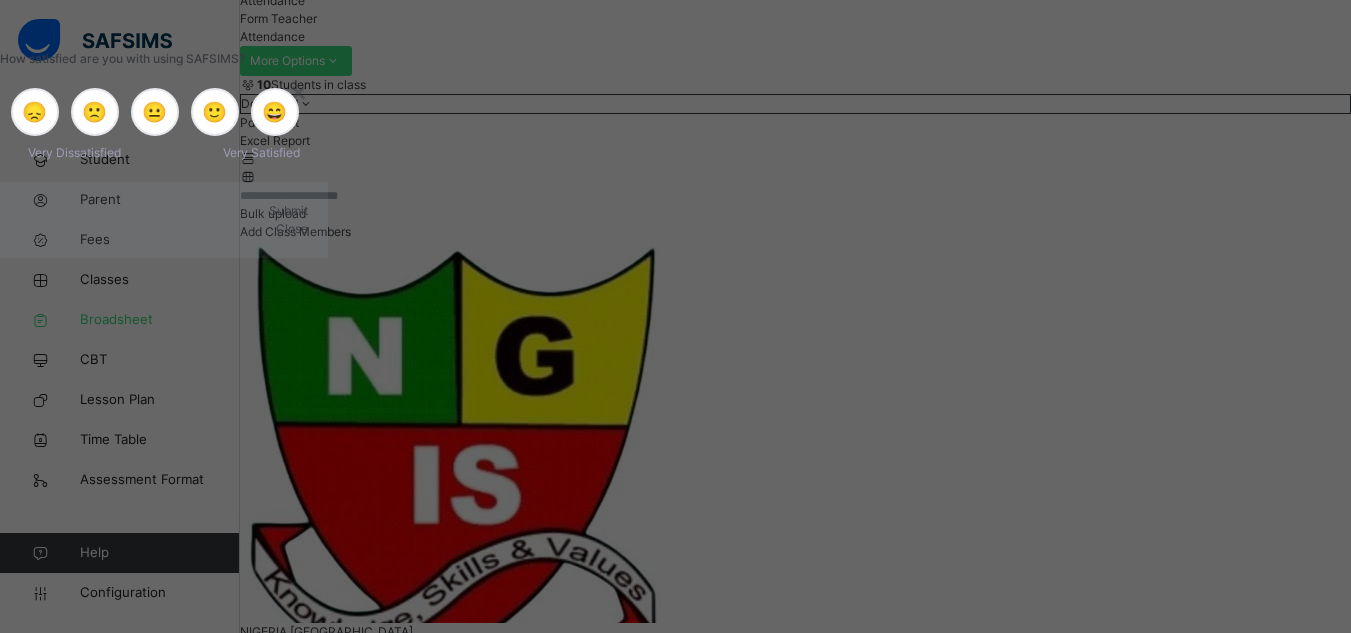 scroll, scrollTop: 352, scrollLeft: 0, axis: vertical 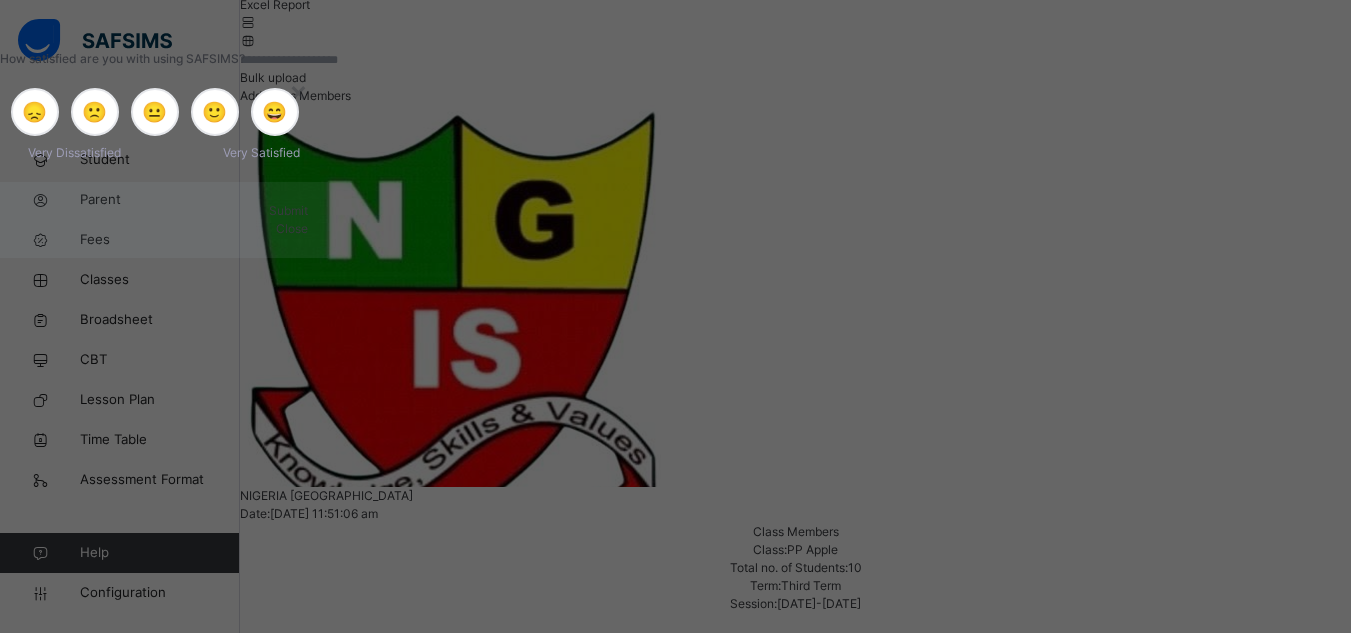 click on "Close" at bounding box center (292, 228) 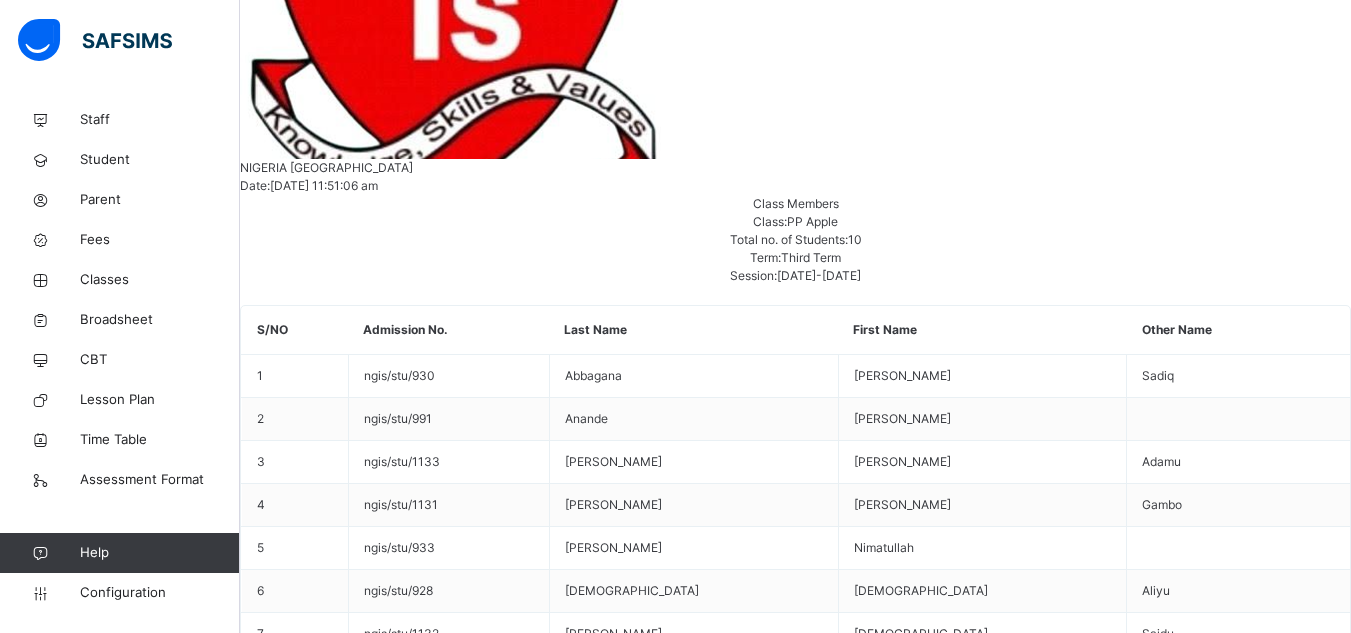 scroll, scrollTop: 752, scrollLeft: 0, axis: vertical 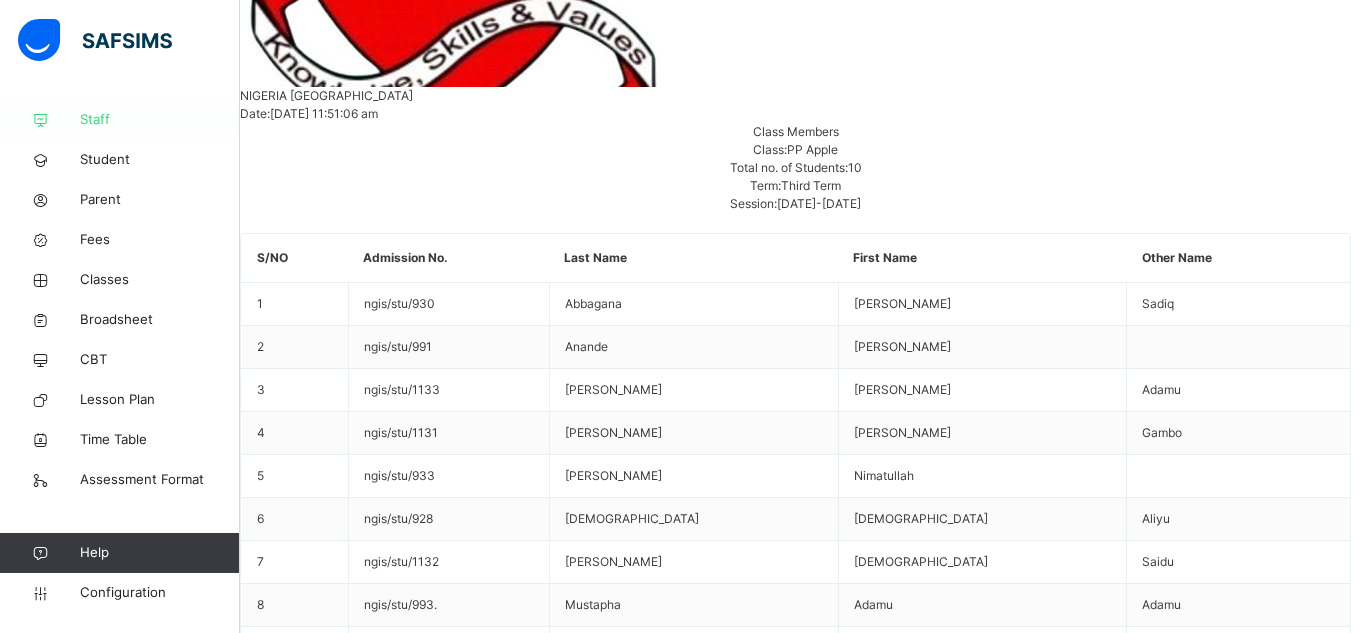 click on "Staff" at bounding box center (160, 120) 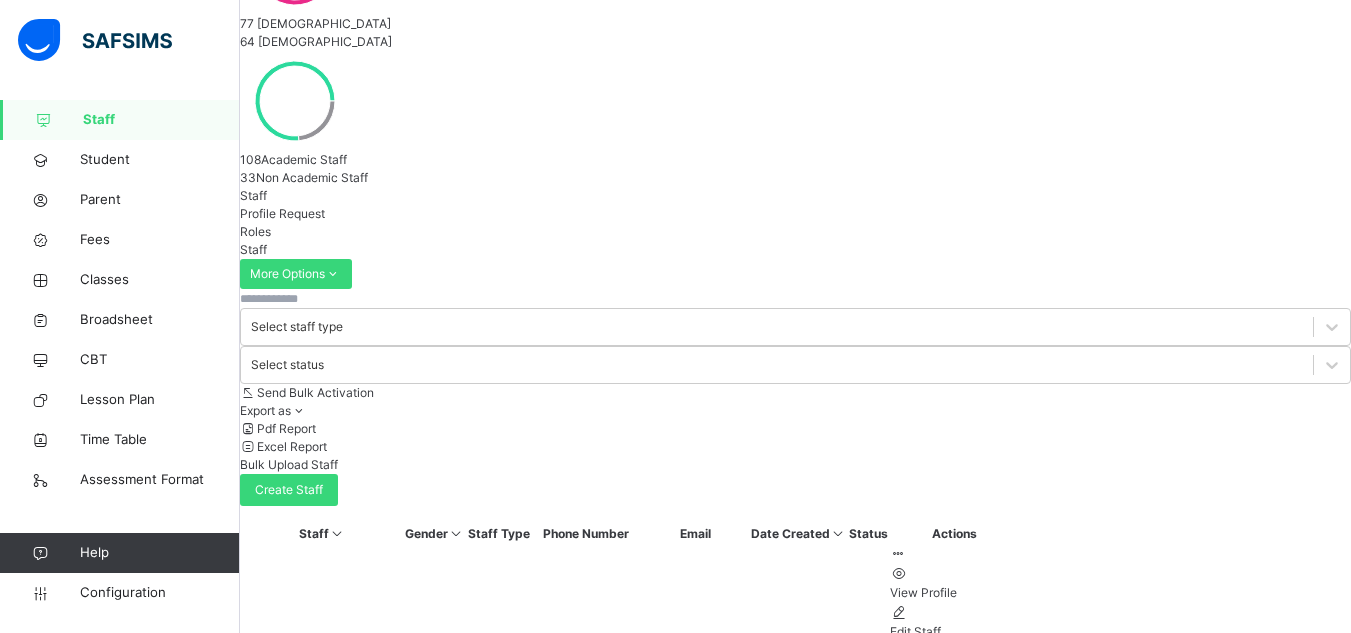 scroll, scrollTop: 400, scrollLeft: 0, axis: vertical 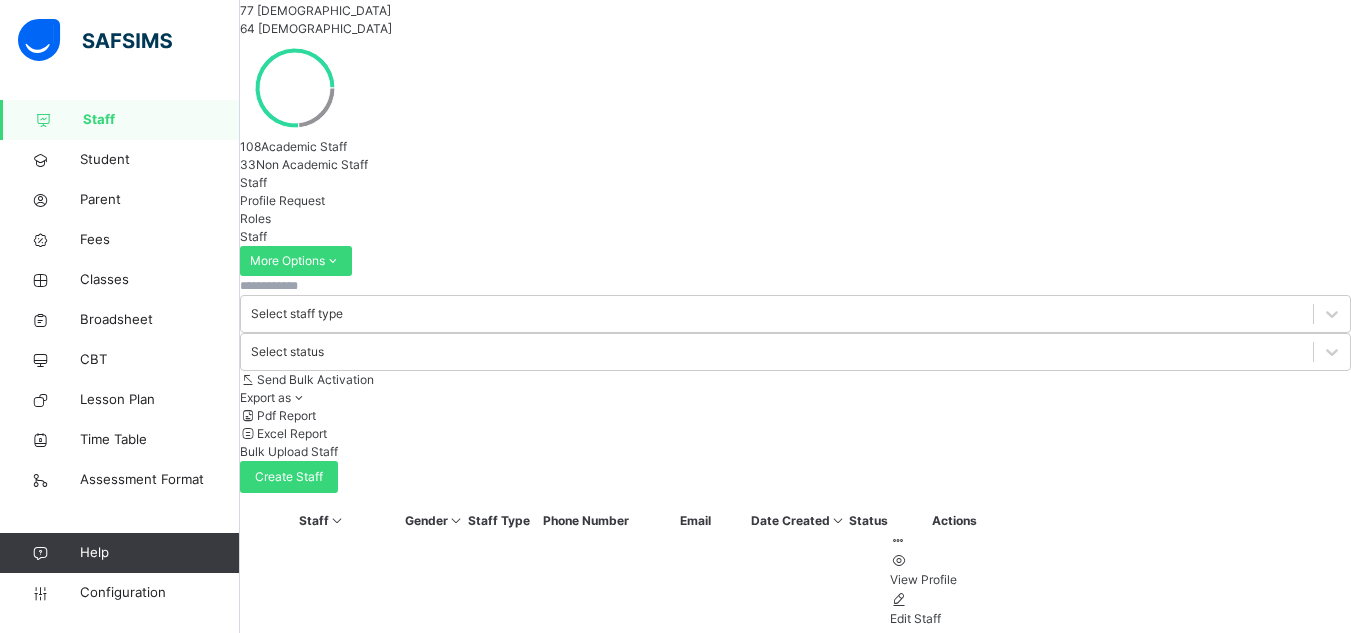 click at bounding box center (300, 286) 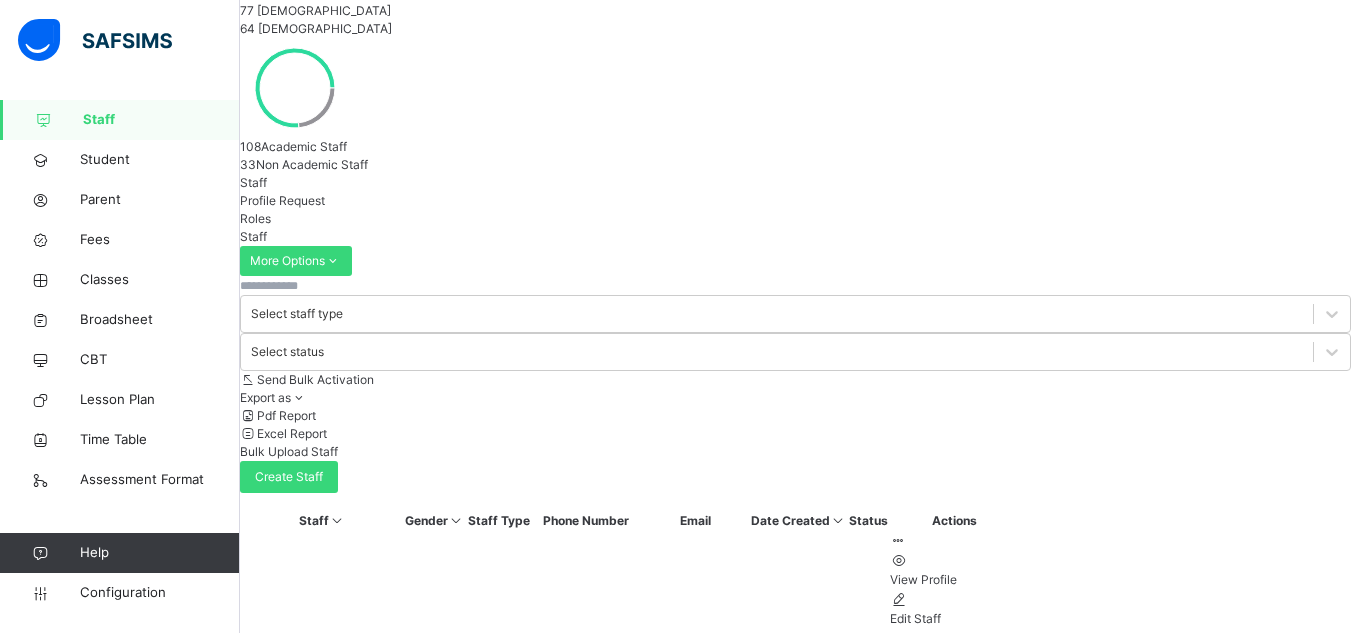 click at bounding box center [300, 286] 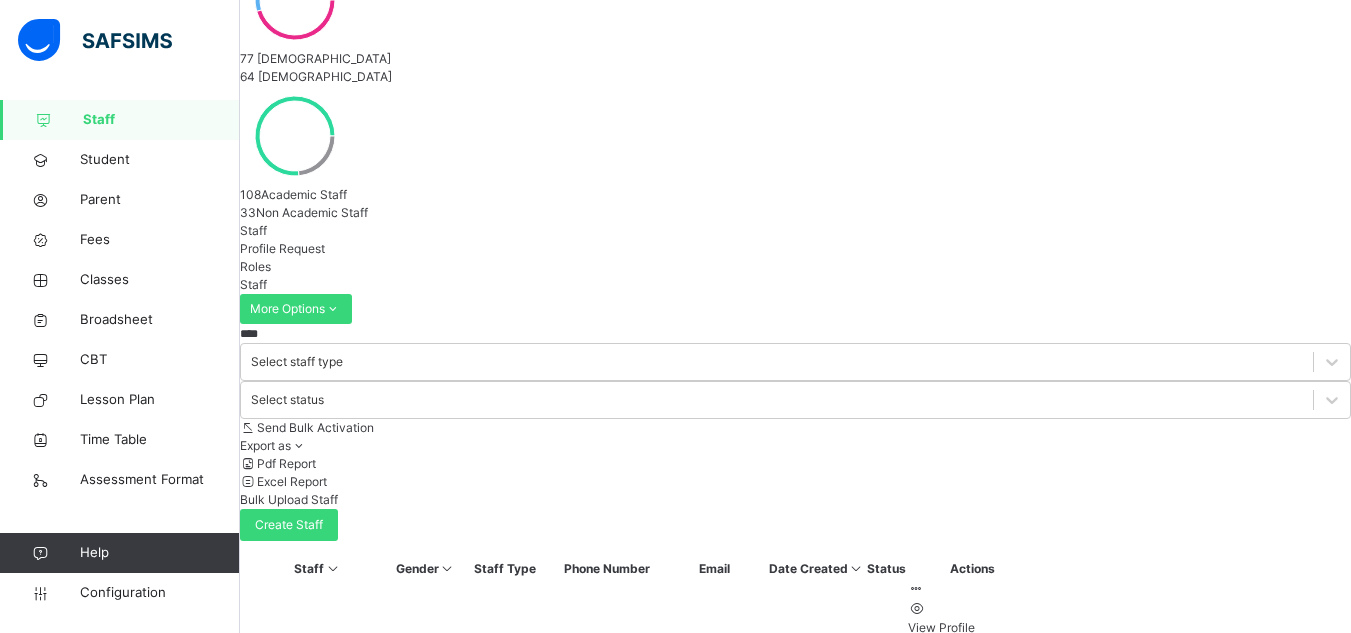 scroll, scrollTop: 400, scrollLeft: 0, axis: vertical 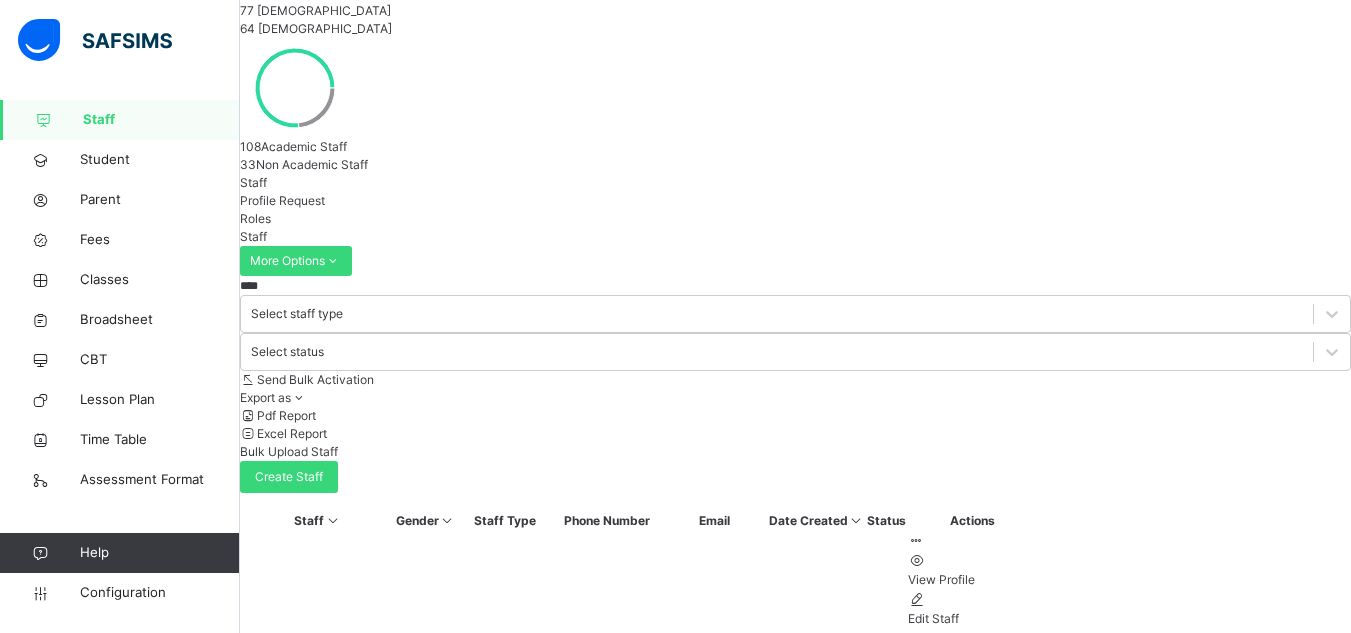 type on "****" 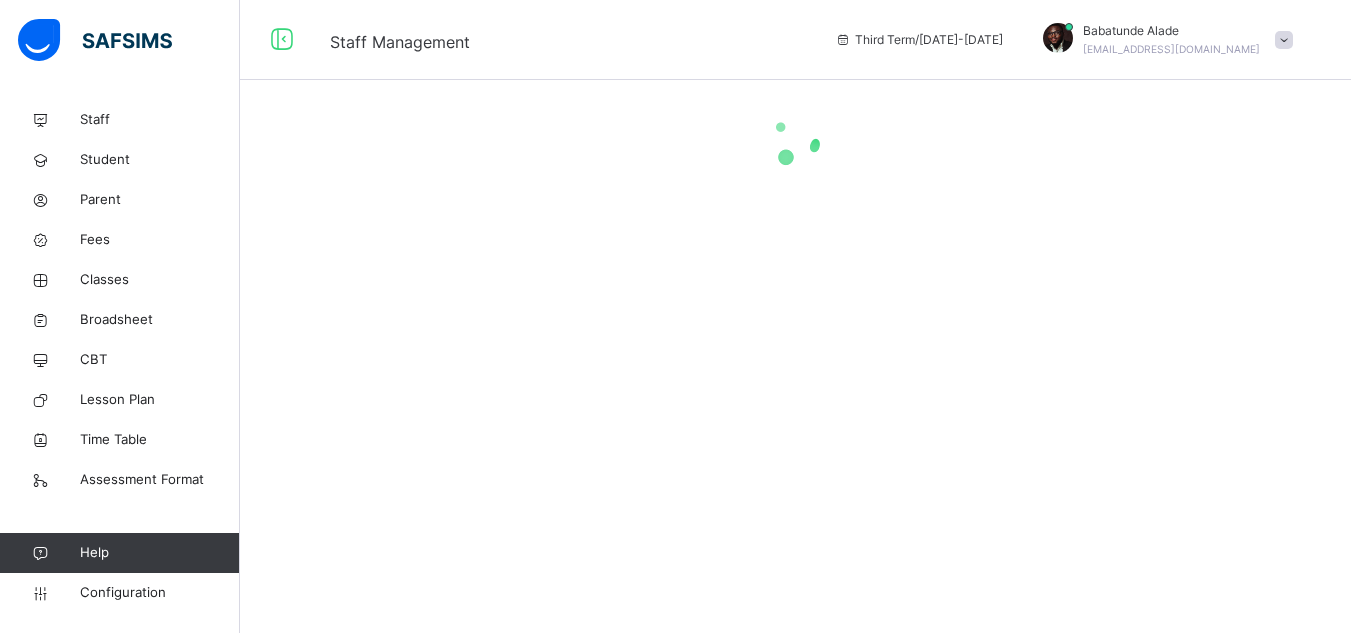 scroll, scrollTop: 0, scrollLeft: 0, axis: both 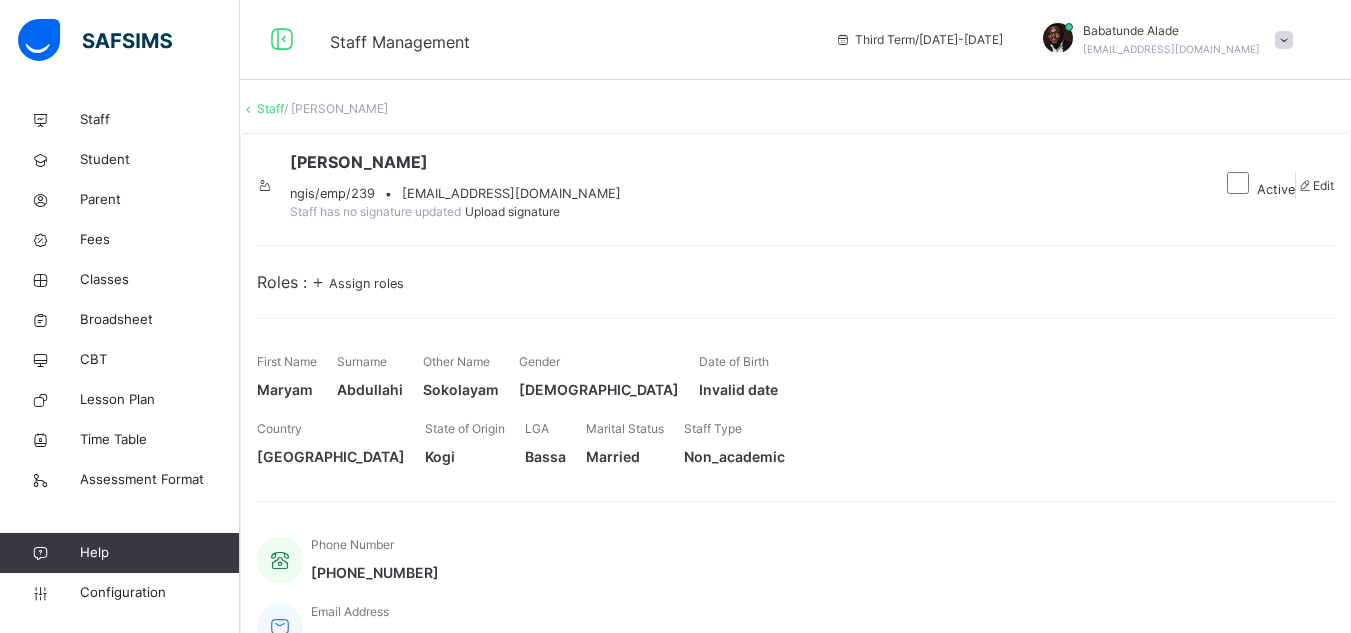 click on "Assign roles" at bounding box center (366, 283) 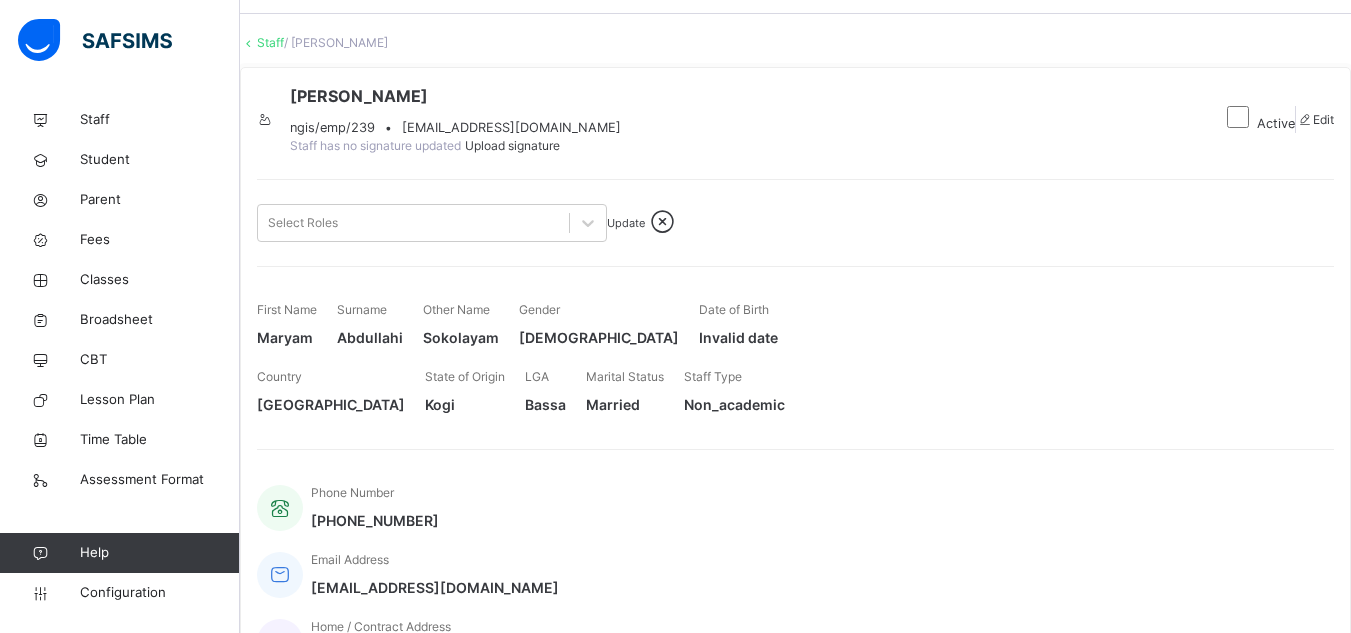 scroll, scrollTop: 100, scrollLeft: 0, axis: vertical 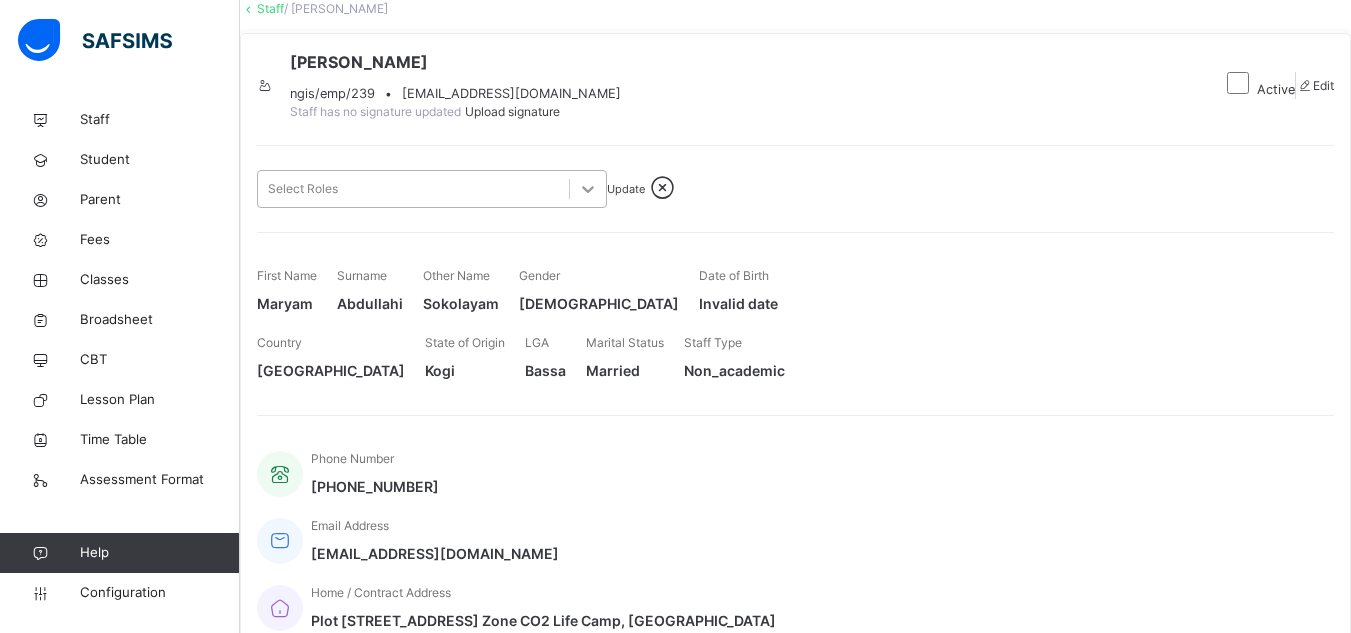 click 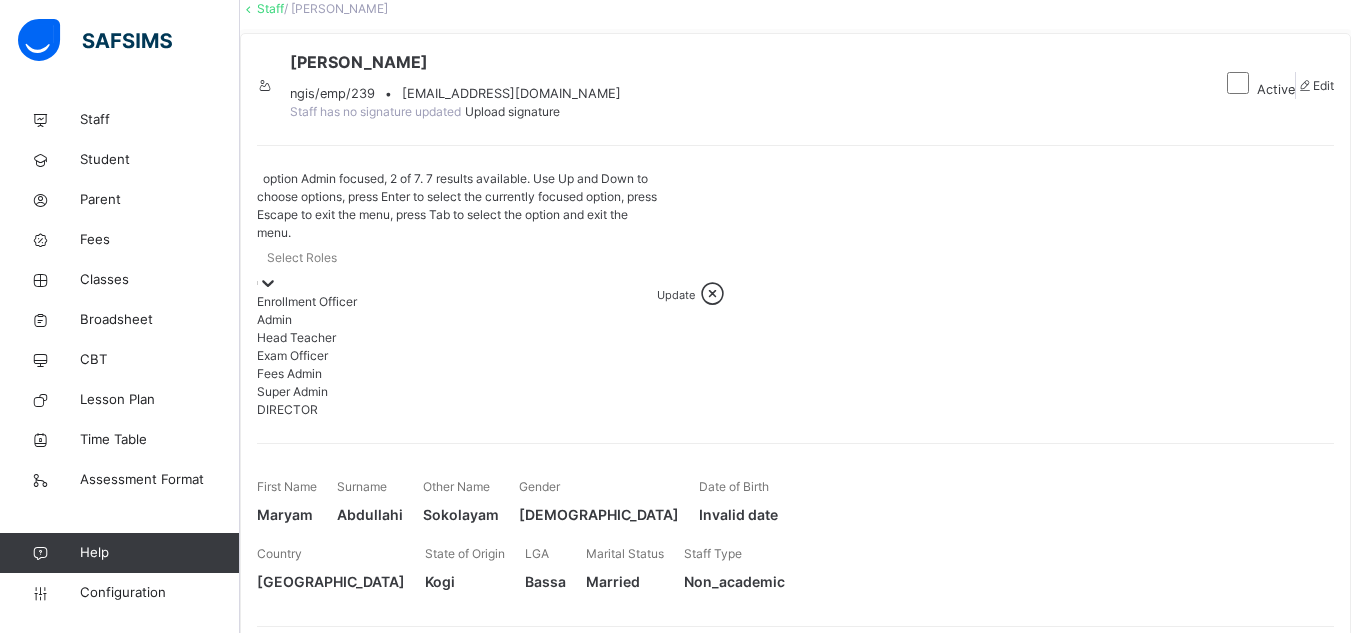 click on "Admin" at bounding box center (457, 320) 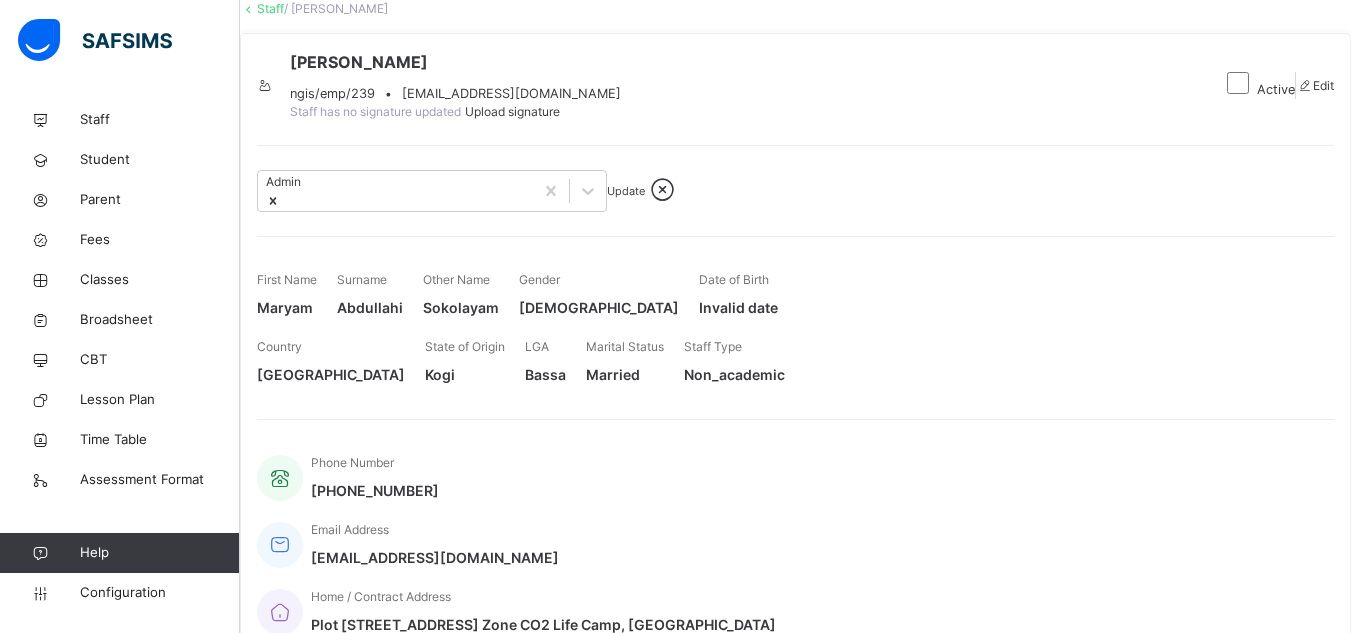 click on "Update" at bounding box center [626, 191] 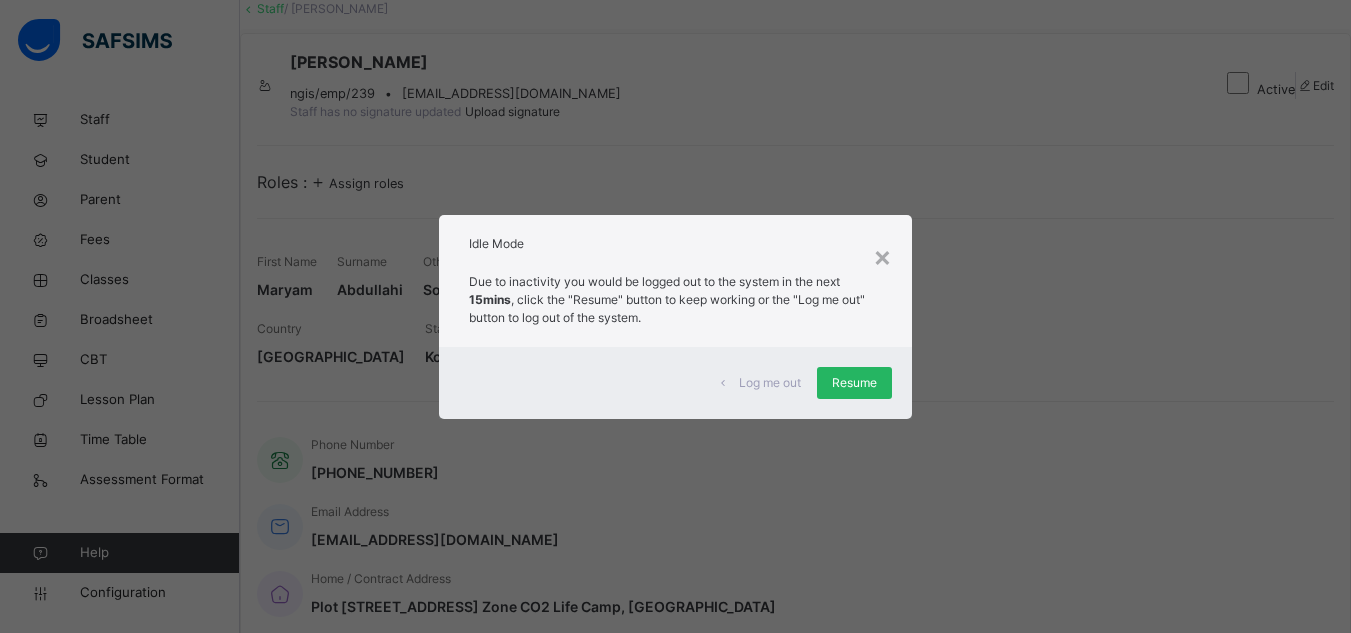 click on "Resume" at bounding box center [854, 383] 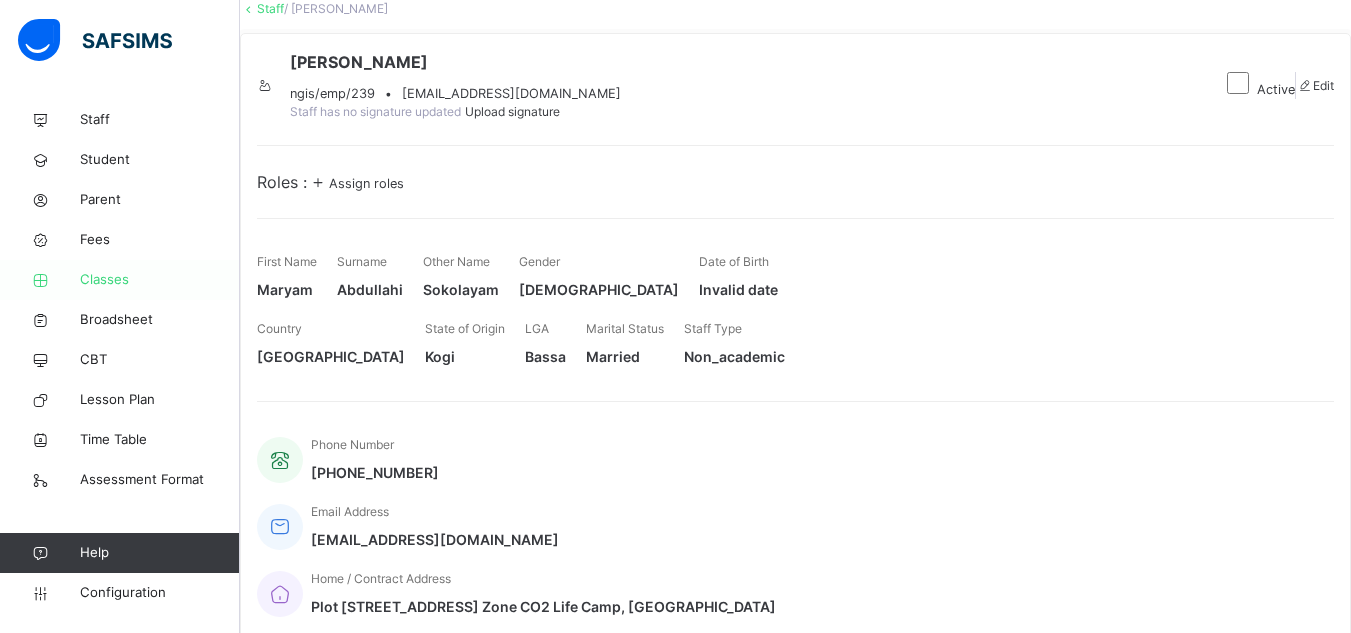 click on "Classes" at bounding box center [160, 280] 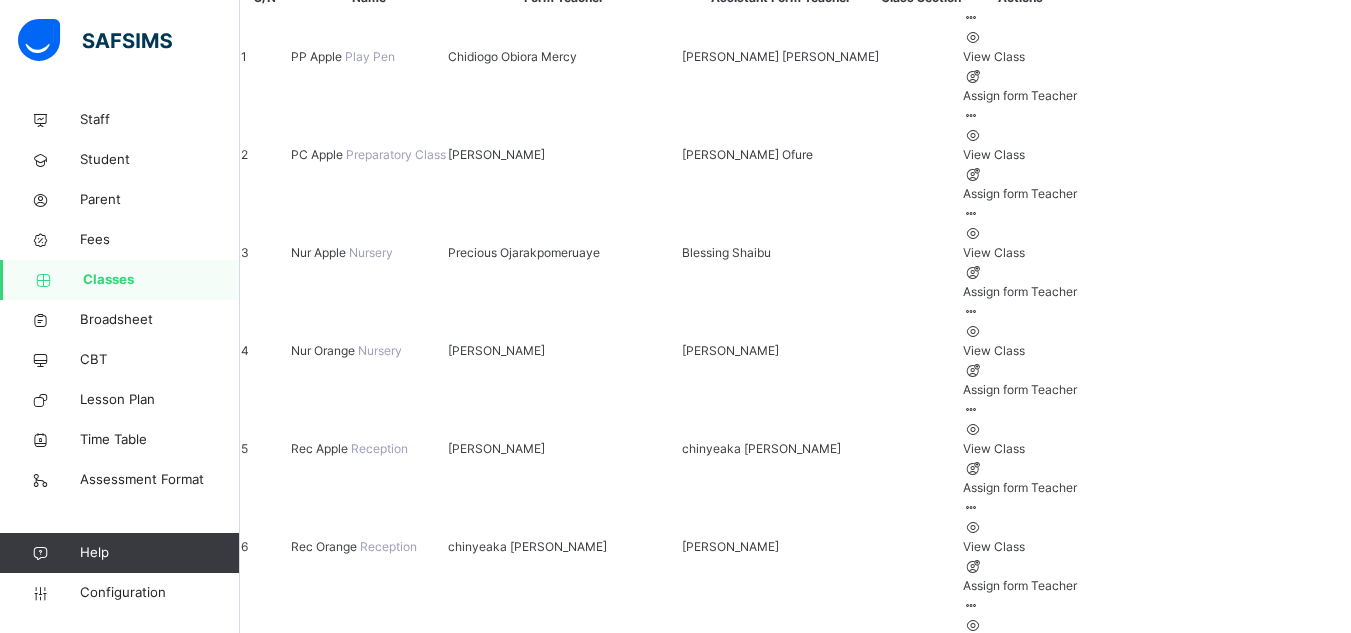 scroll, scrollTop: 300, scrollLeft: 0, axis: vertical 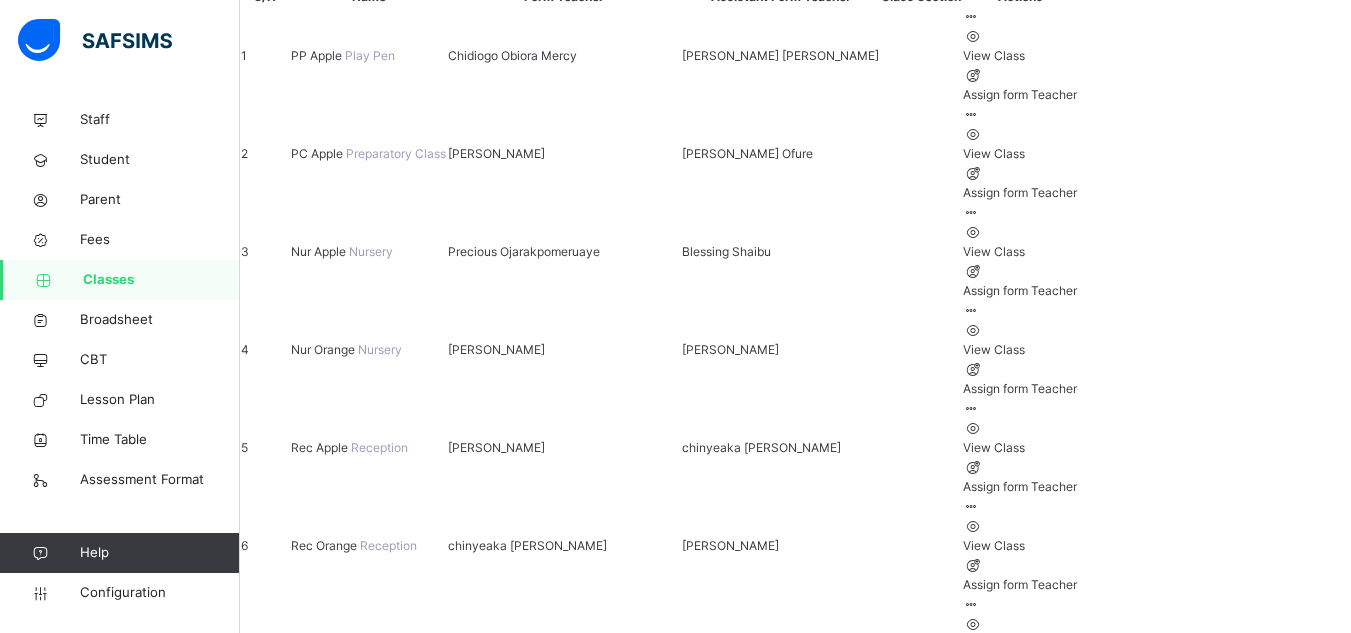 click at bounding box center [921, 154] 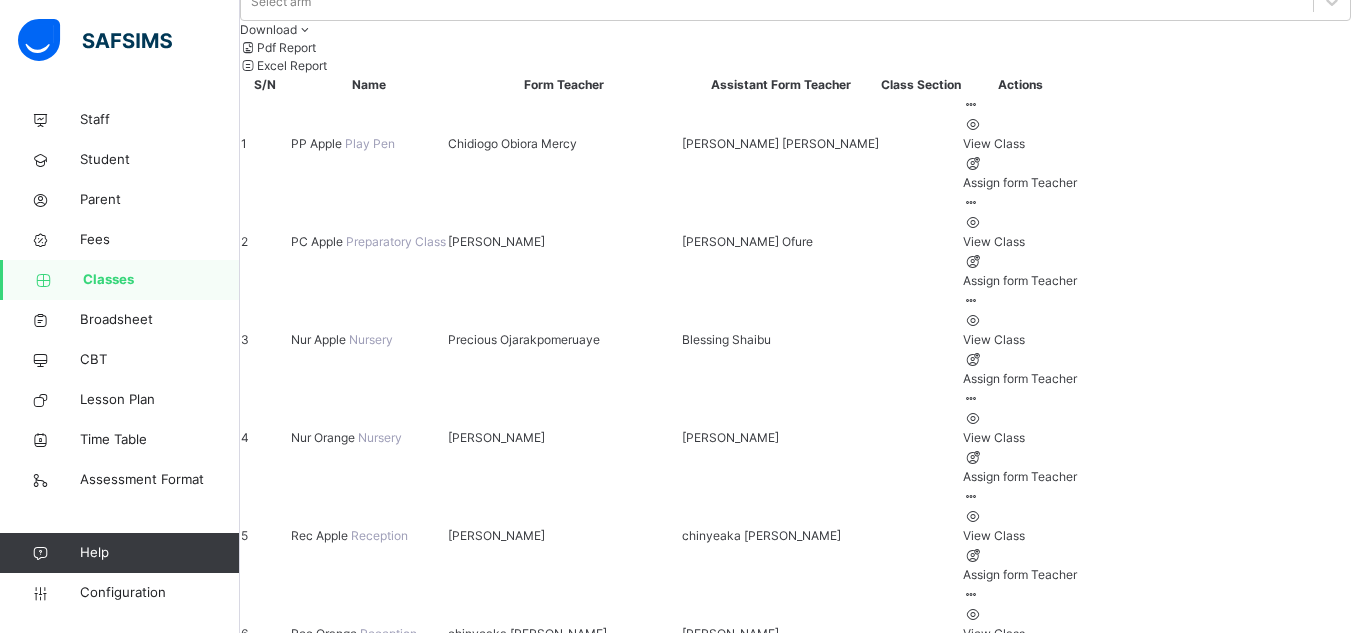 scroll, scrollTop: 100, scrollLeft: 0, axis: vertical 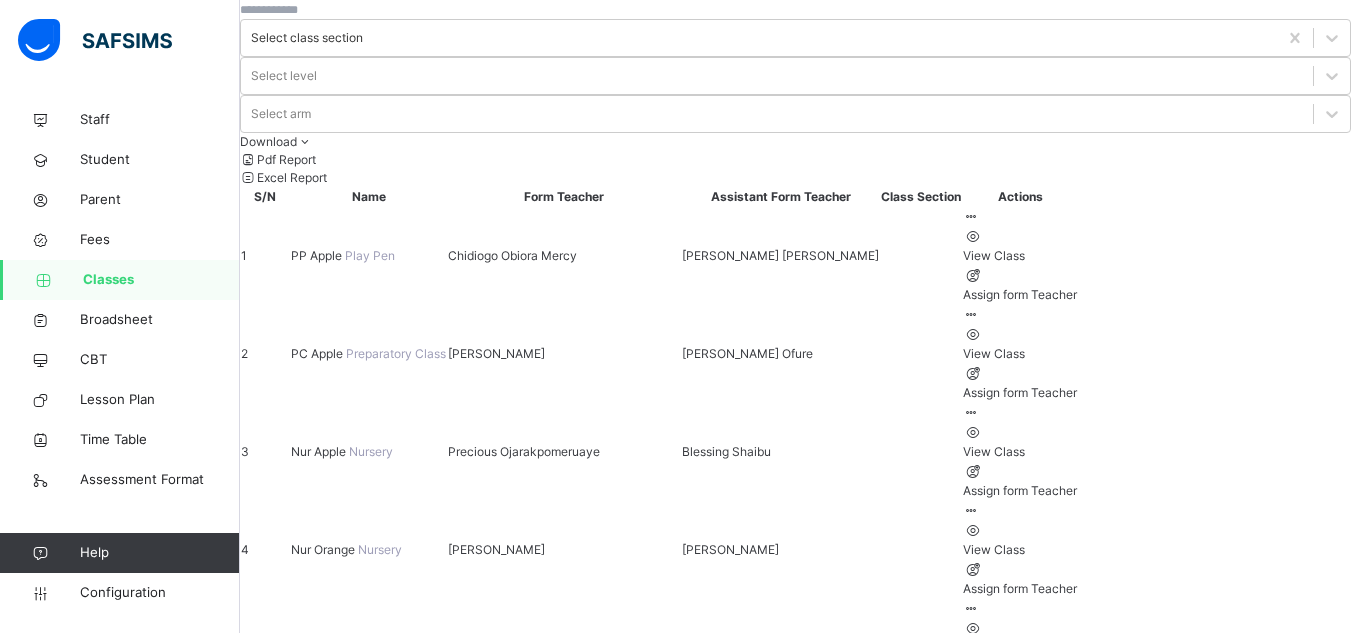 click on "PP   Apple" at bounding box center (318, 255) 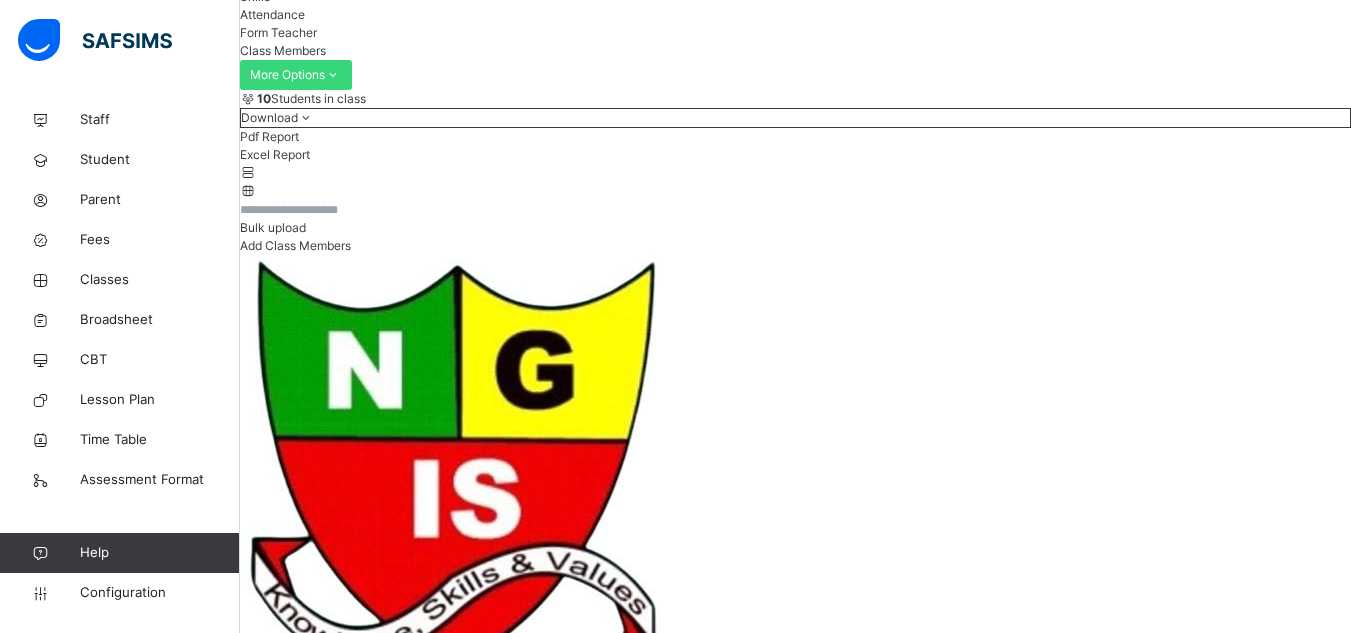 scroll, scrollTop: 200, scrollLeft: 0, axis: vertical 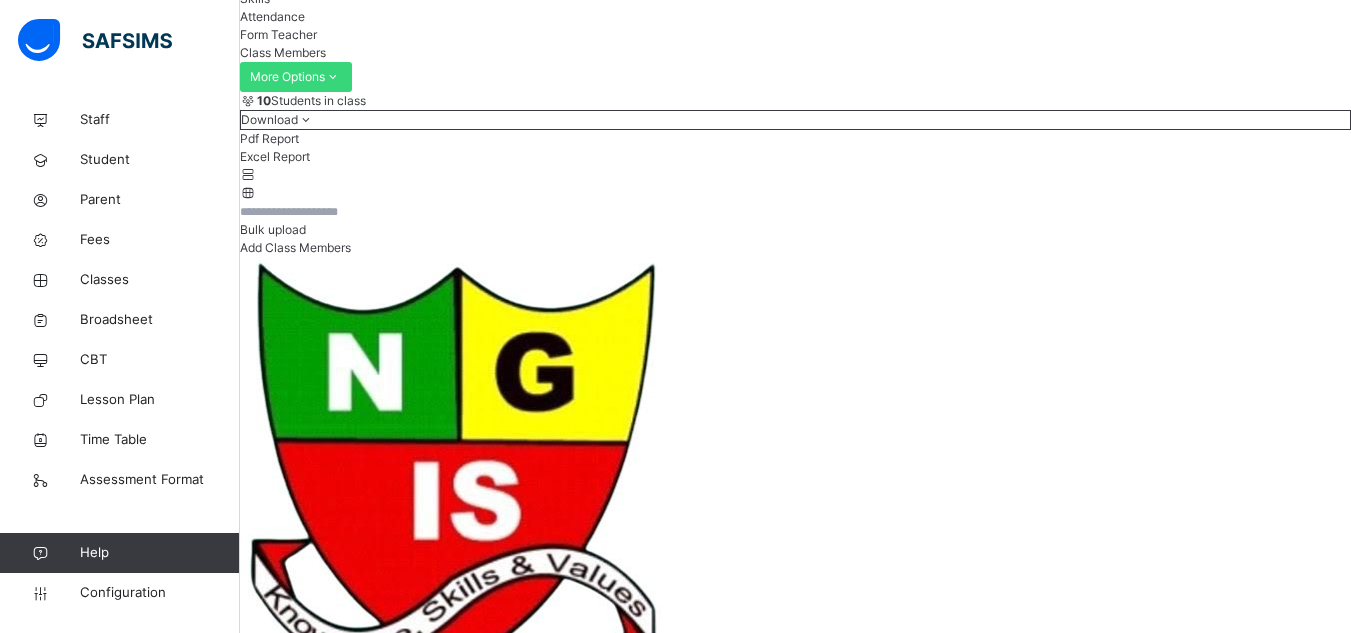 click on "Early Years" at bounding box center (271, -38) 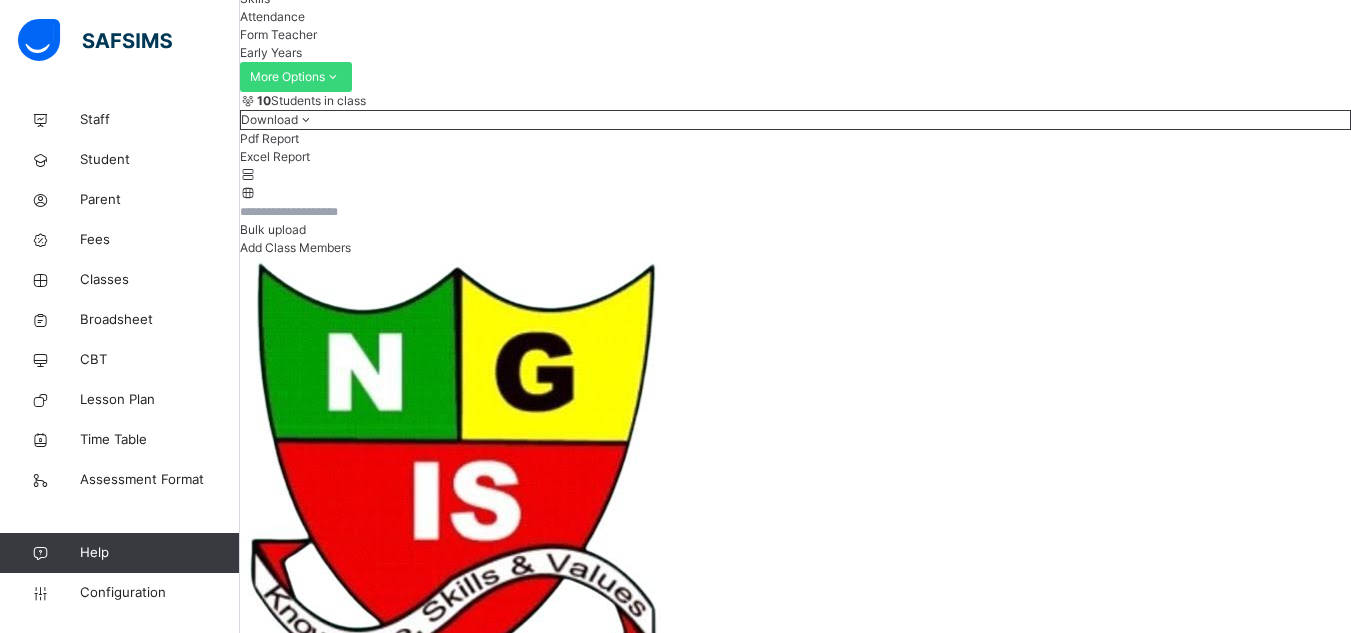 click on "Results" at bounding box center [260, -20] 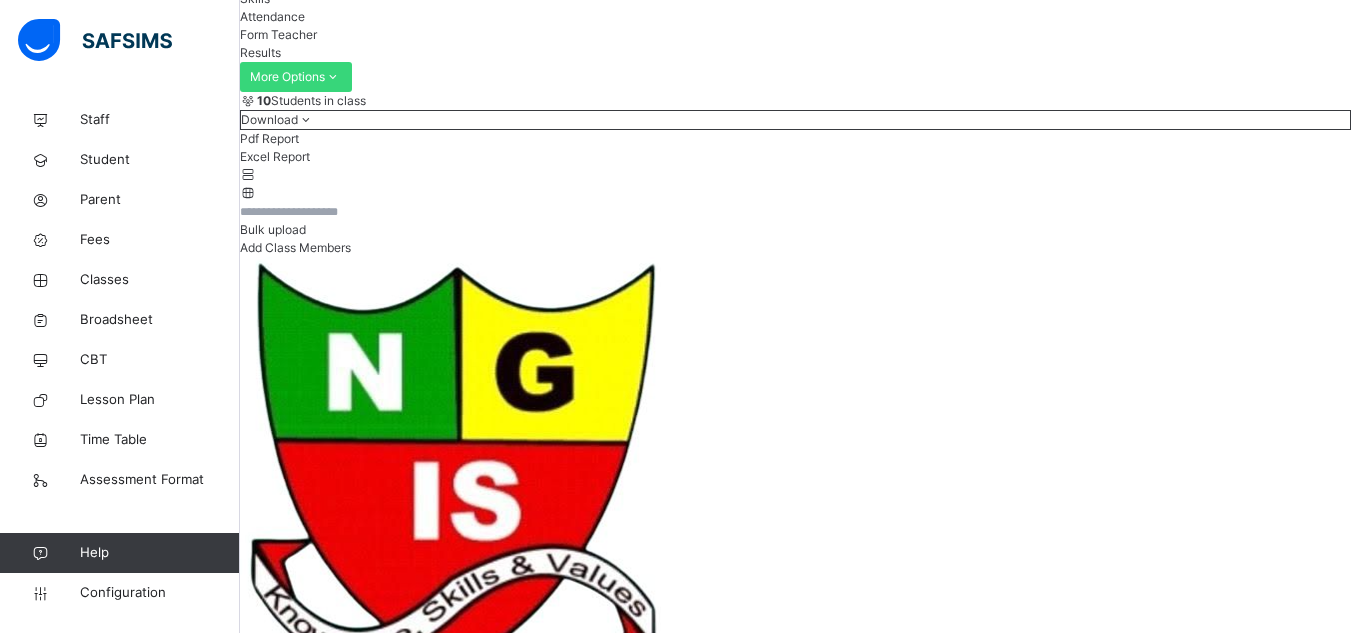 click on "Attendance" at bounding box center (272, 16) 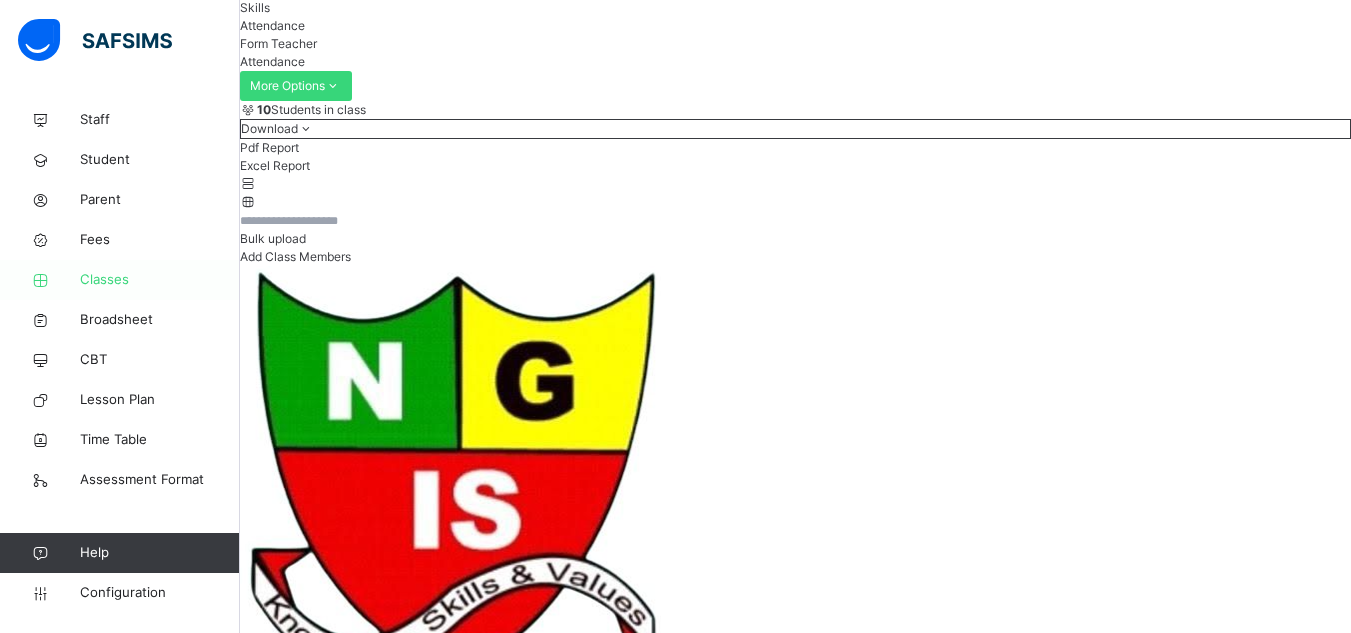 scroll, scrollTop: 200, scrollLeft: 0, axis: vertical 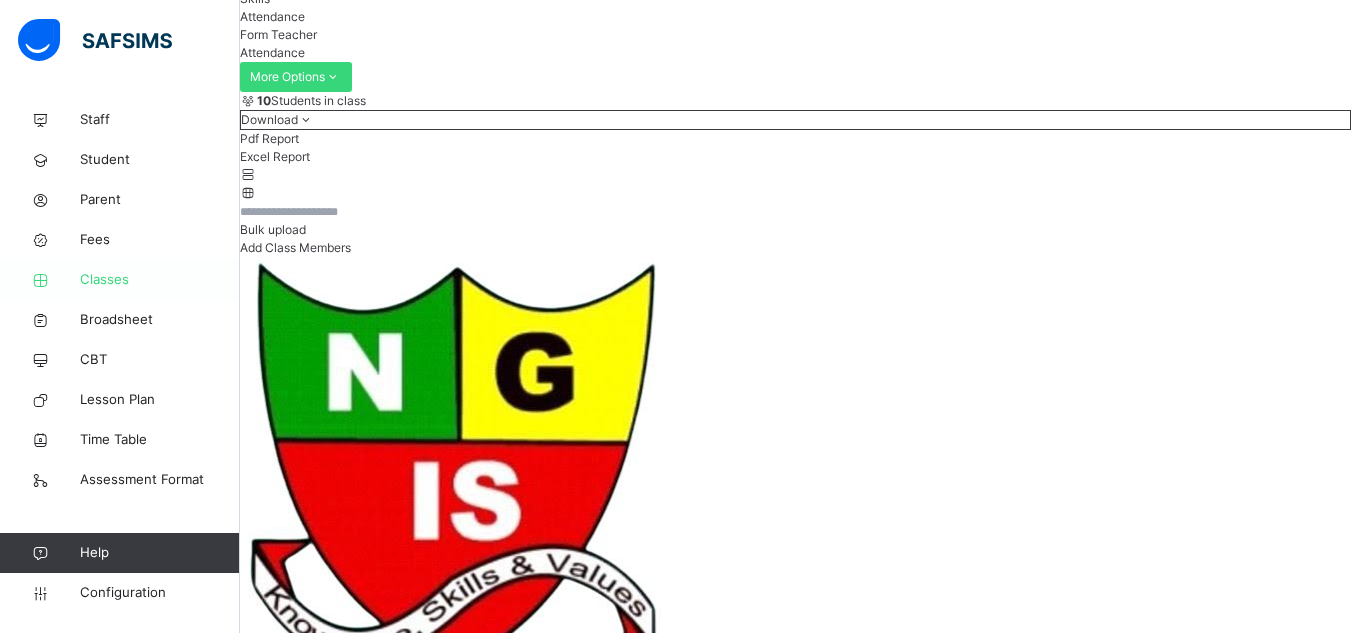 click on "Classes" at bounding box center (120, 280) 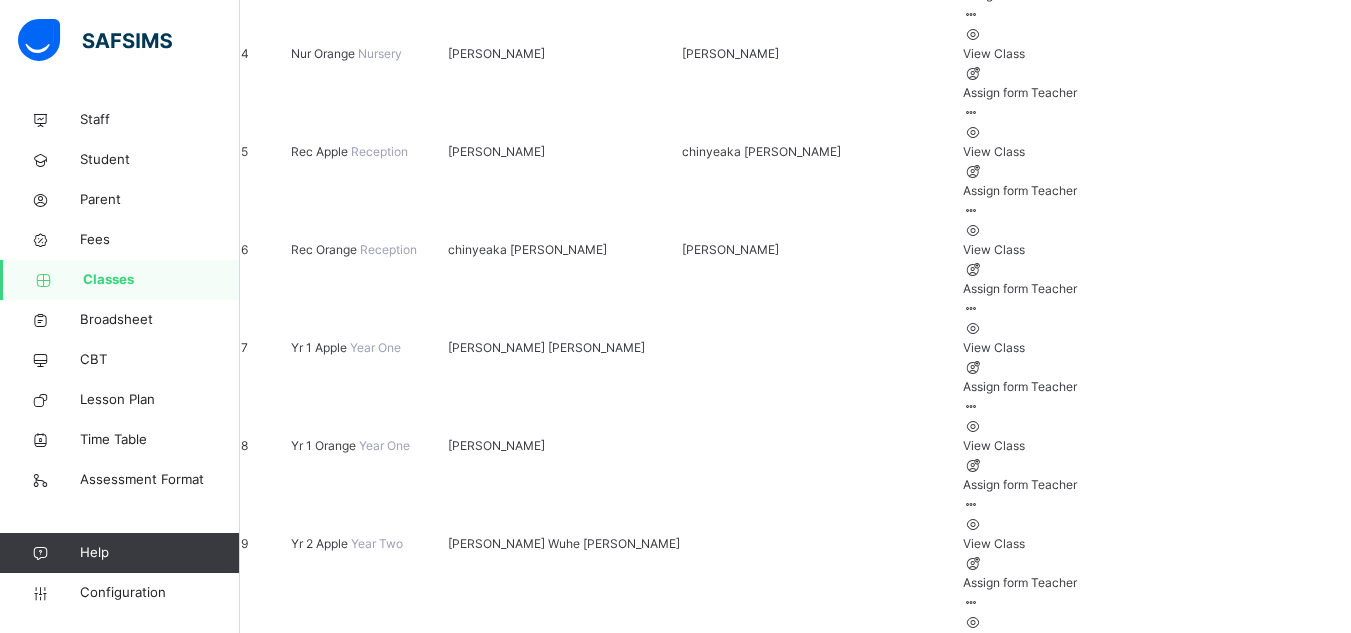 scroll, scrollTop: 600, scrollLeft: 0, axis: vertical 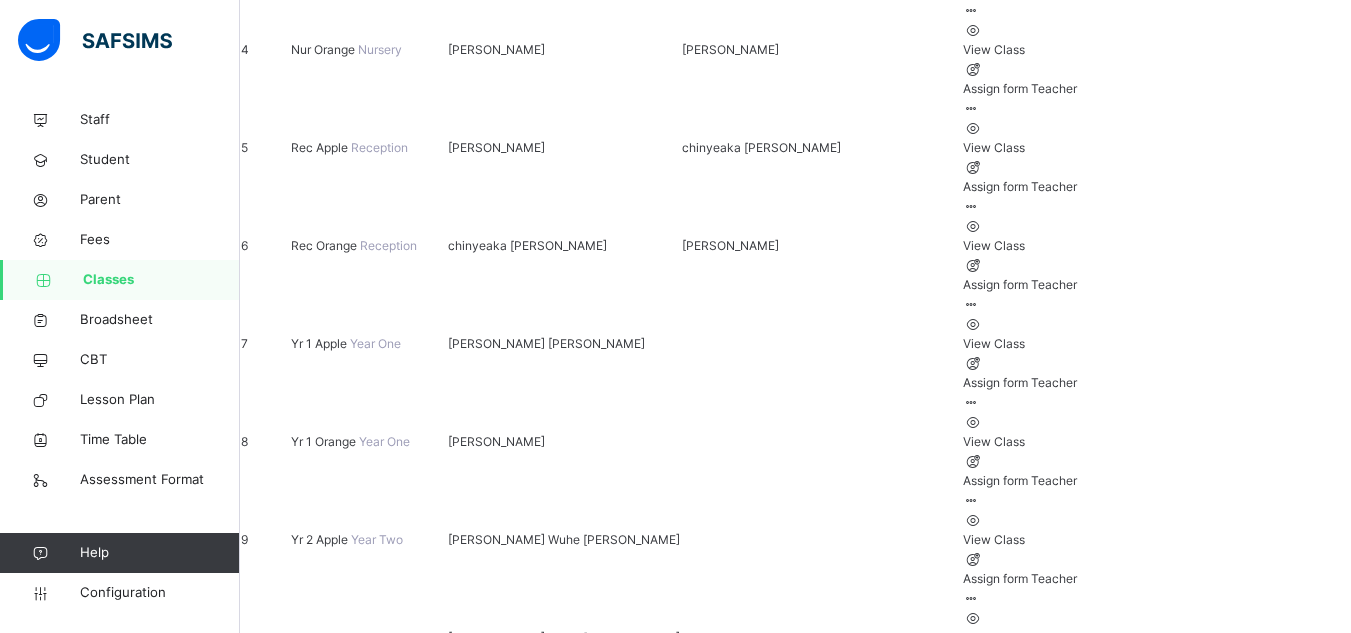 click on "Yr 4   Apple" at bounding box center (321, 931) 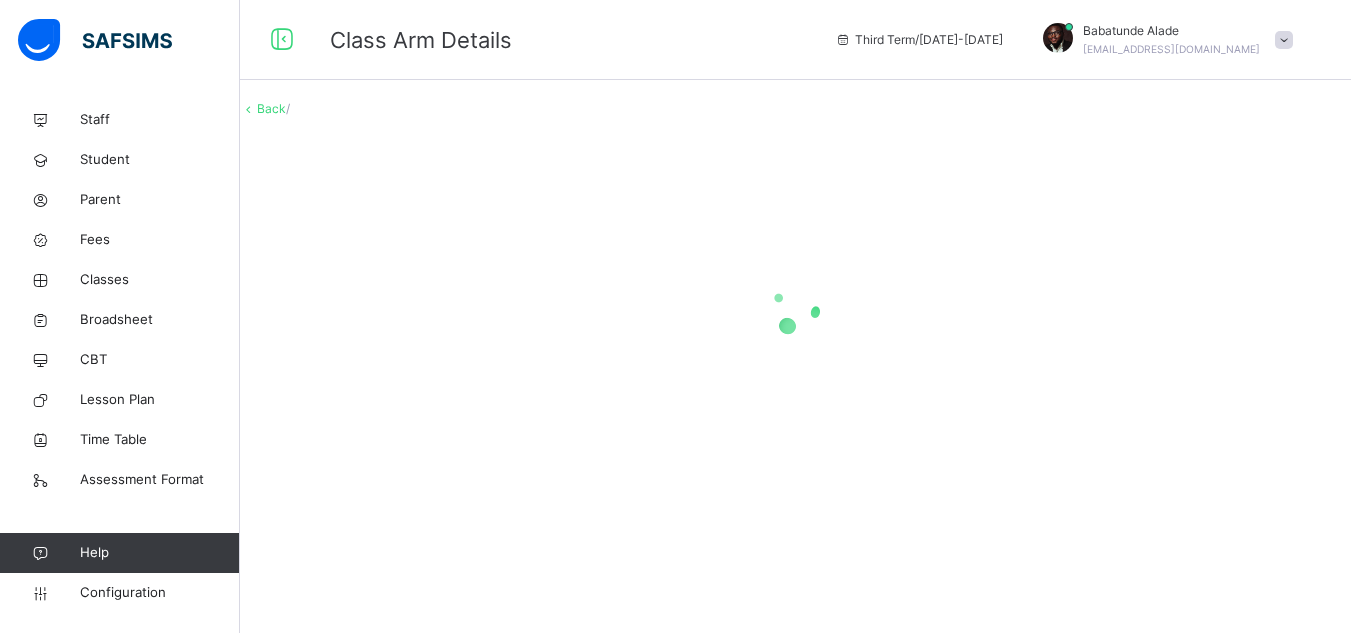 scroll, scrollTop: 0, scrollLeft: 0, axis: both 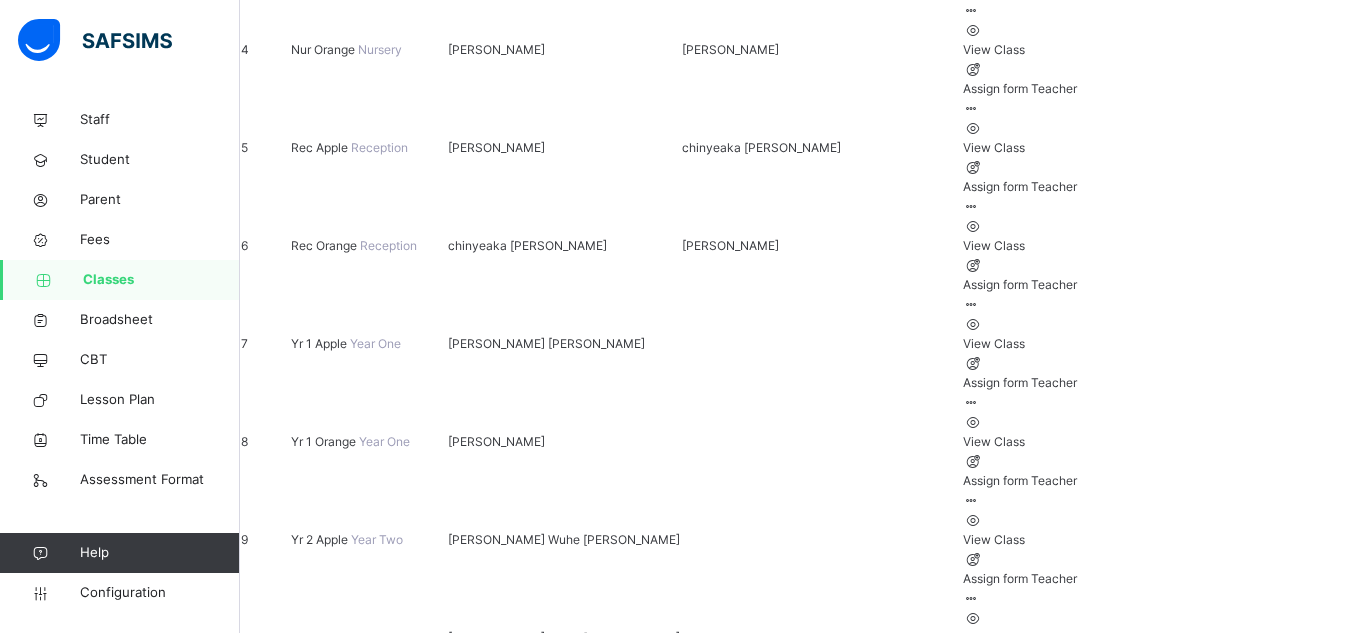click on "Yr 4   Orange" at bounding box center (326, 1029) 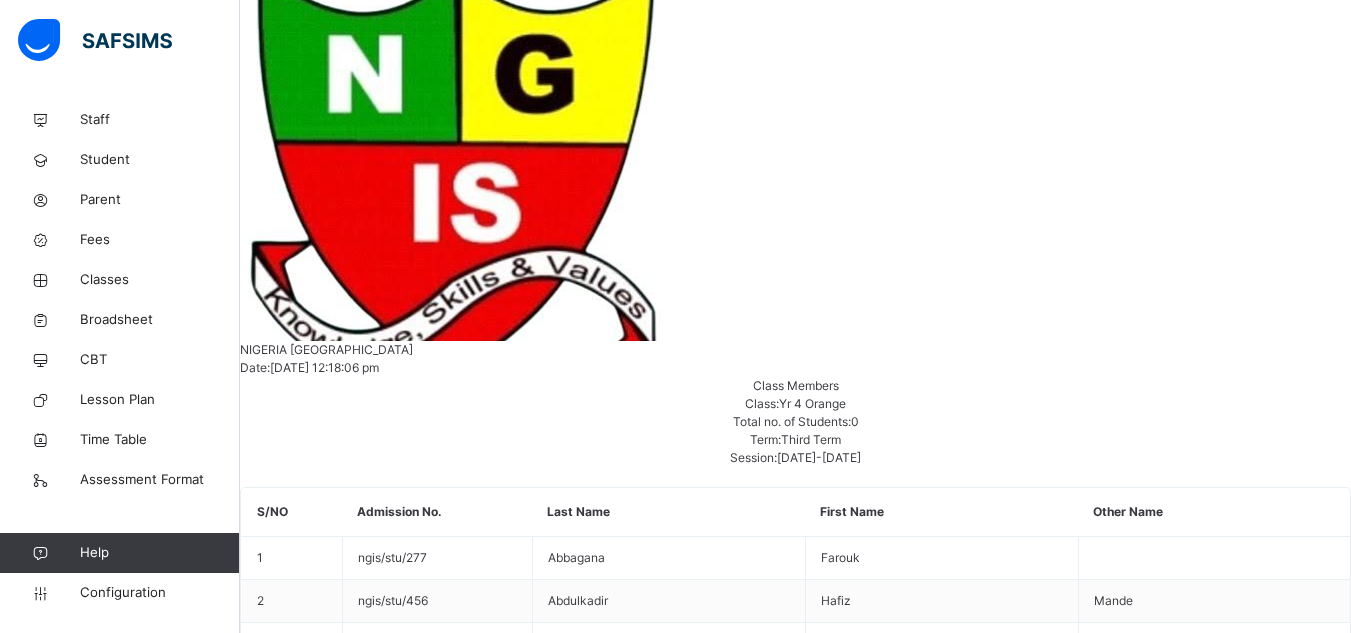 scroll, scrollTop: 600, scrollLeft: 0, axis: vertical 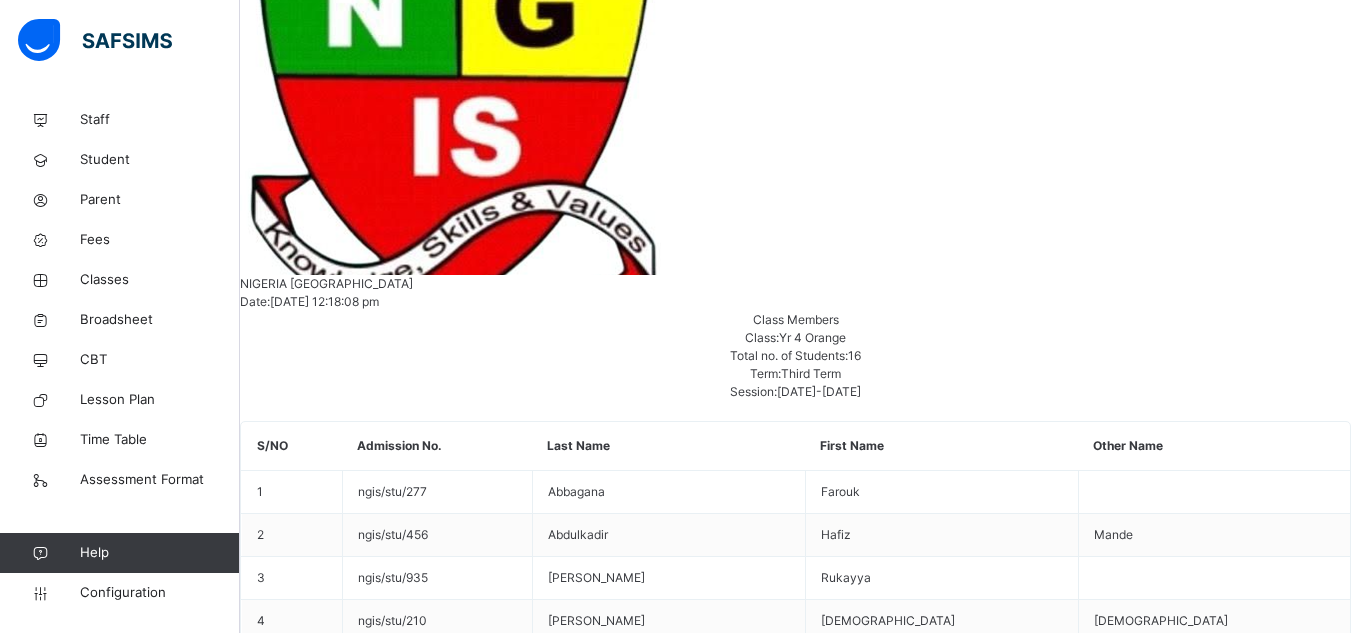 click on "Remove from Class" at bounding box center [1161, 2152] 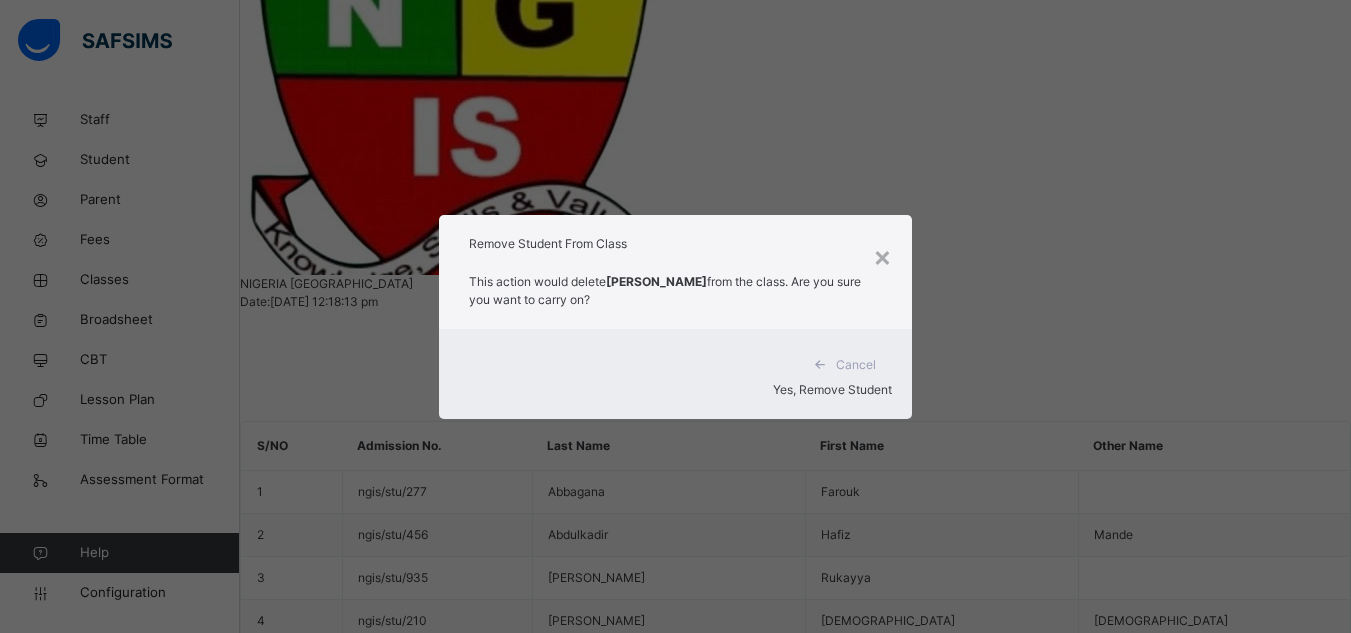 click on "Yes, Remove Student" at bounding box center [832, 389] 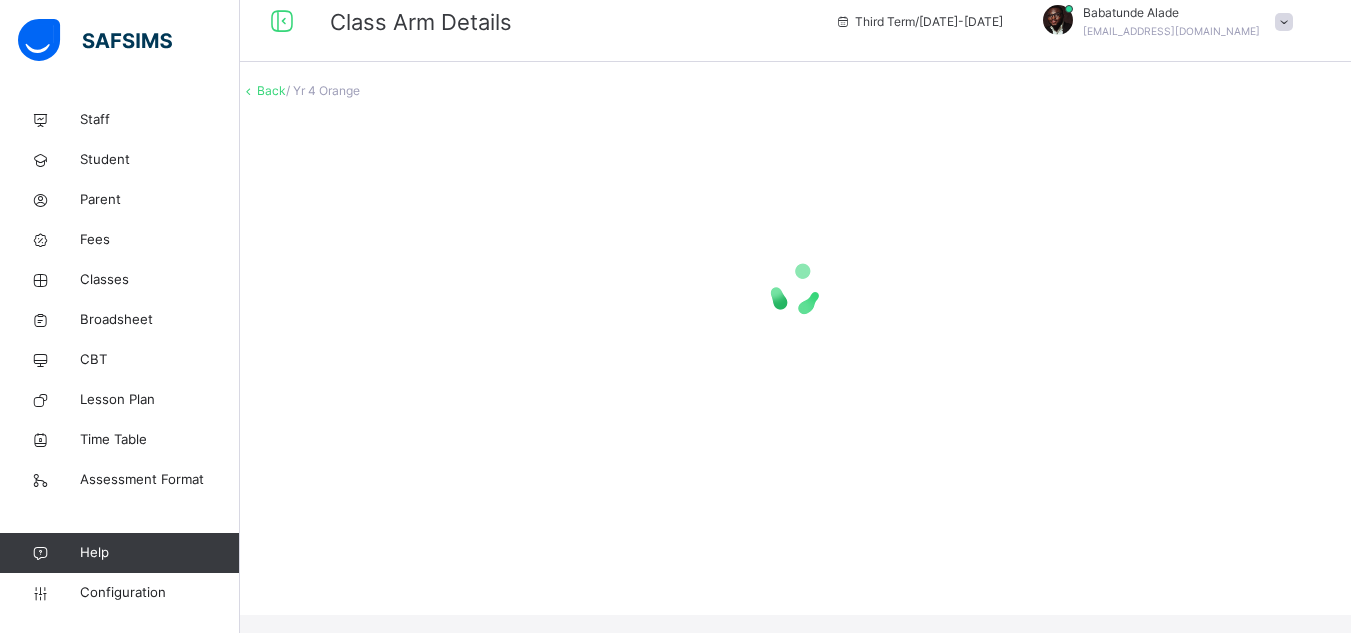 scroll, scrollTop: 0, scrollLeft: 0, axis: both 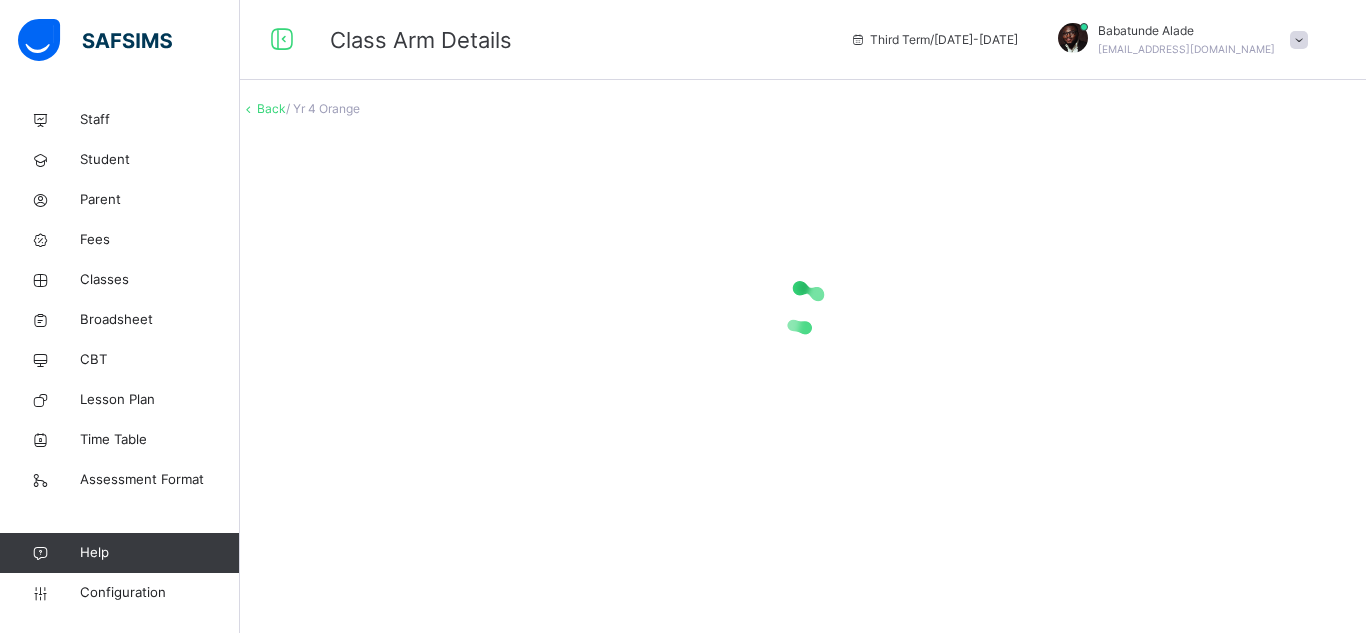 click 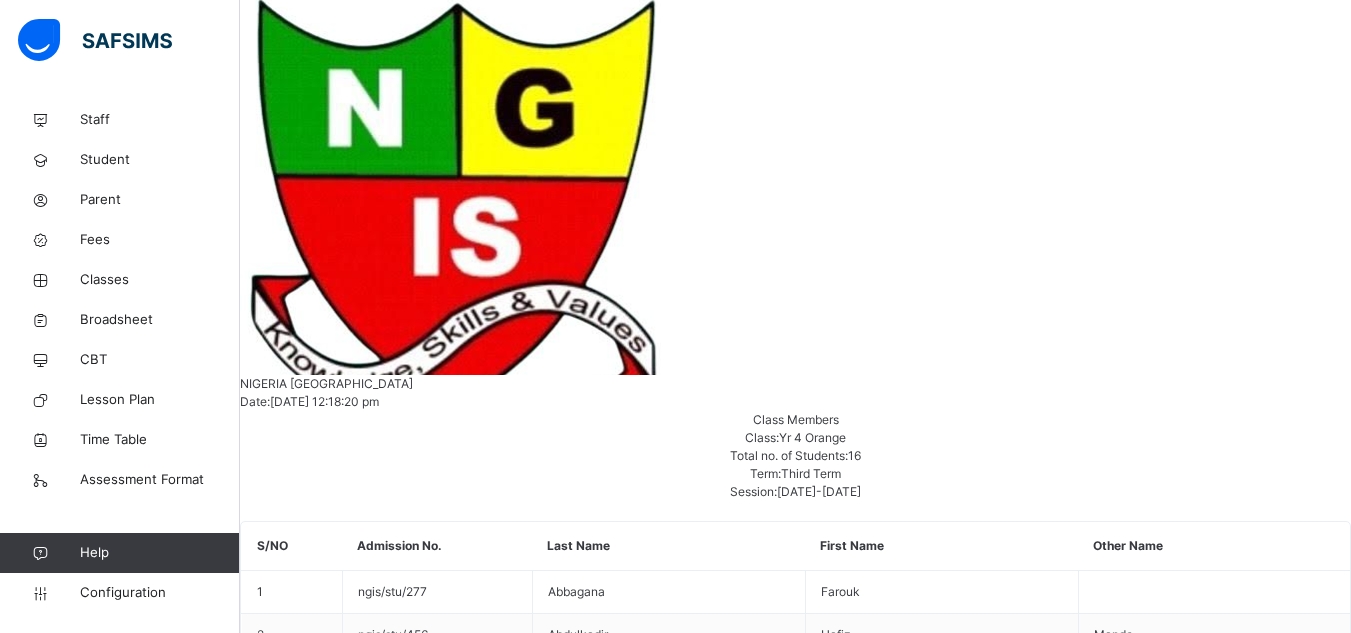 scroll, scrollTop: 400, scrollLeft: 0, axis: vertical 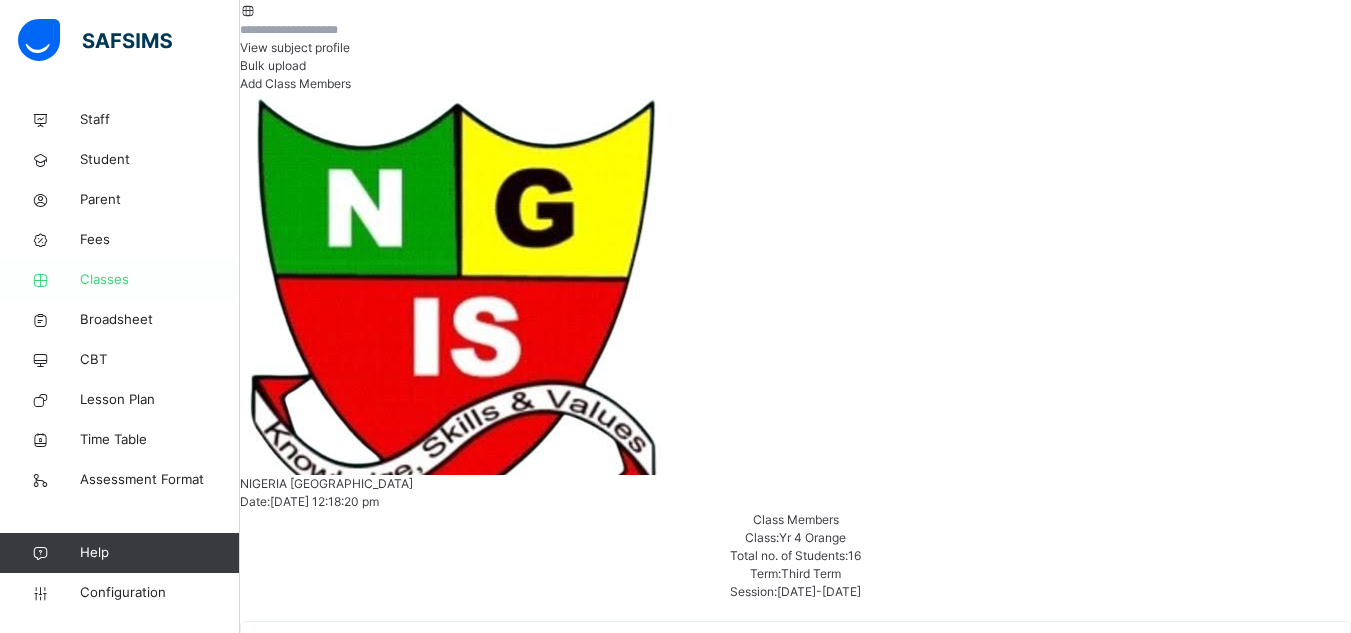 click on "Classes" at bounding box center (160, 280) 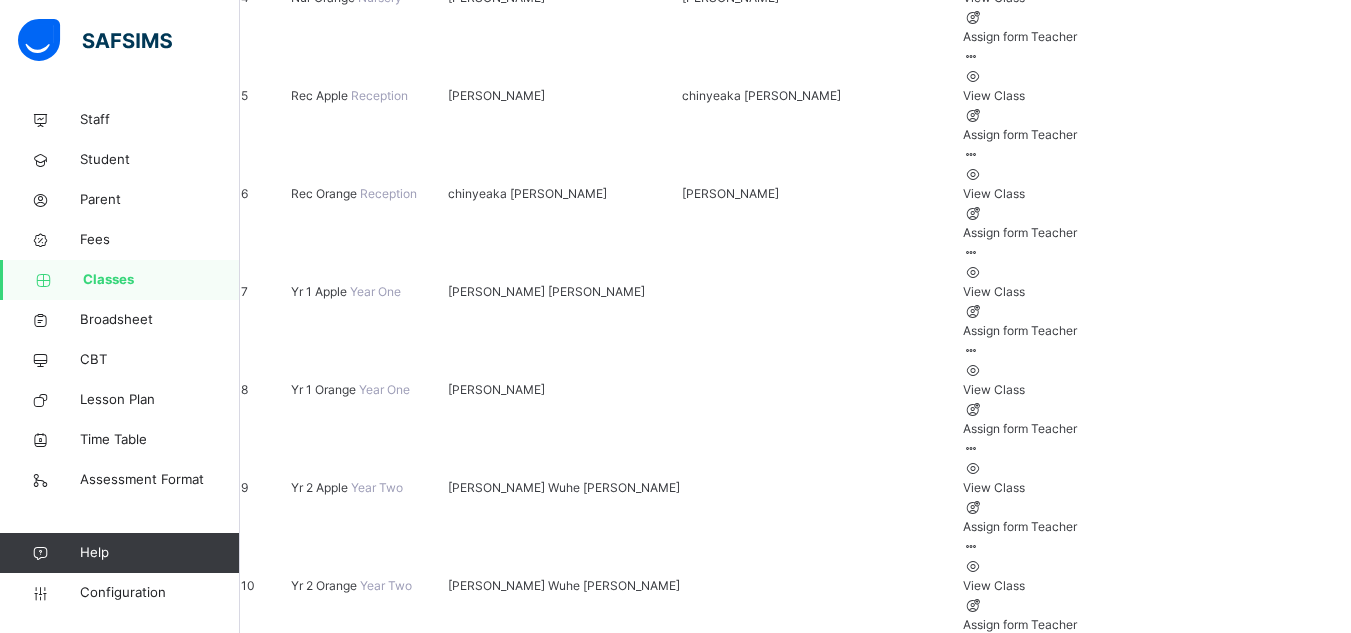 scroll, scrollTop: 700, scrollLeft: 0, axis: vertical 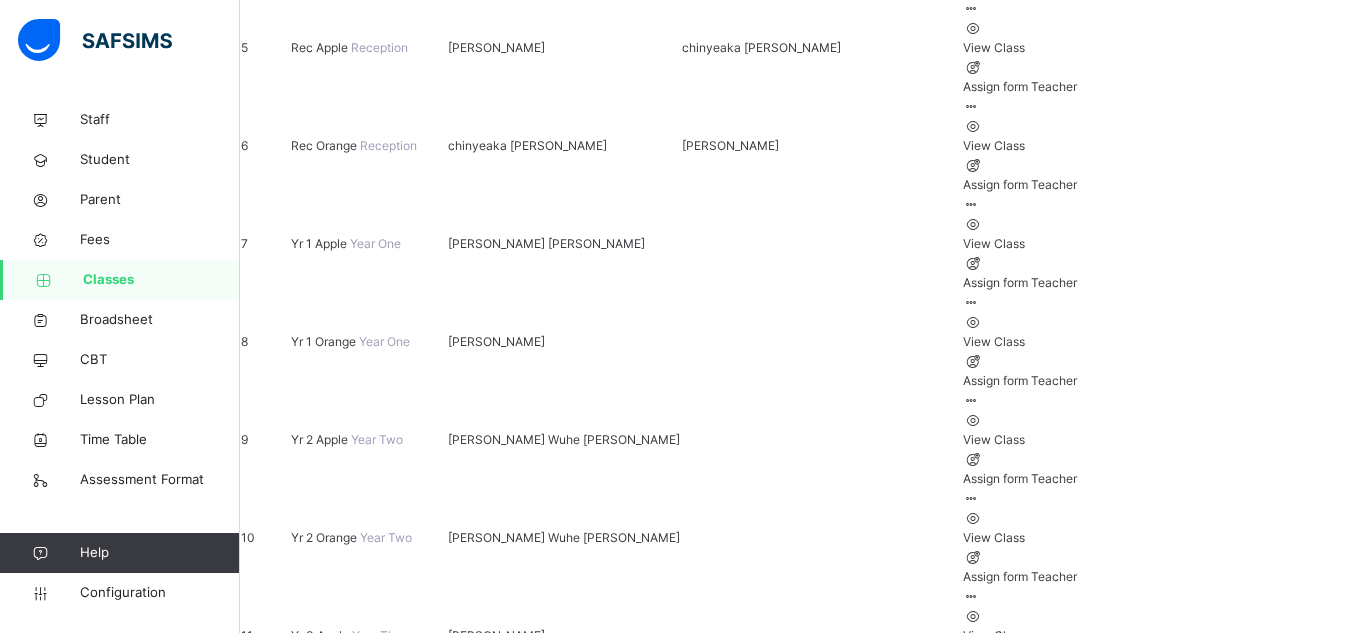 click on "Yr 5   Orange" at bounding box center [325, 1125] 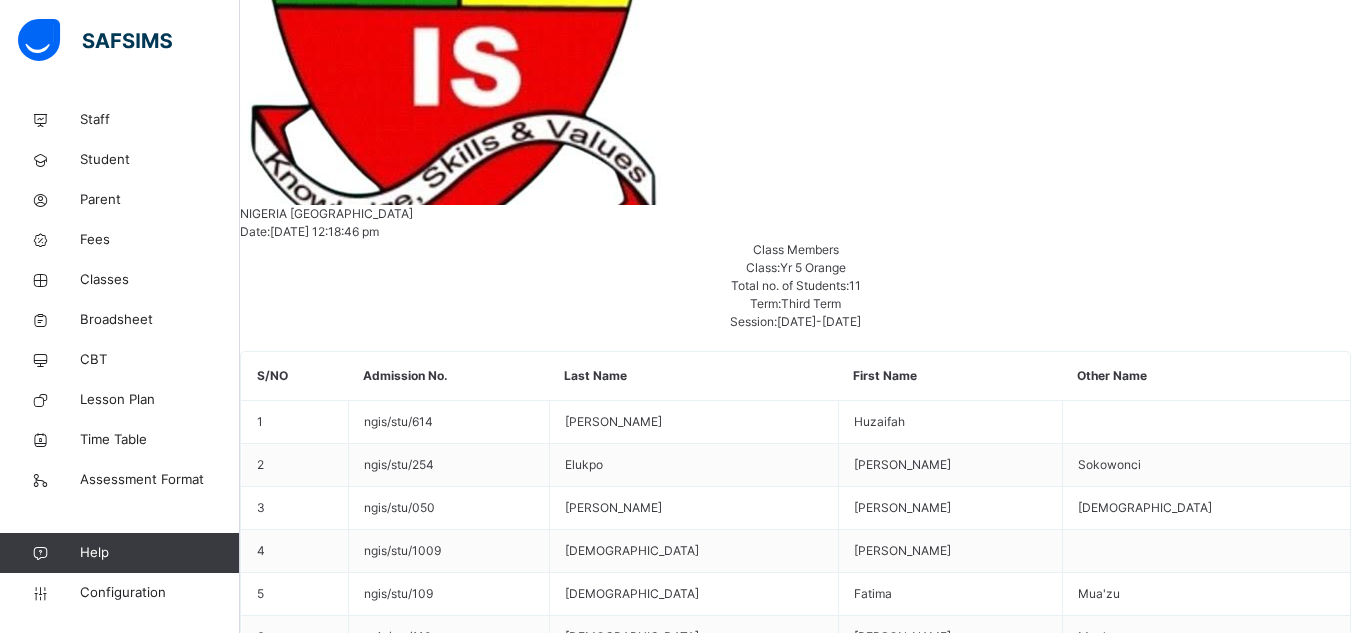 scroll, scrollTop: 669, scrollLeft: 0, axis: vertical 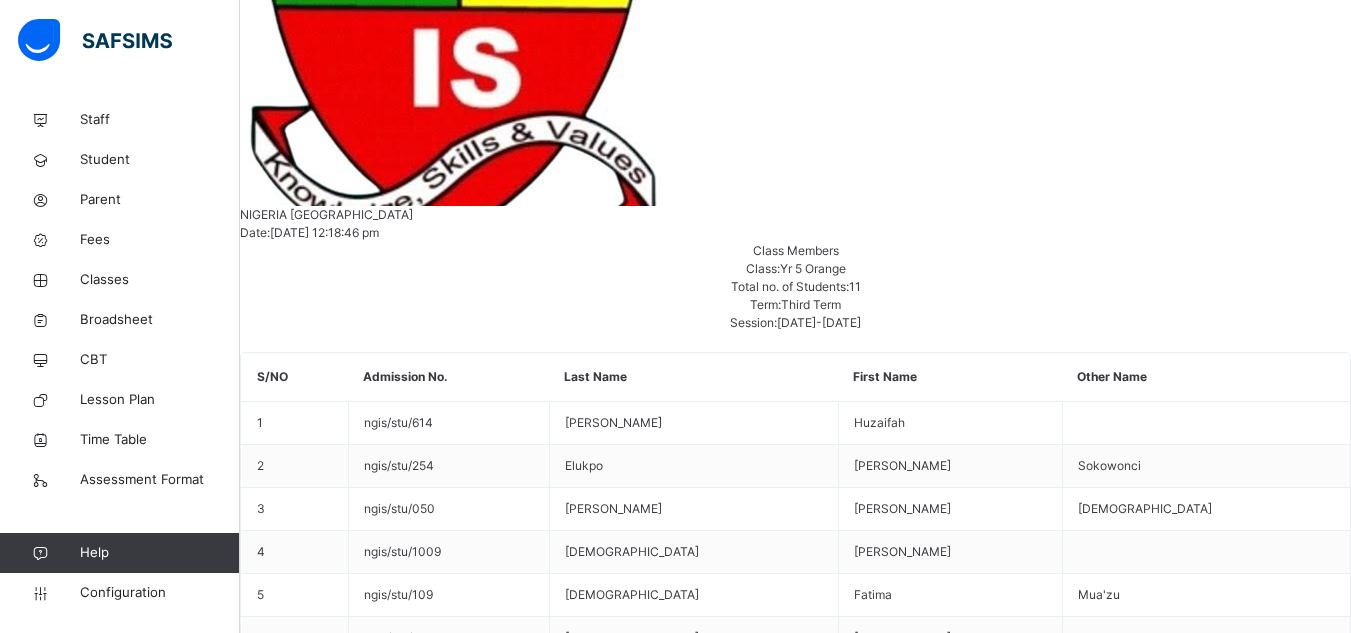 click on "Remove from Class" at bounding box center [1174, 1868] 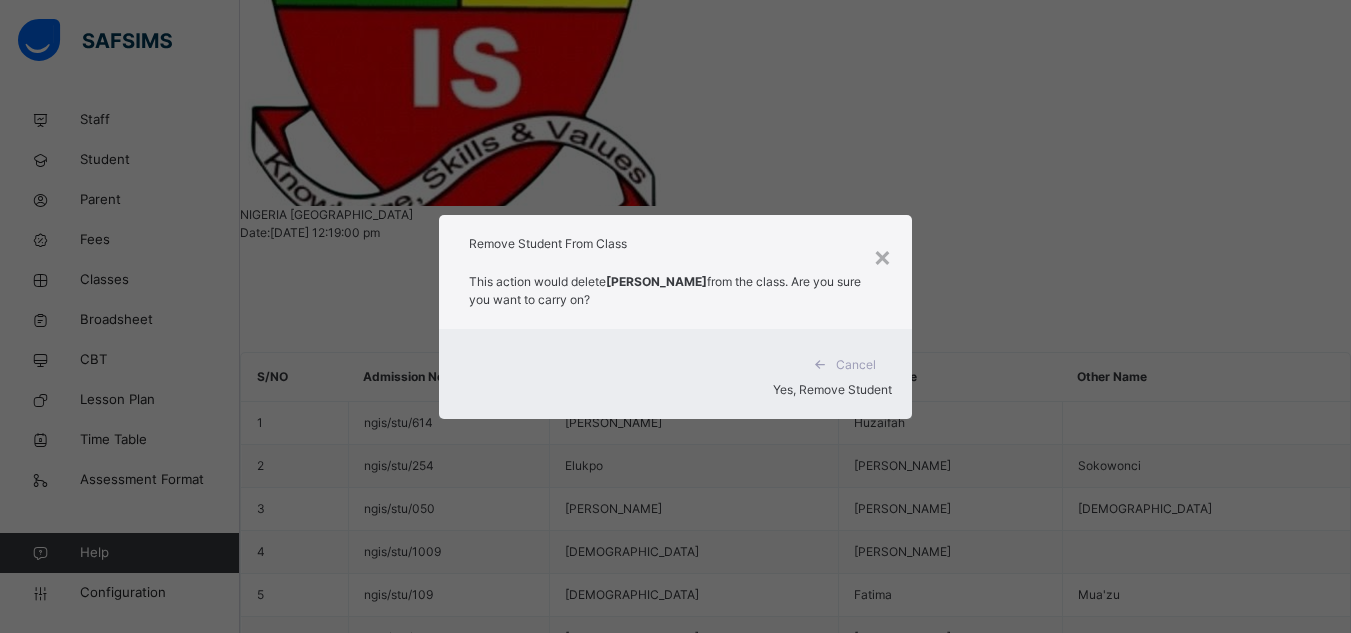 click on "Yes, Remove Student" at bounding box center (832, 389) 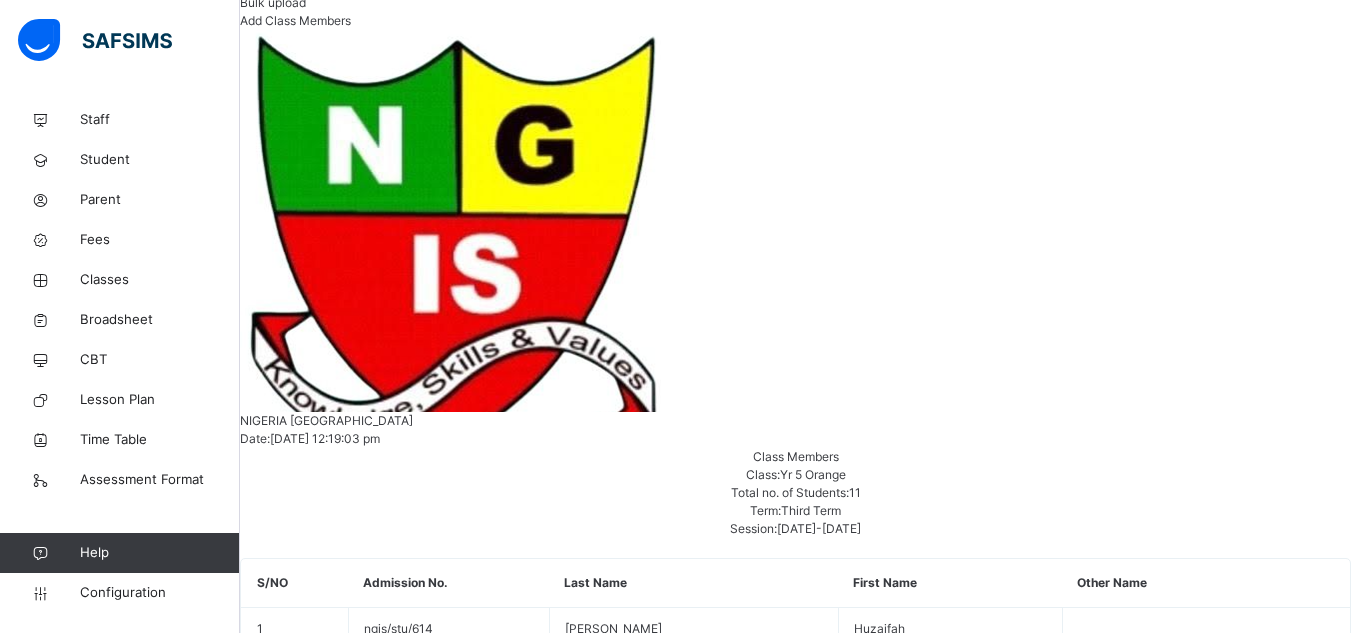 scroll, scrollTop: 500, scrollLeft: 0, axis: vertical 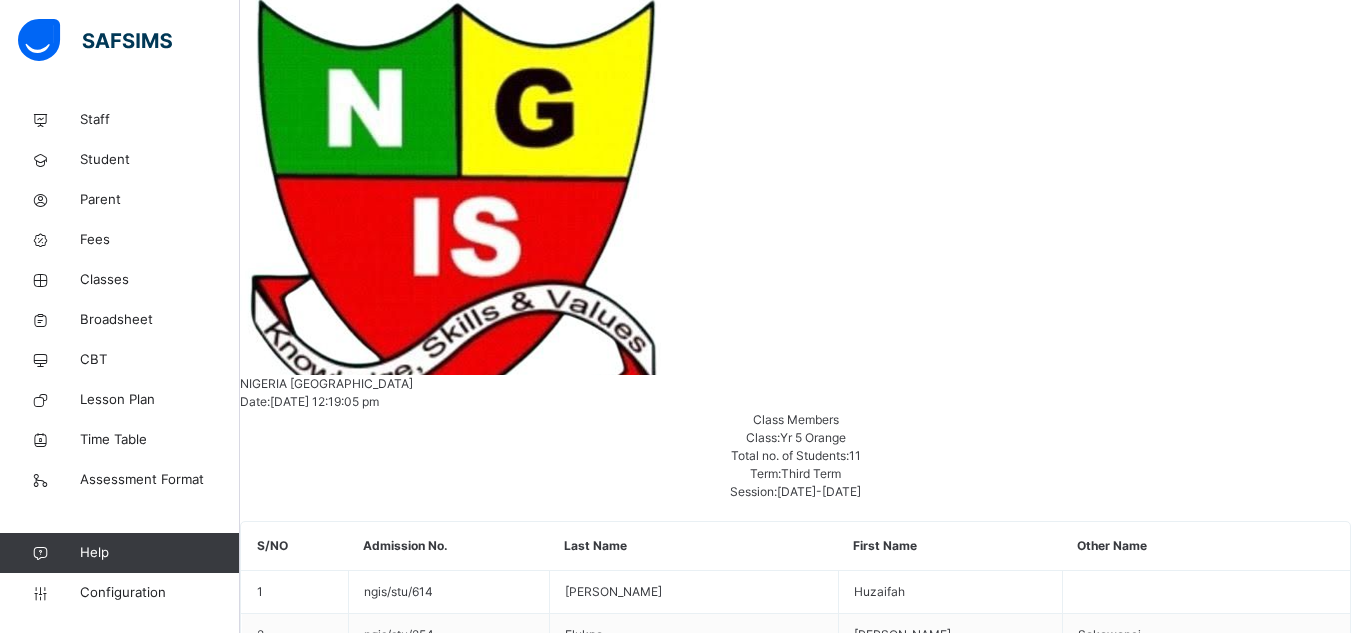 click on "Remove from Class" at bounding box center (1174, 1834) 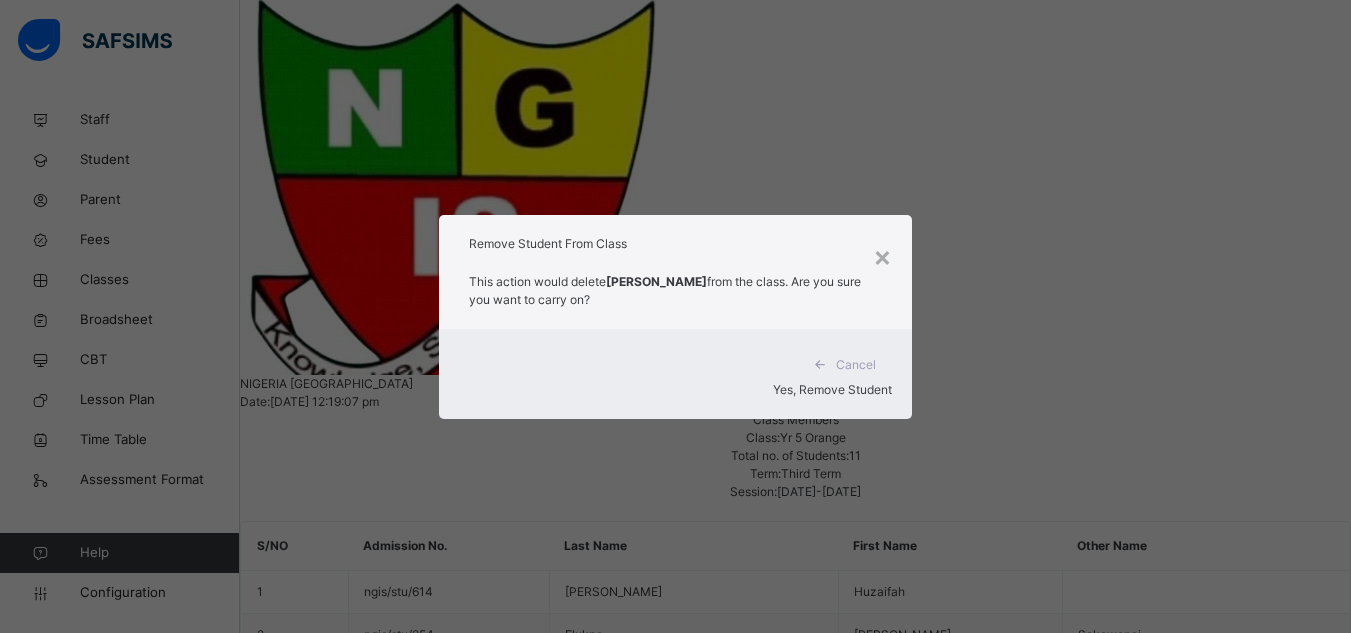 drag, startPoint x: 824, startPoint y: 371, endPoint x: 914, endPoint y: 368, distance: 90.04999 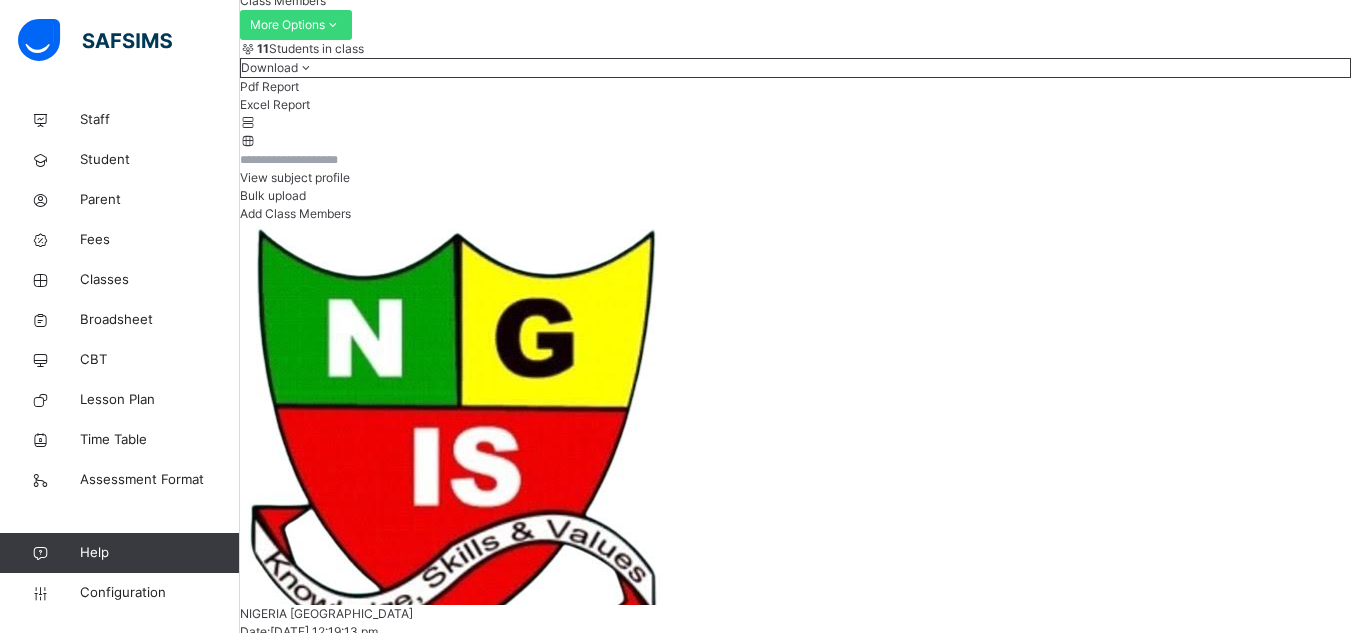 scroll, scrollTop: 235, scrollLeft: 0, axis: vertical 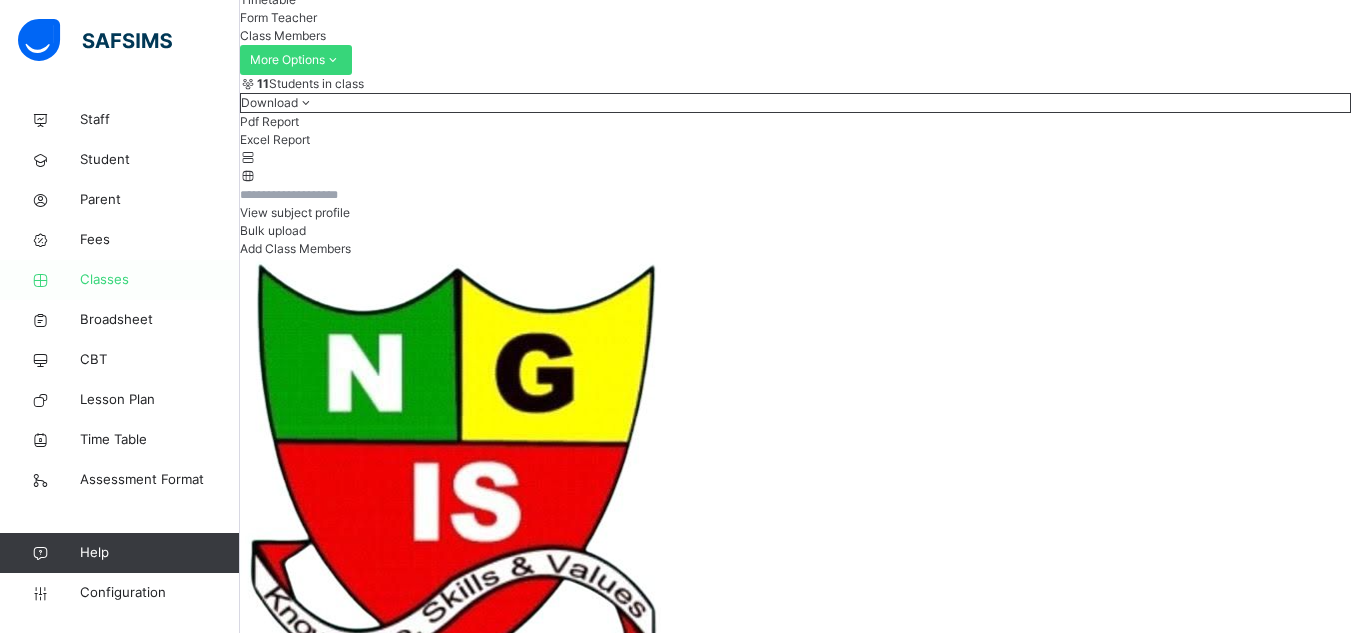 click on "Classes" at bounding box center [160, 280] 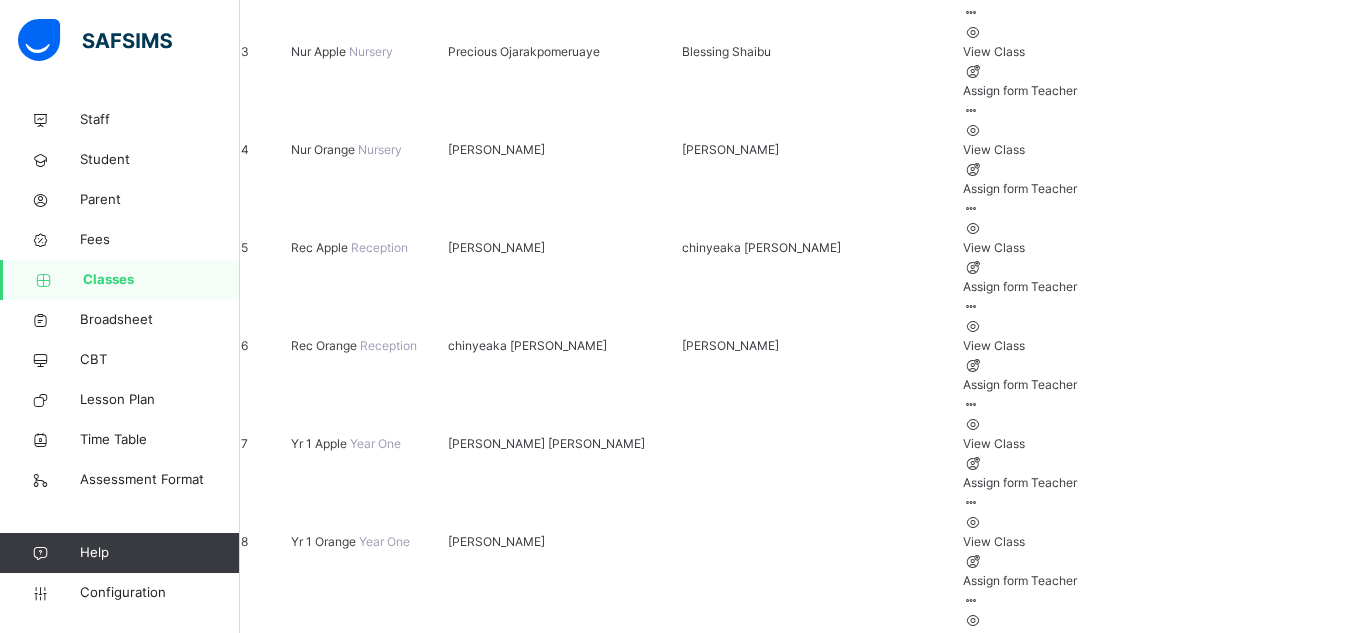 scroll, scrollTop: 600, scrollLeft: 0, axis: vertical 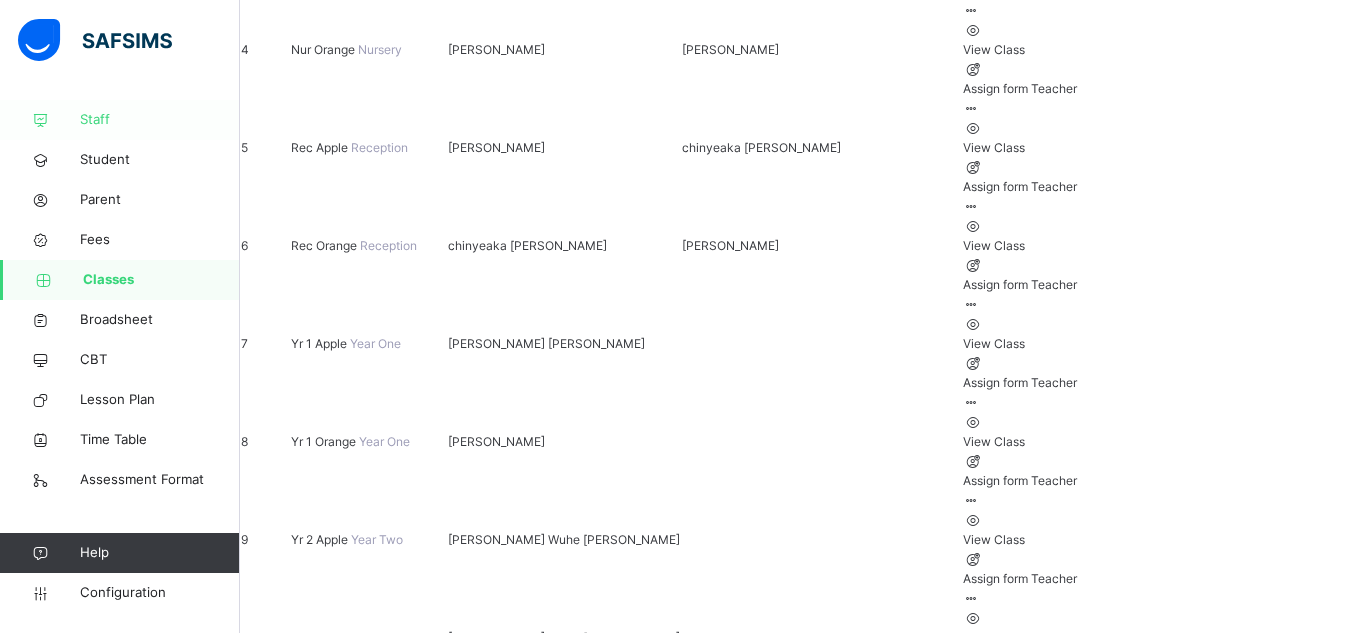 click on "Staff" at bounding box center [160, 120] 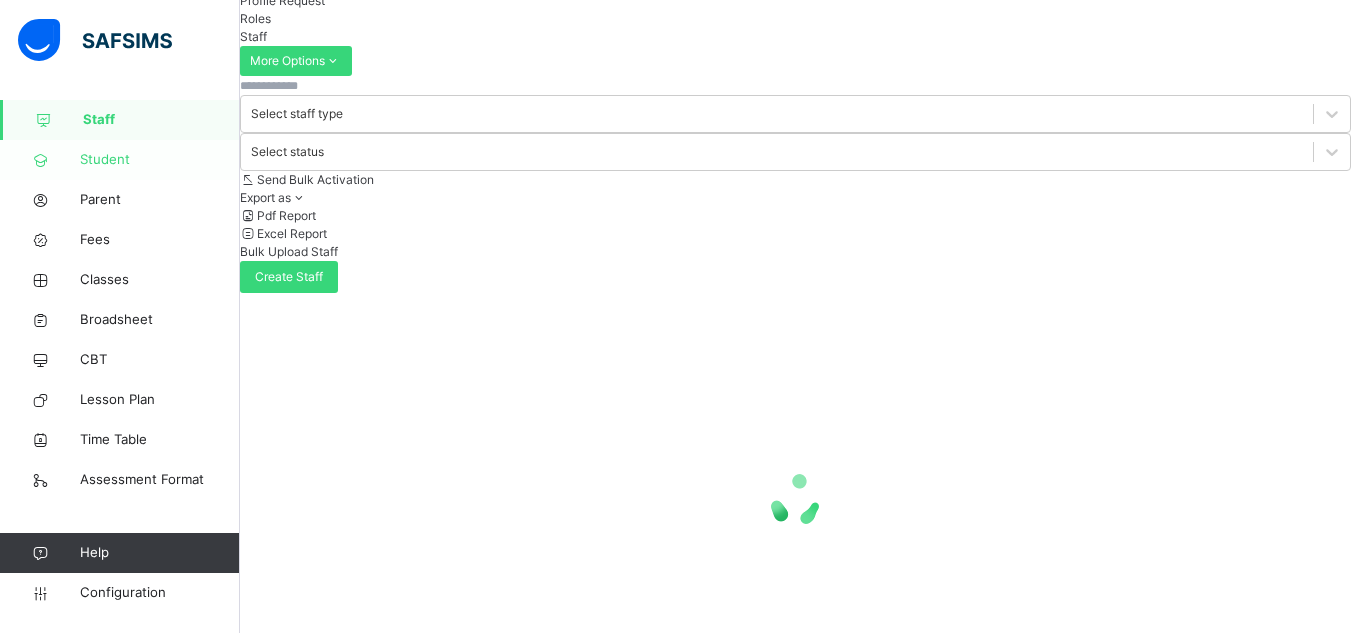 scroll, scrollTop: 0, scrollLeft: 0, axis: both 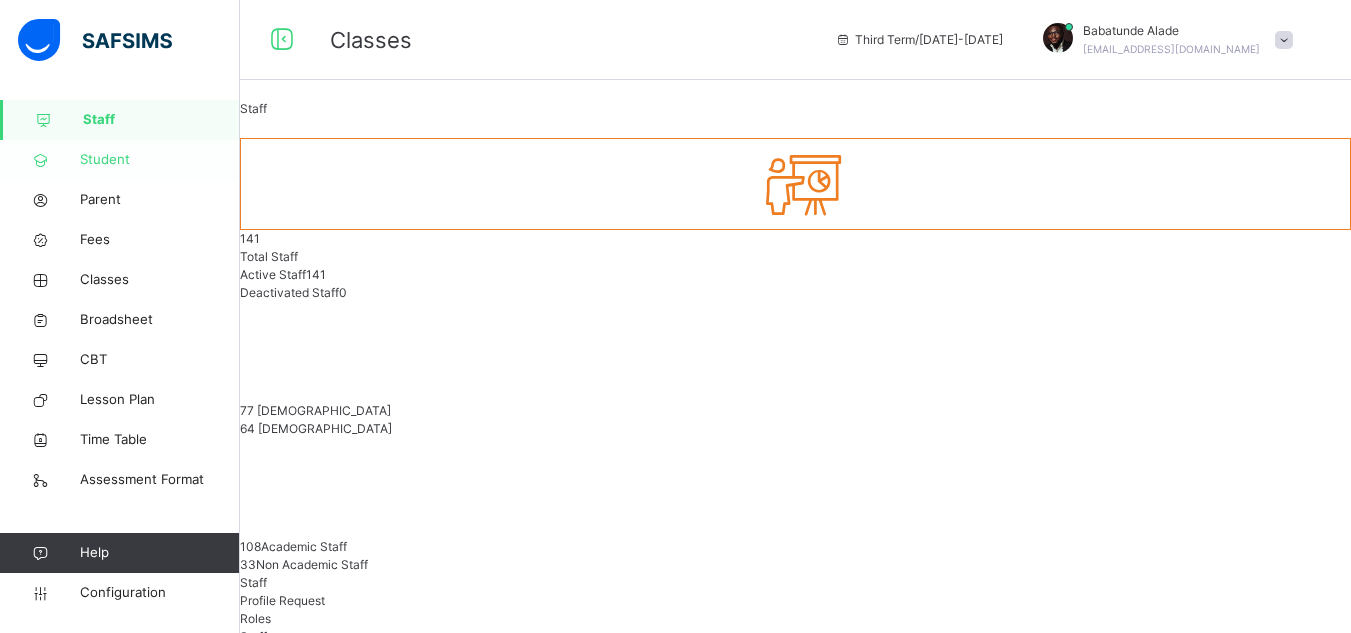 click on "Student" at bounding box center [120, 160] 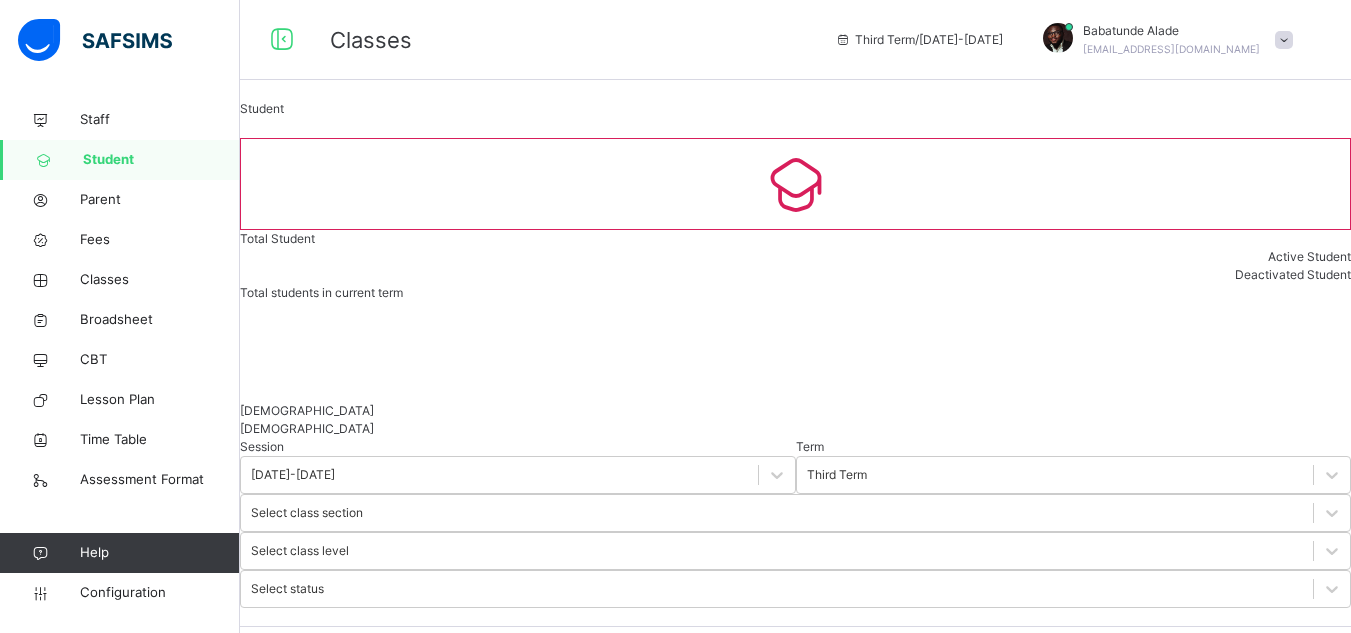click at bounding box center (390, 647) 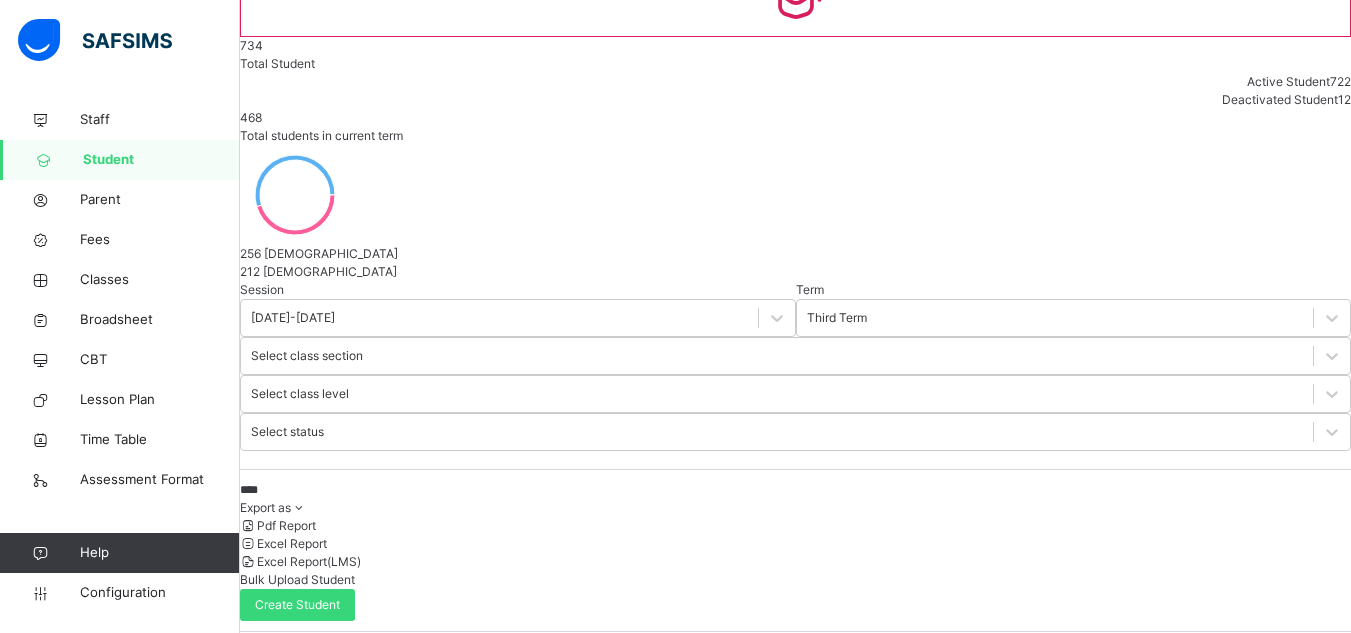 scroll, scrollTop: 0, scrollLeft: 0, axis: both 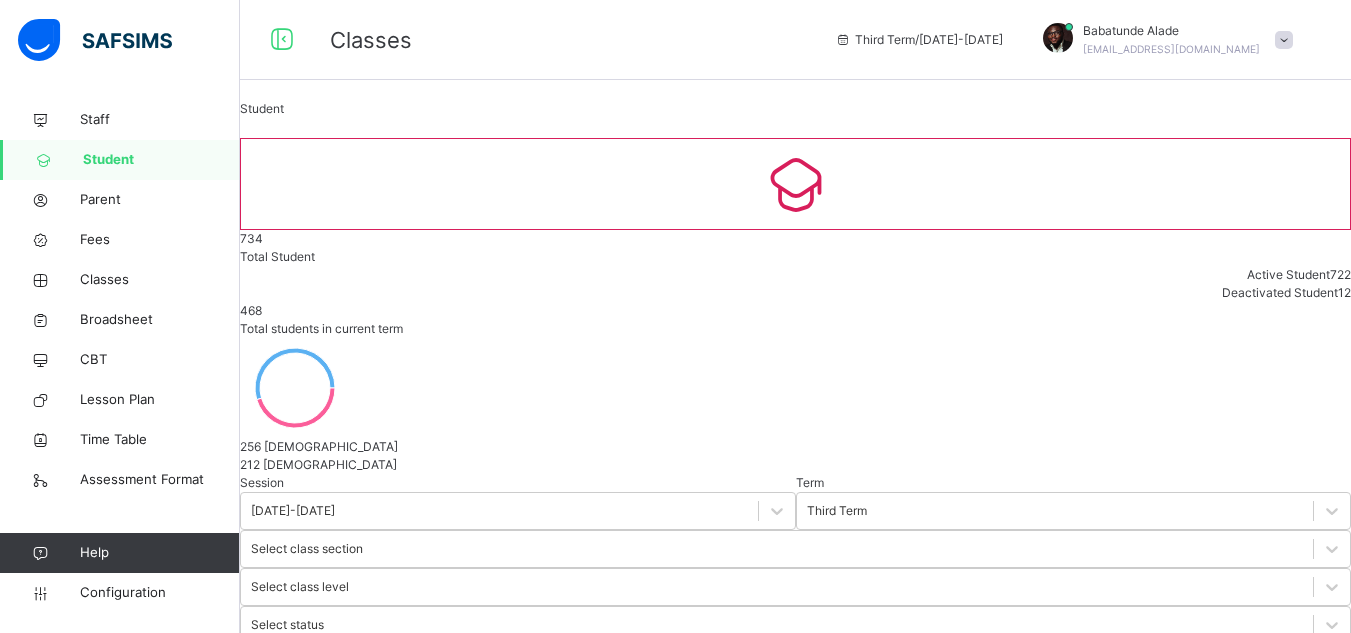 type on "****" 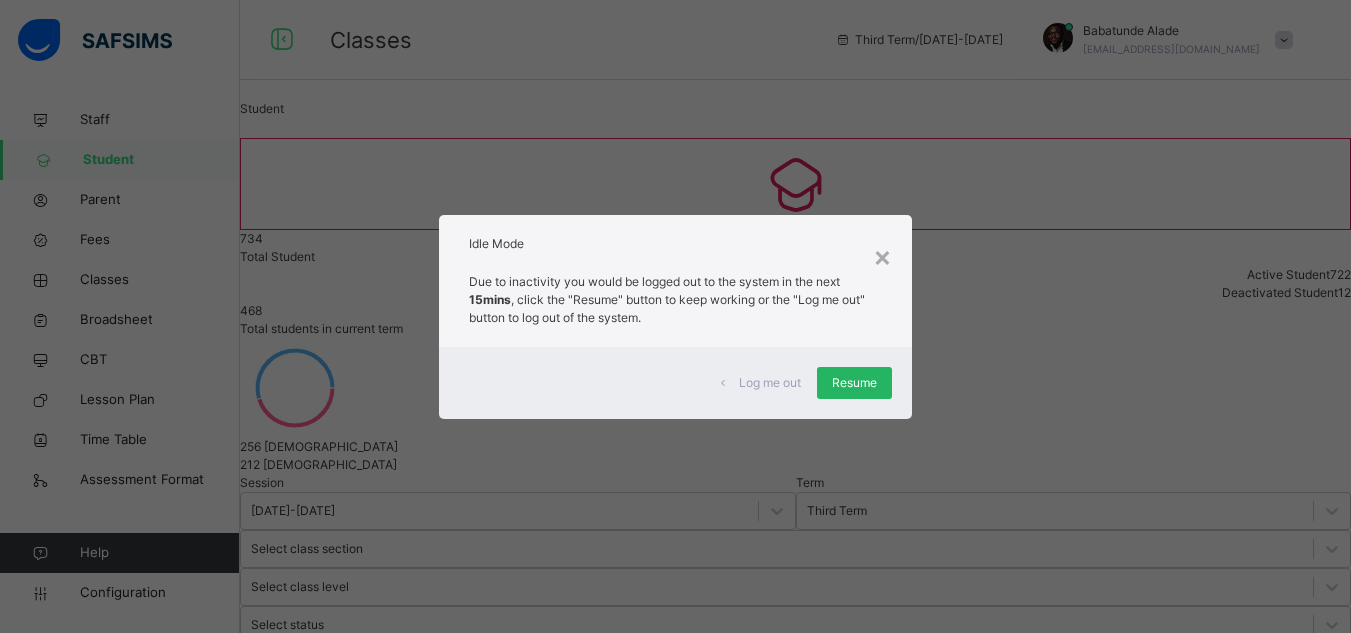 click on "Resume" at bounding box center (854, 383) 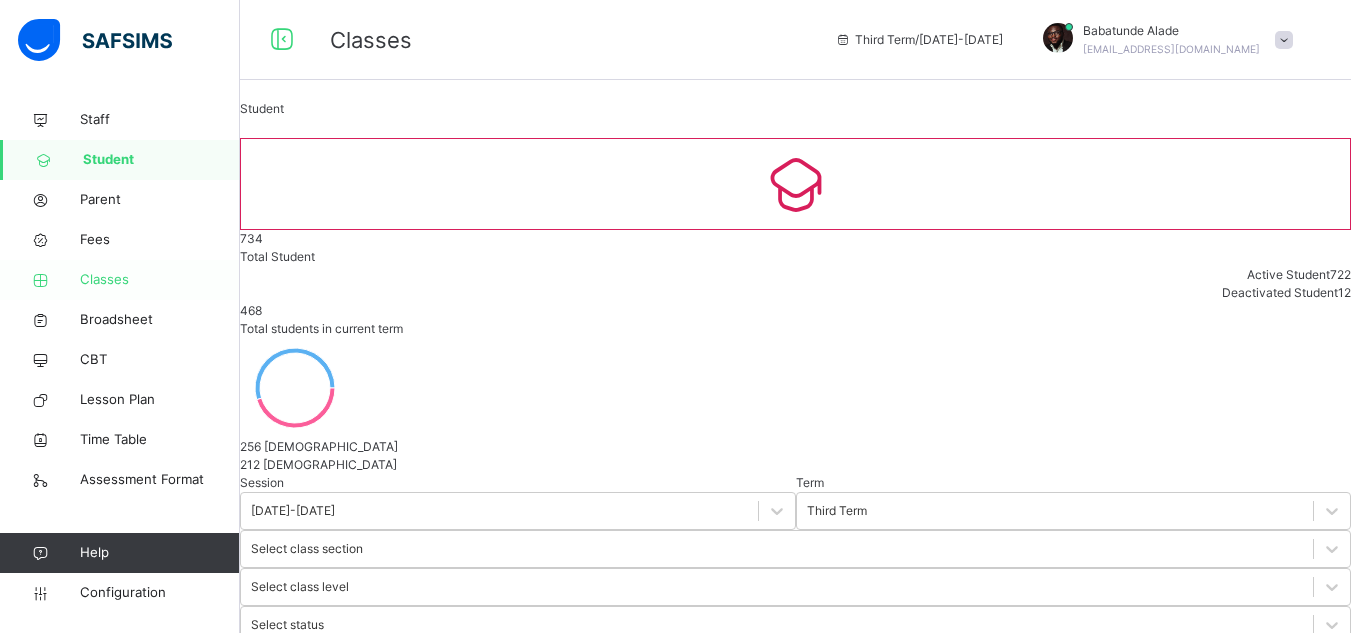 click on "Classes" at bounding box center (160, 280) 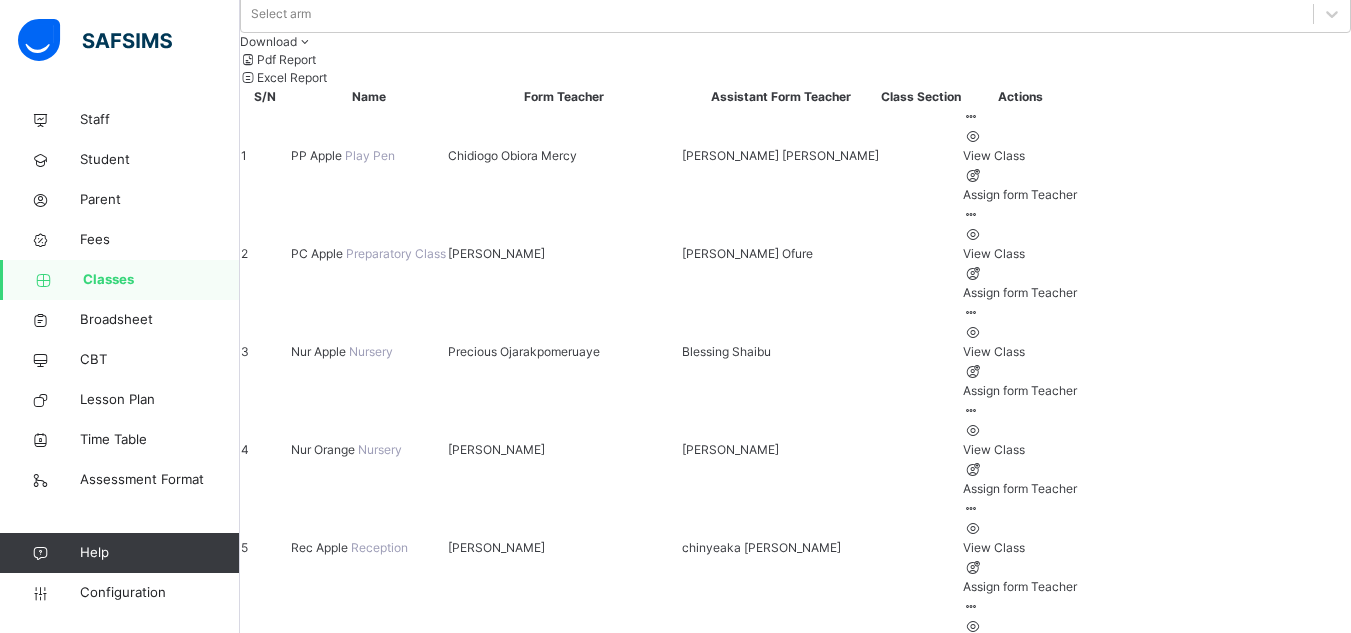 scroll, scrollTop: 100, scrollLeft: 0, axis: vertical 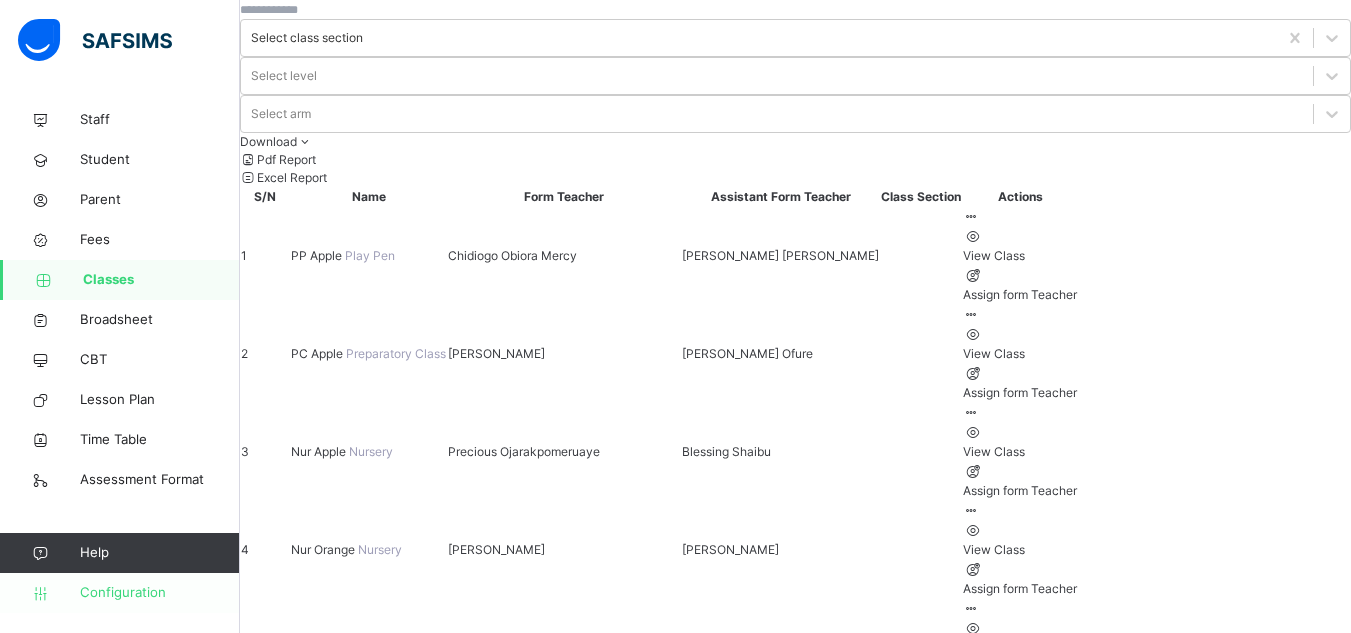 click on "Configuration" at bounding box center [159, 593] 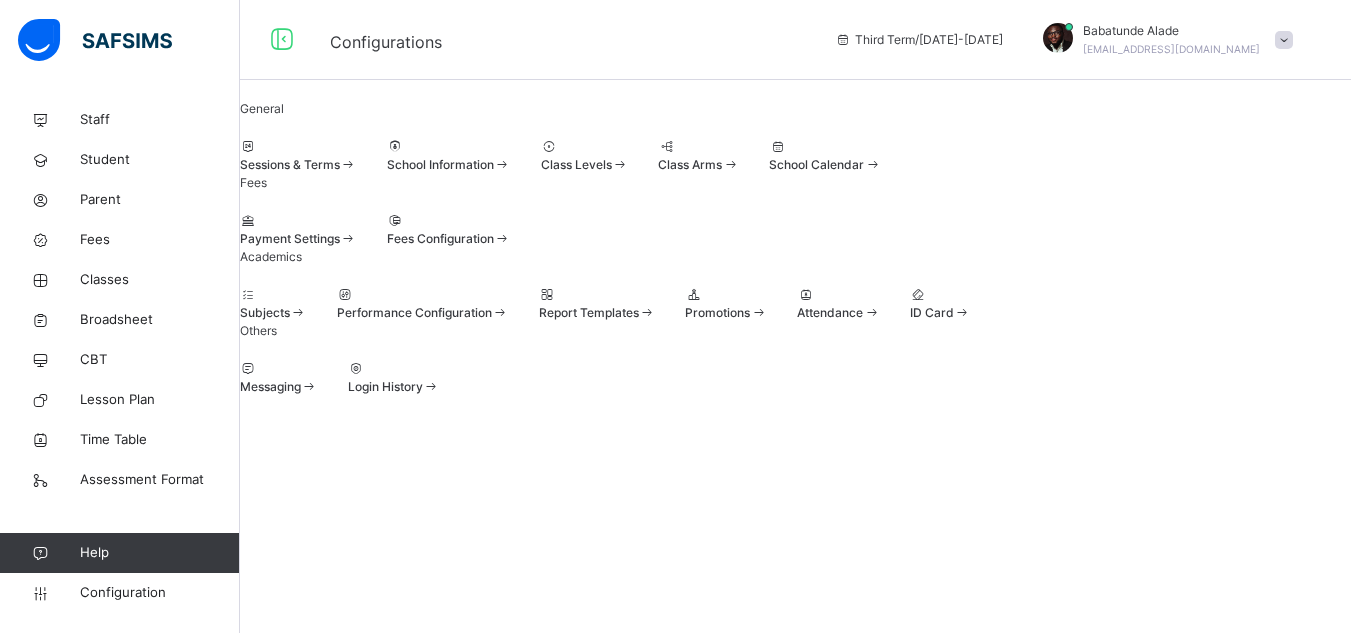 scroll, scrollTop: 200, scrollLeft: 0, axis: vertical 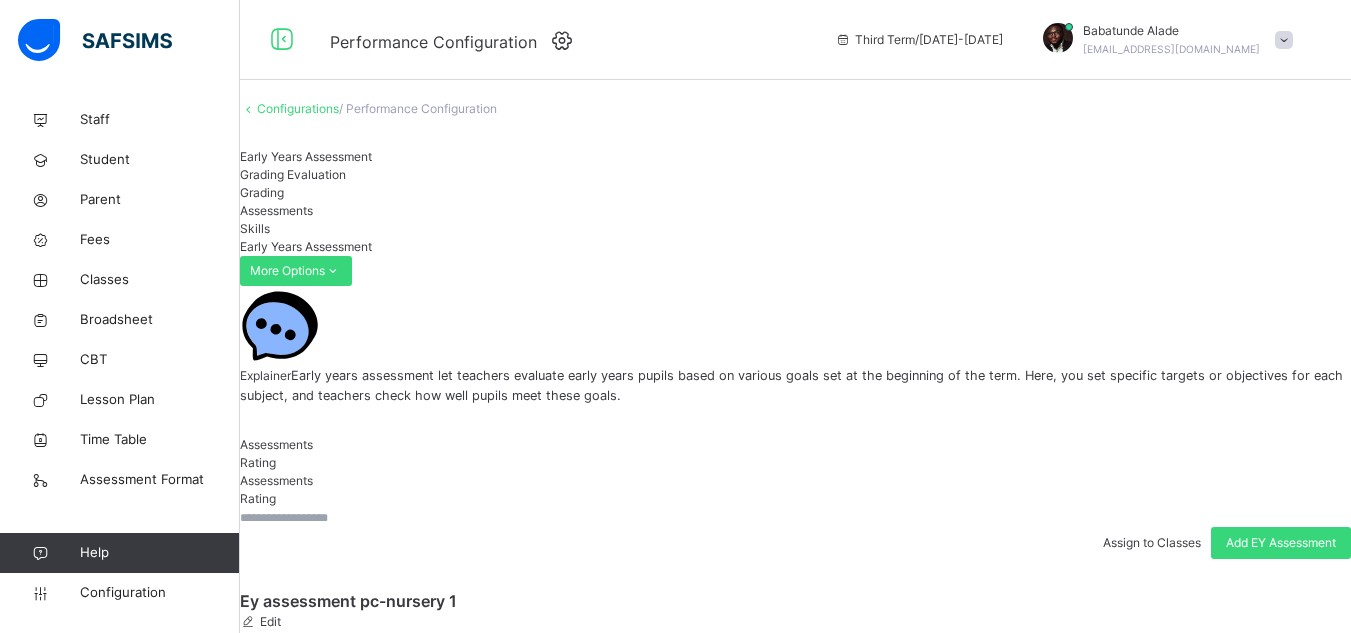 click on "Grading Evaluation" at bounding box center (293, 174) 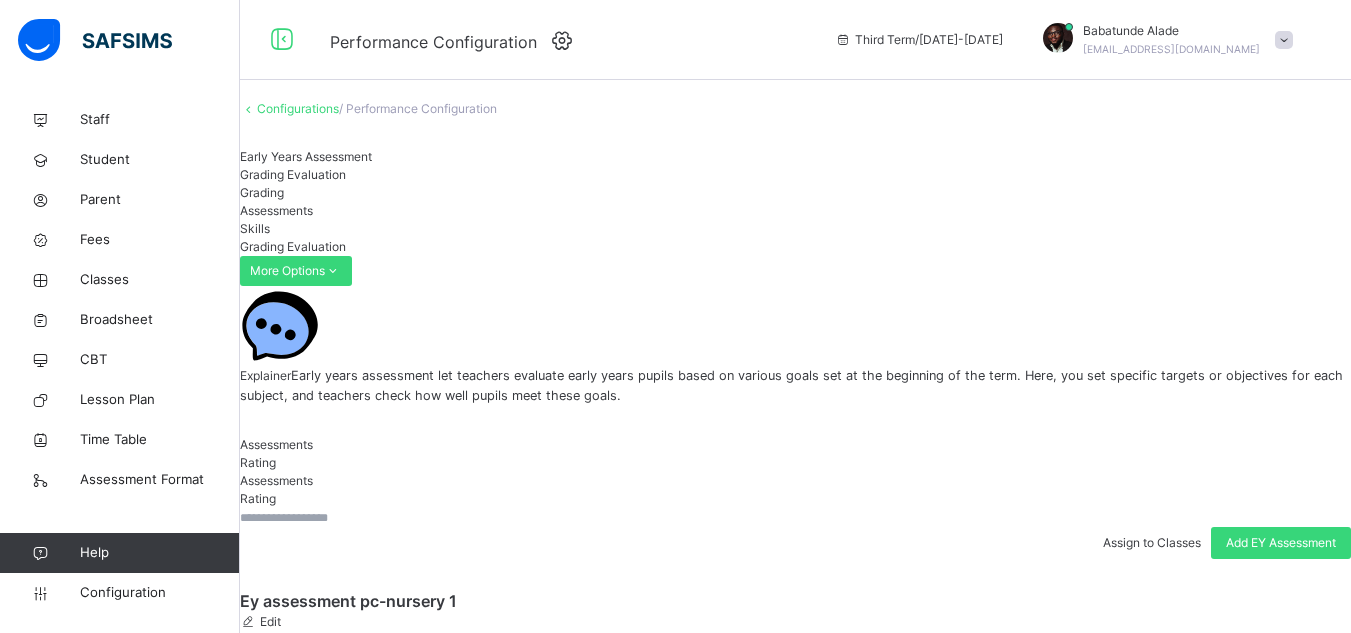 click on "Assessments" at bounding box center (795, 211) 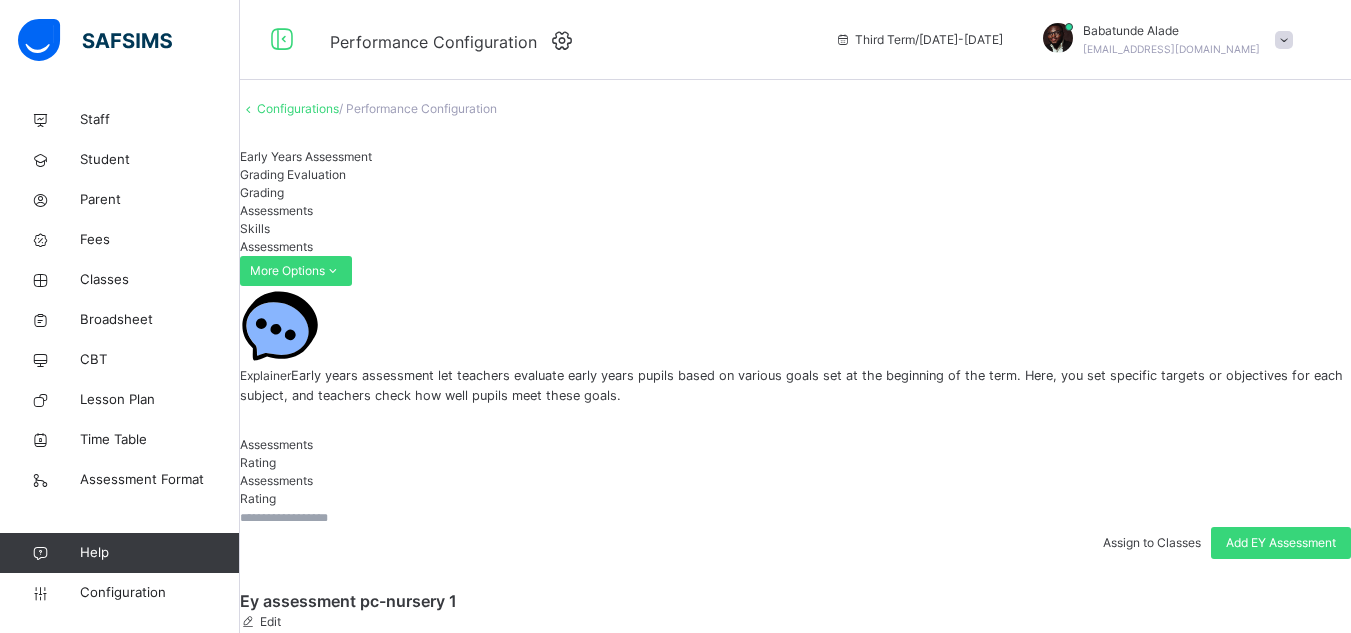 click on "Assessments" at bounding box center [795, 211] 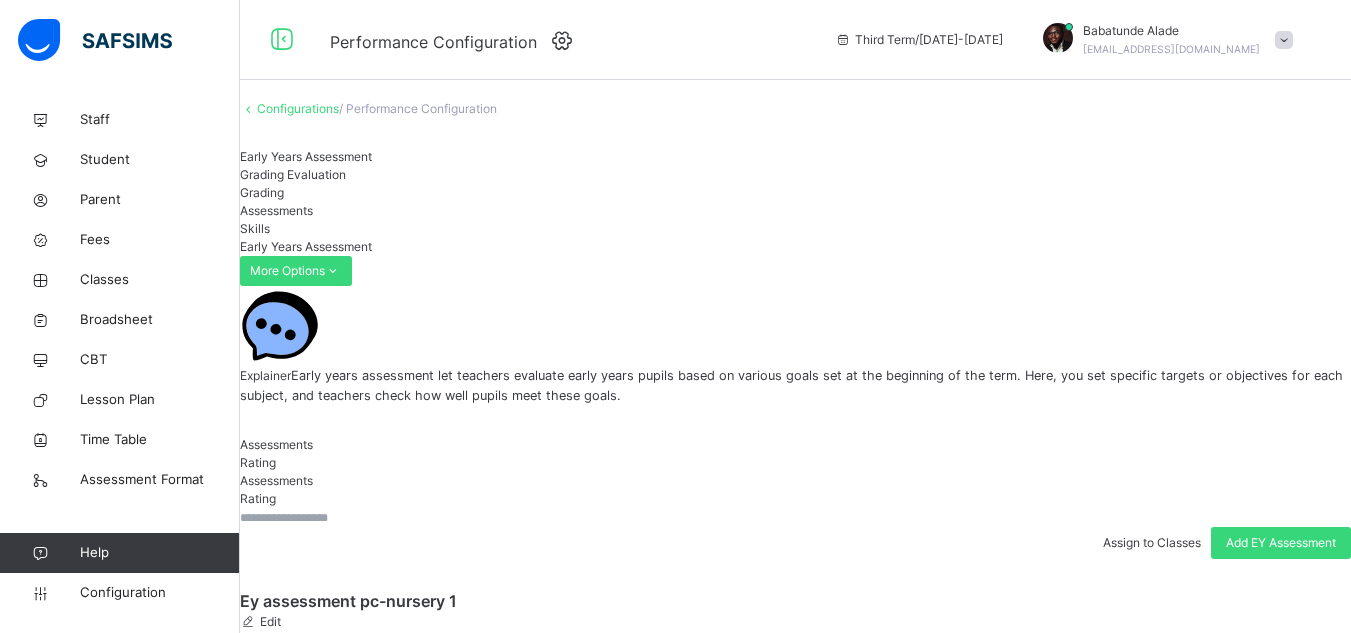 scroll, scrollTop: 300, scrollLeft: 0, axis: vertical 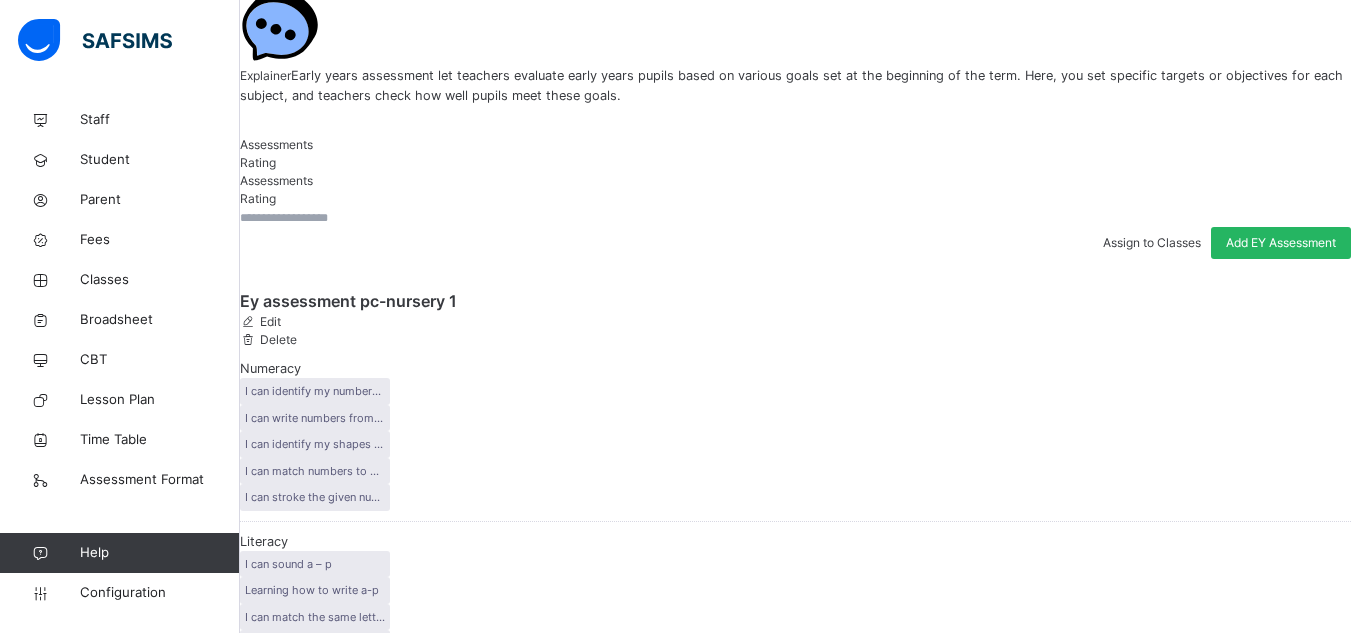 click on "Add EY Assessment" at bounding box center (1281, 243) 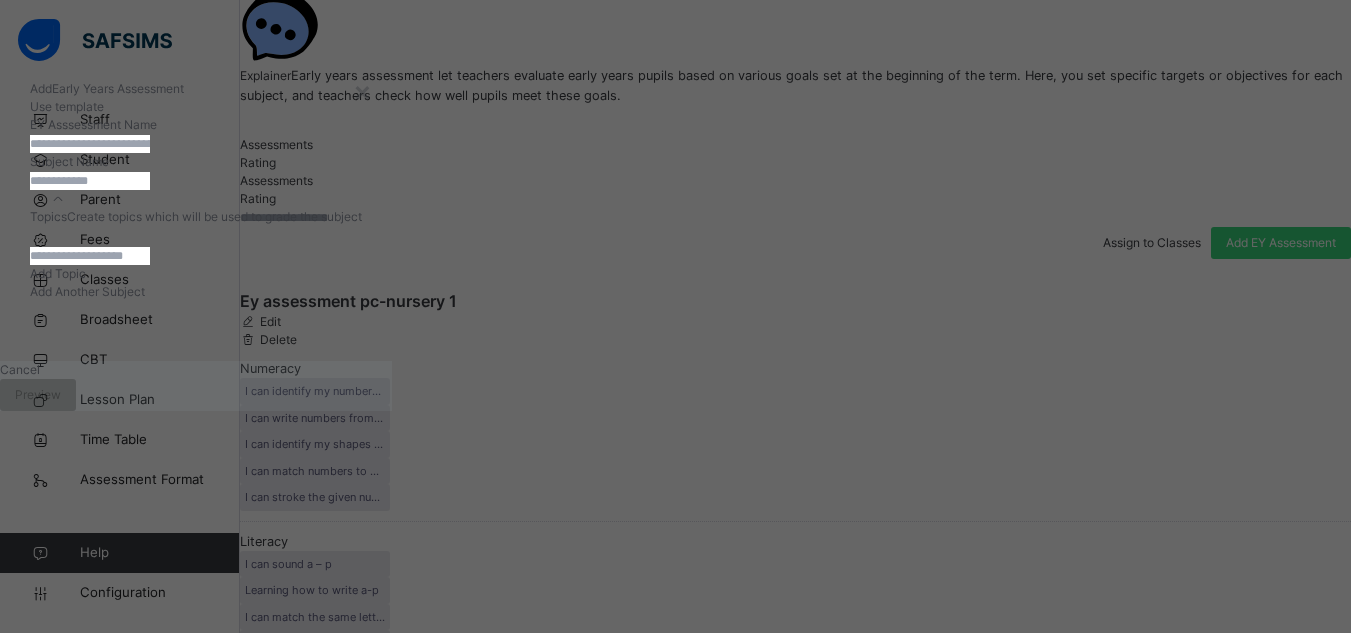 click at bounding box center [90, 144] 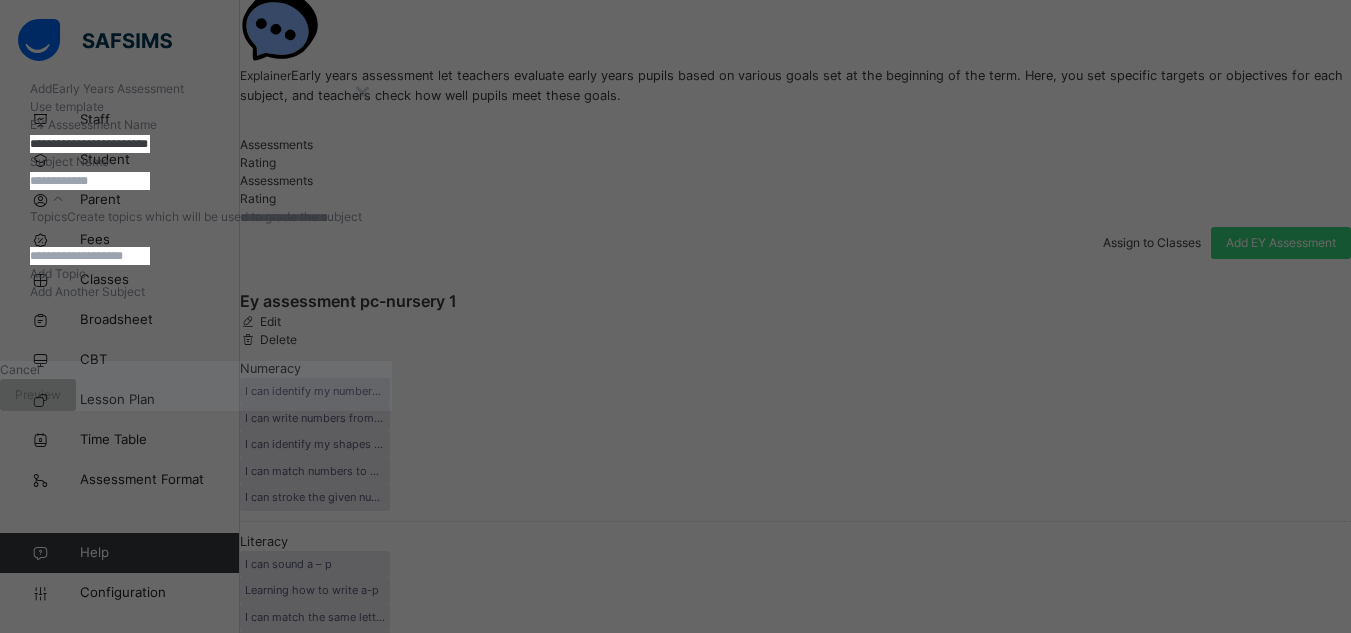 type on "**********" 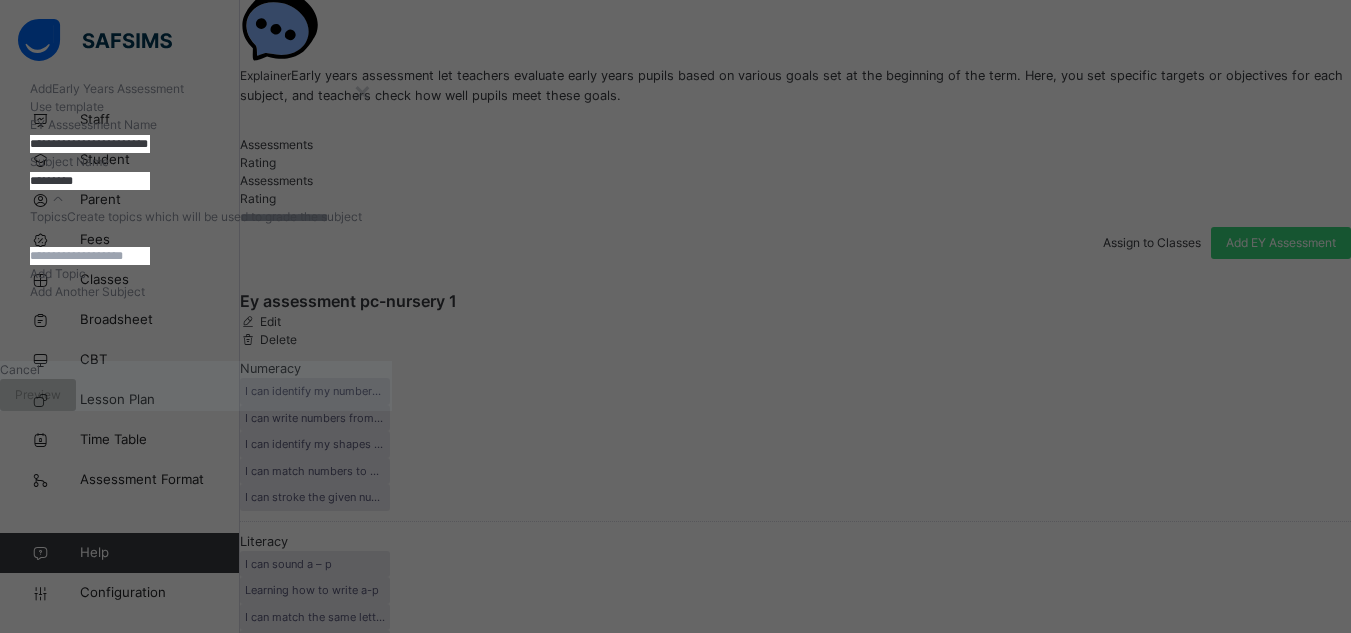 type on "*********" 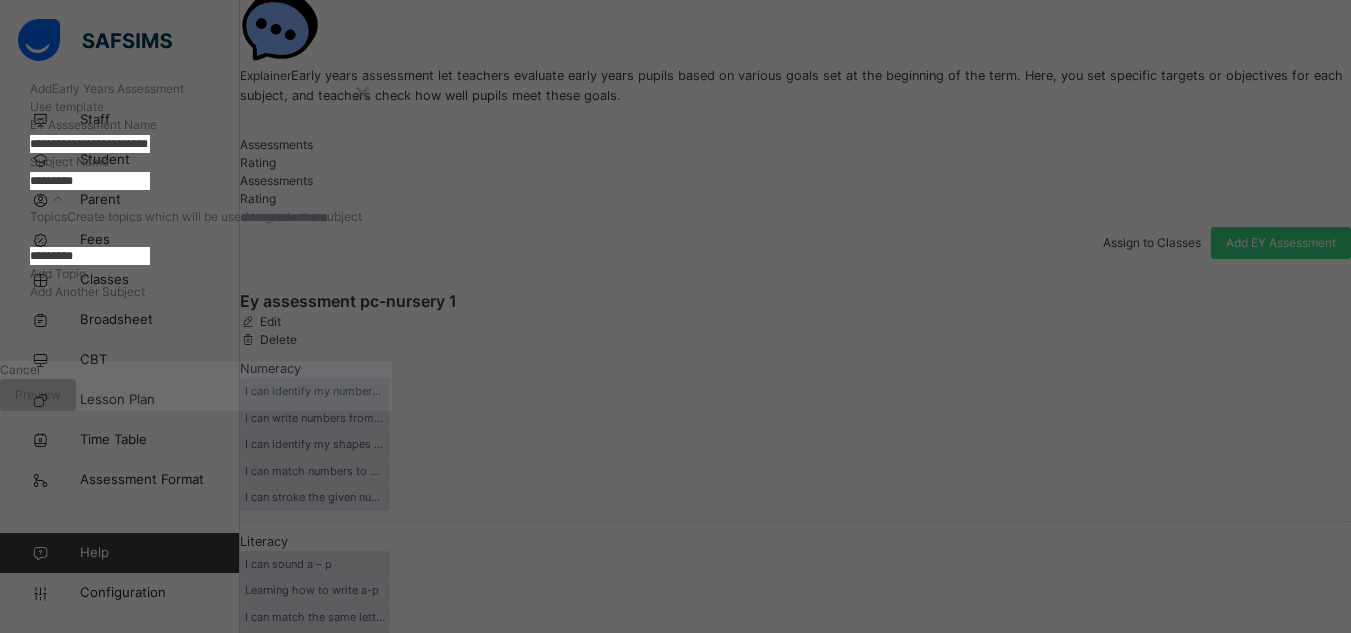 drag, startPoint x: 365, startPoint y: 448, endPoint x: 197, endPoint y: 448, distance: 168 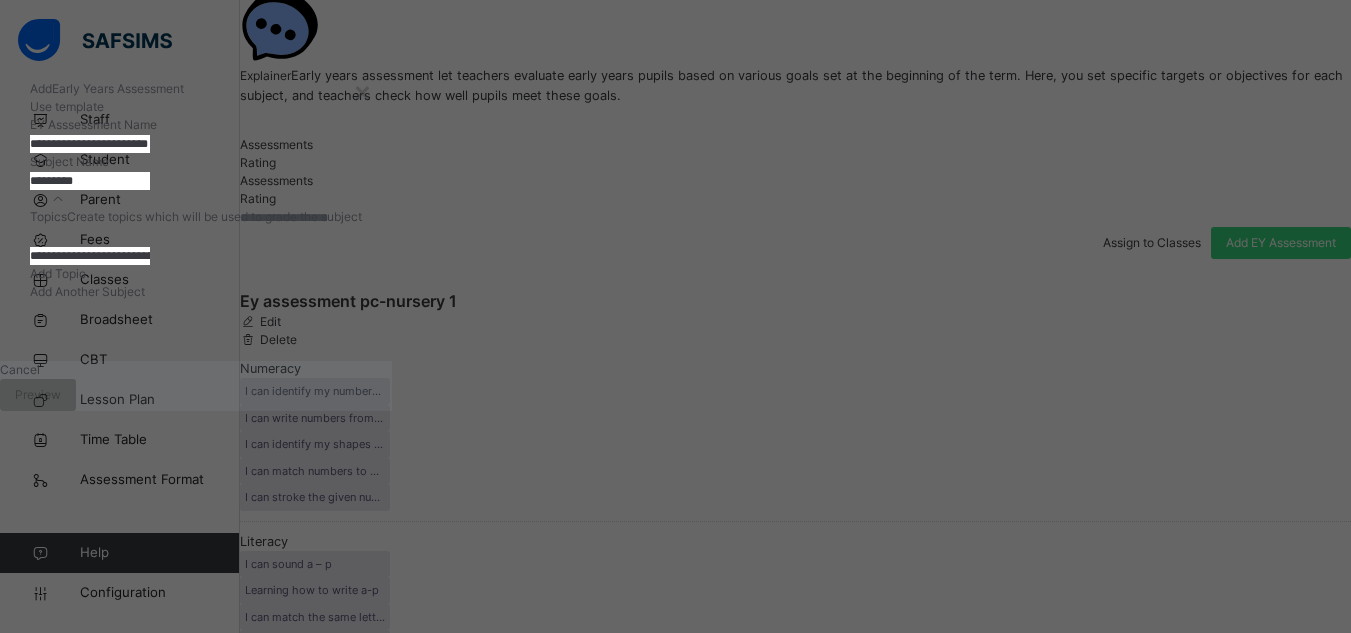 type on "**********" 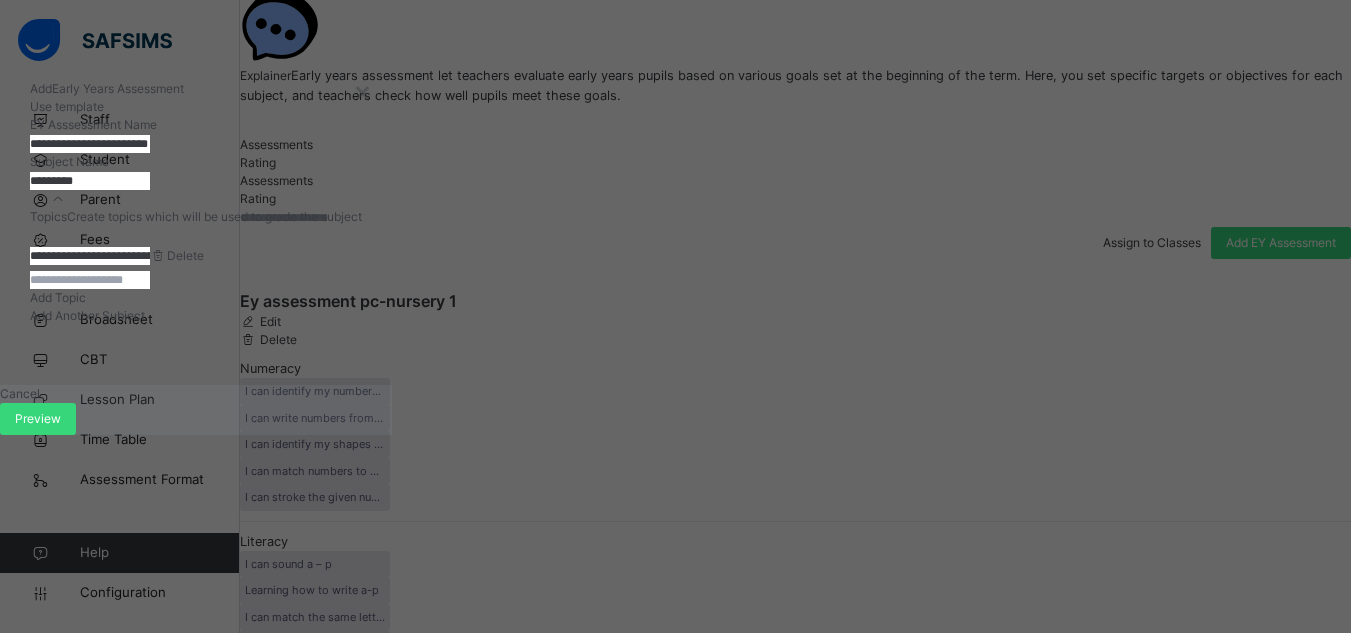 click at bounding box center [90, 280] 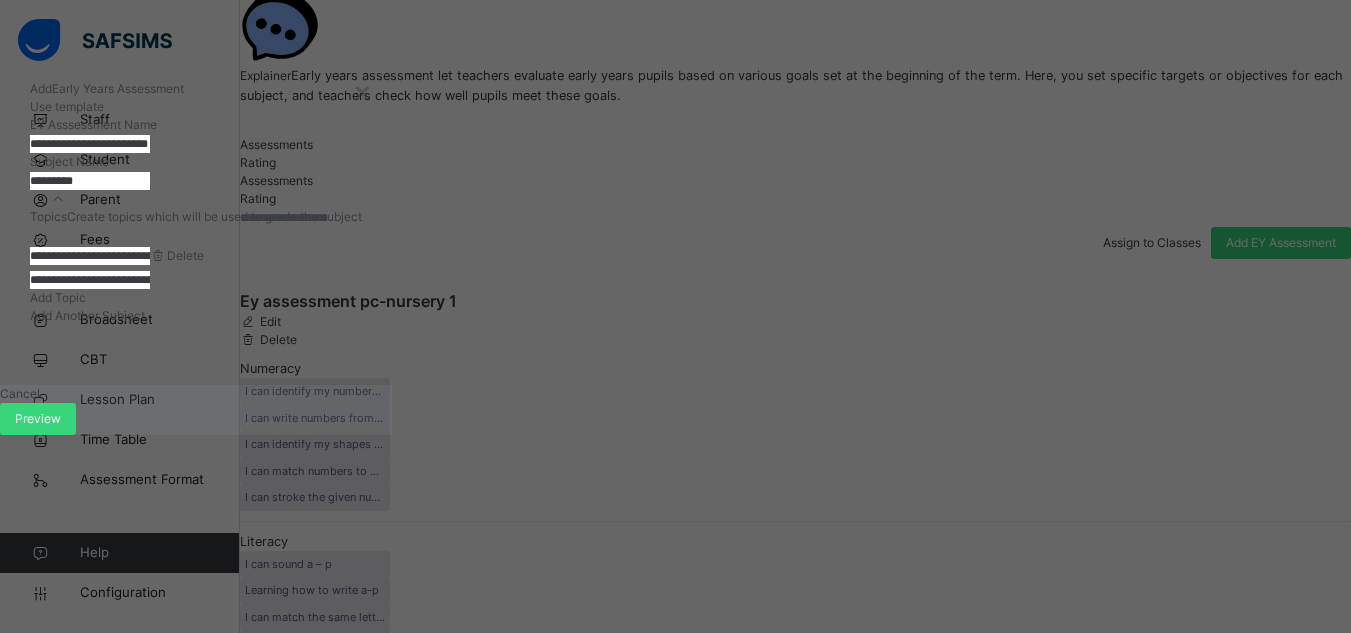 type on "**********" 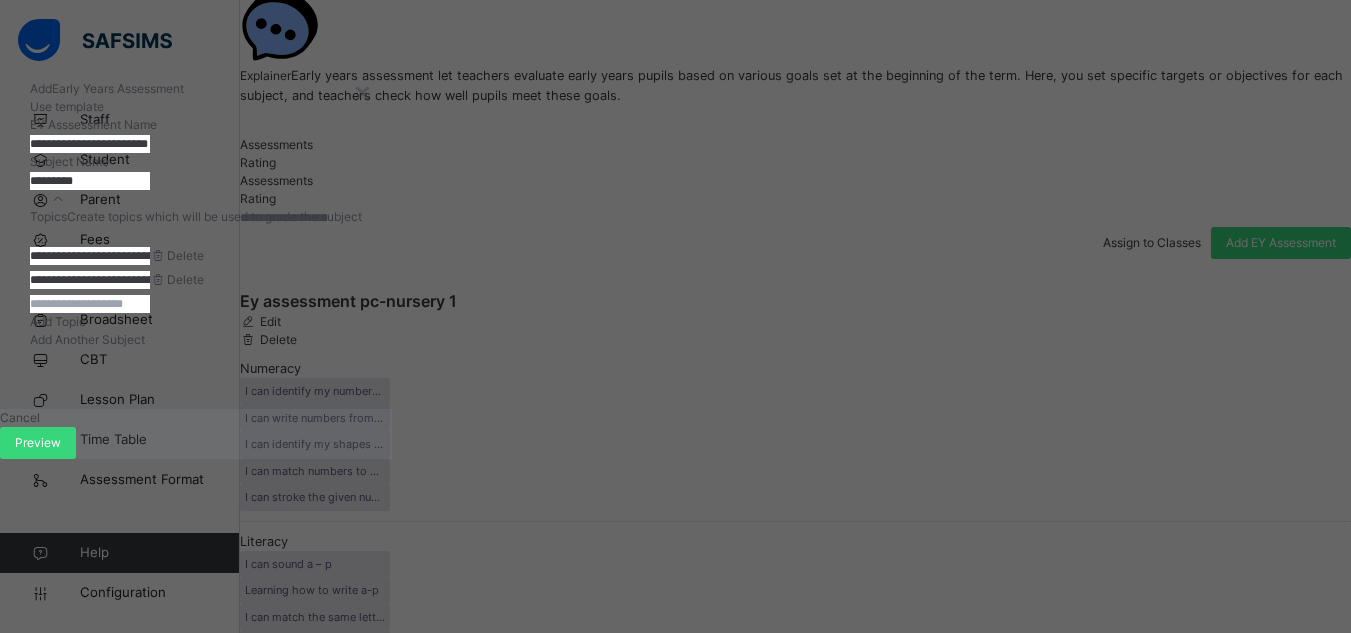 scroll, scrollTop: 189, scrollLeft: 0, axis: vertical 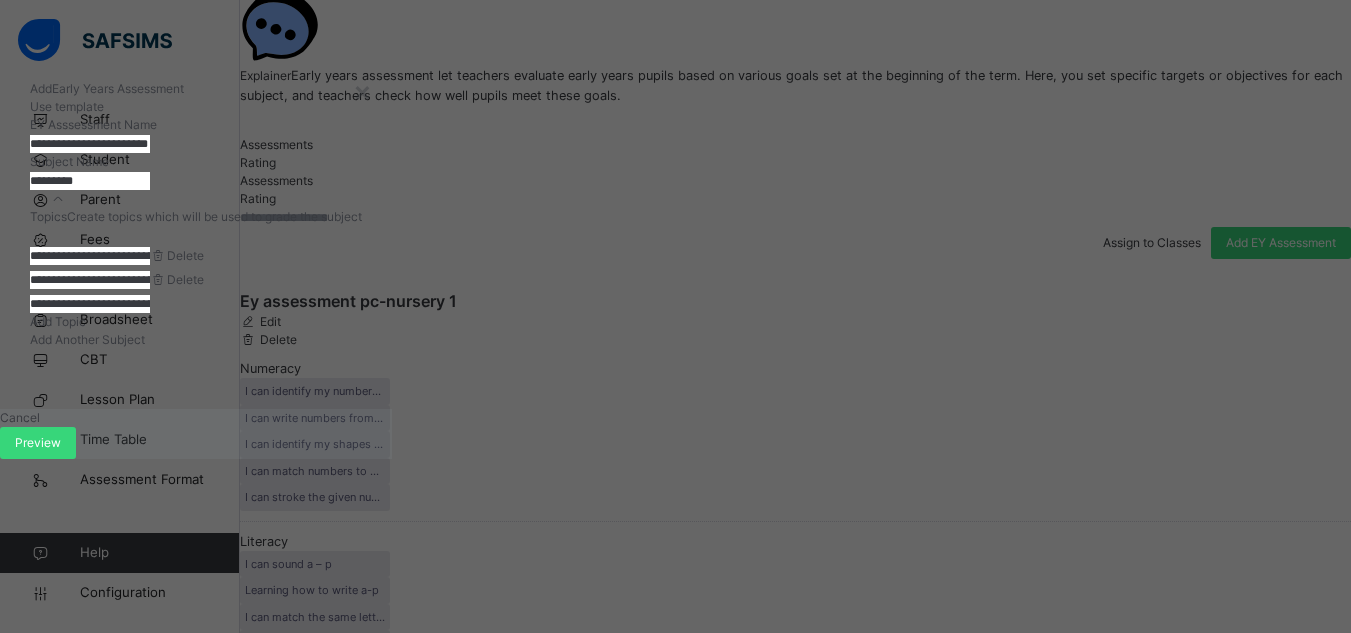 type on "**********" 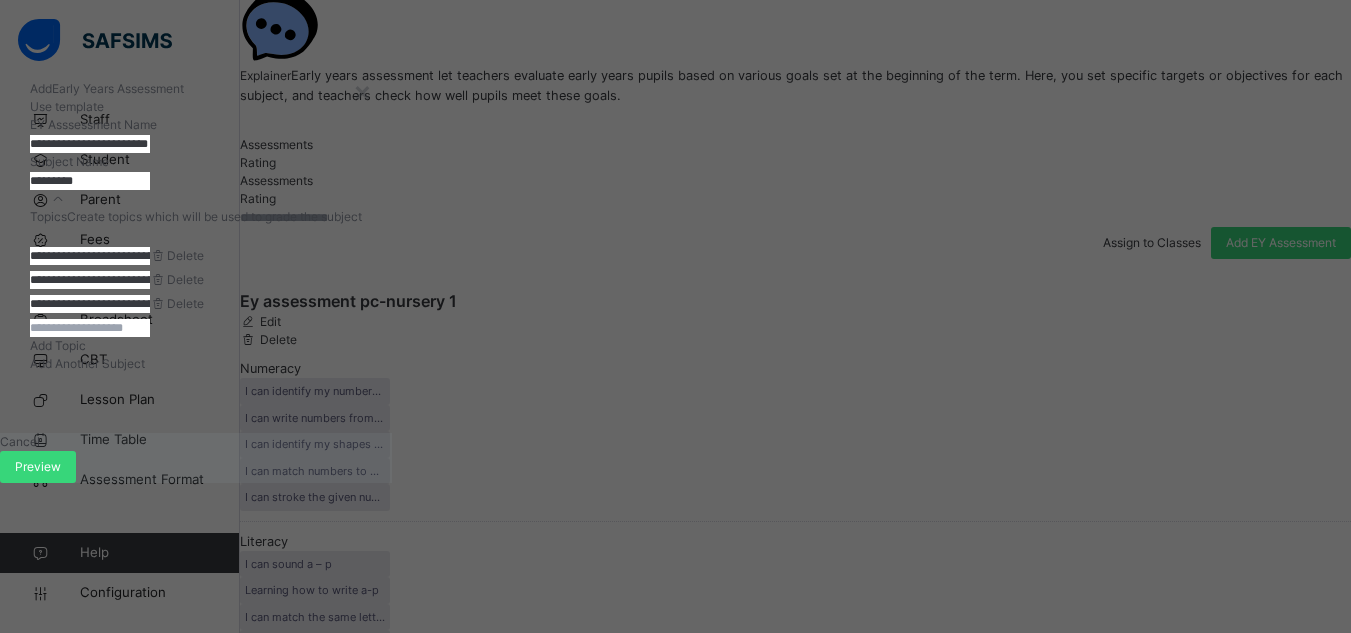click at bounding box center [90, 328] 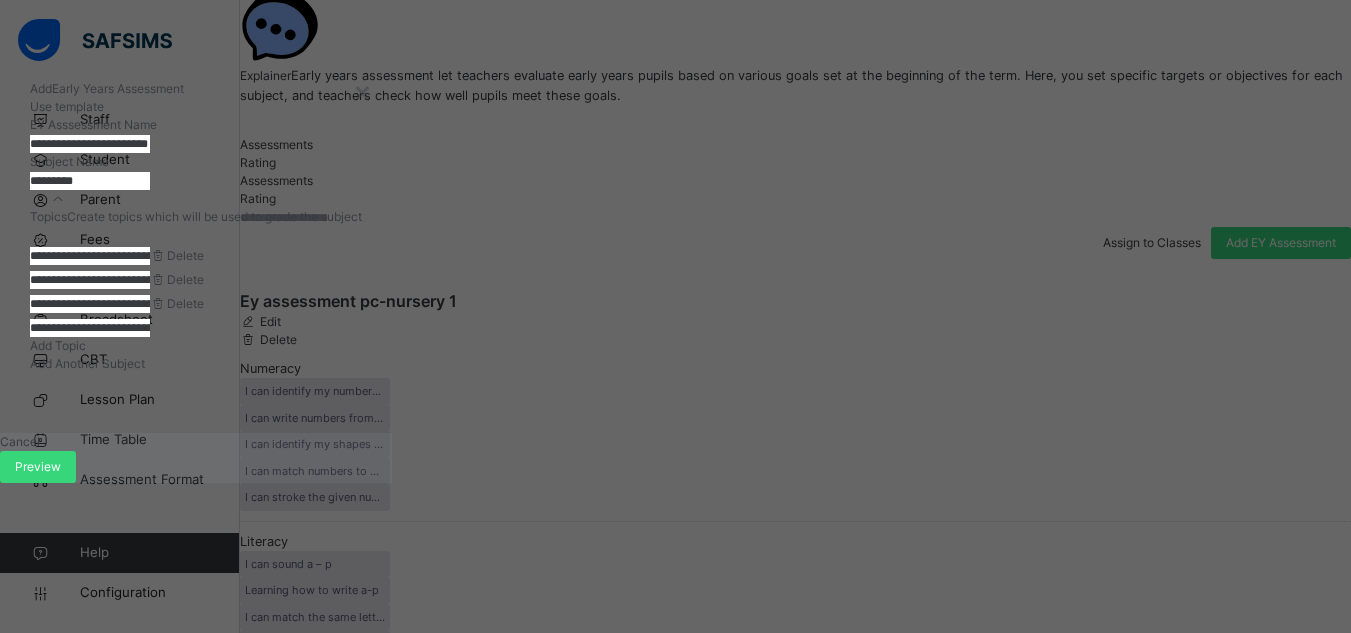 type on "**********" 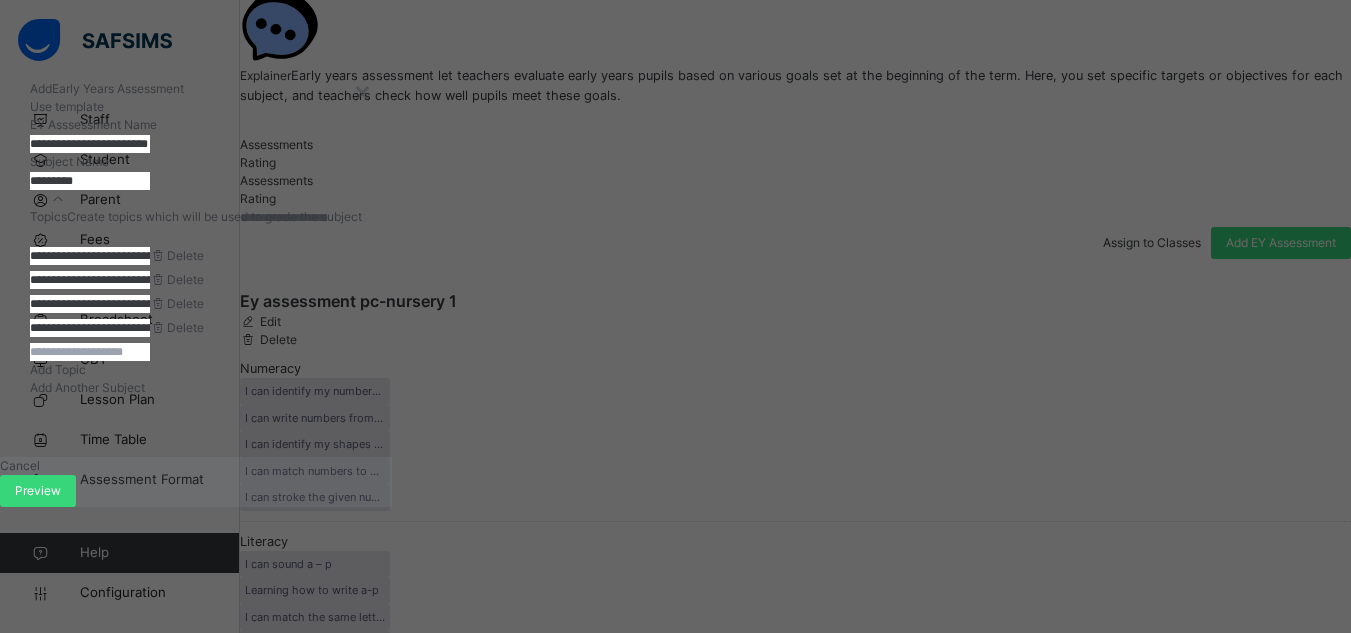 click at bounding box center (90, 352) 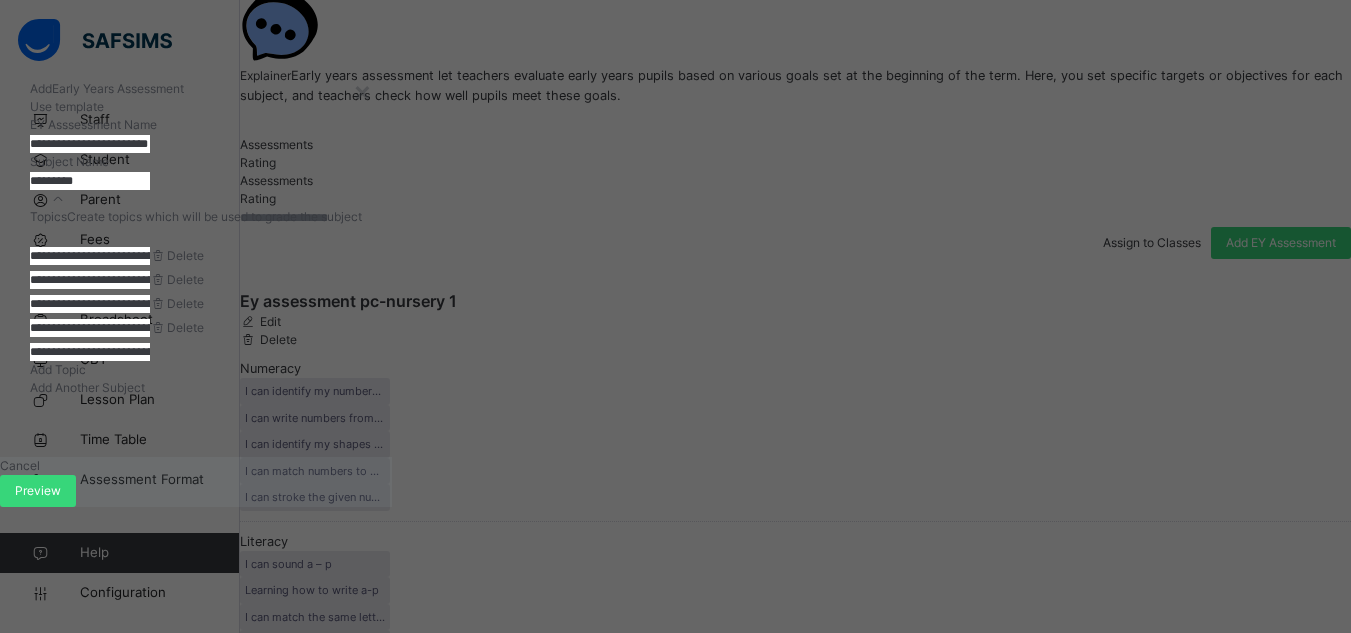 scroll, scrollTop: 0, scrollLeft: 52, axis: horizontal 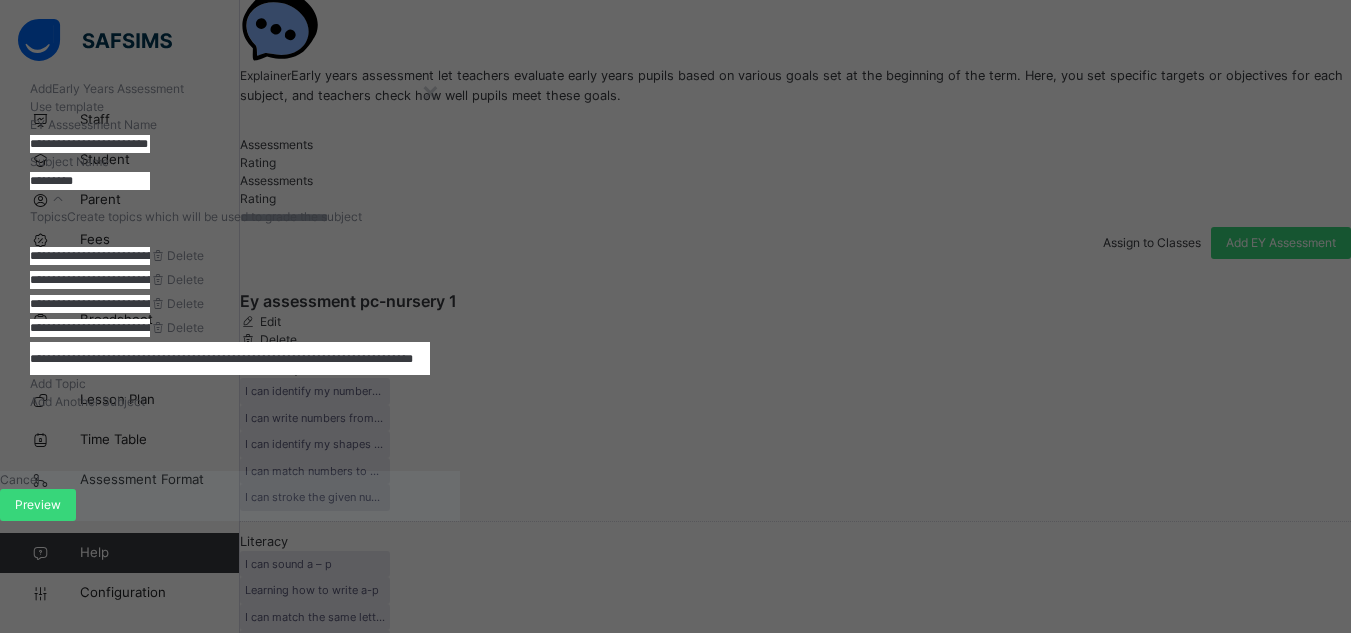 type on "**********" 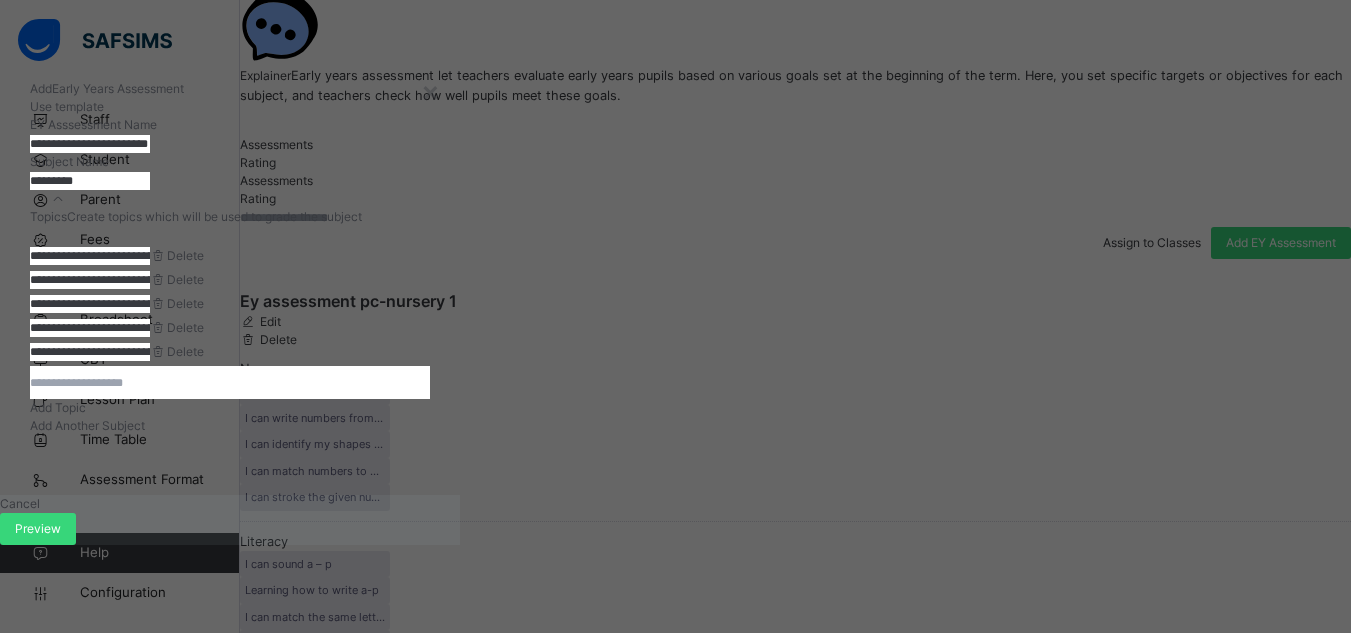 click at bounding box center (230, 382) 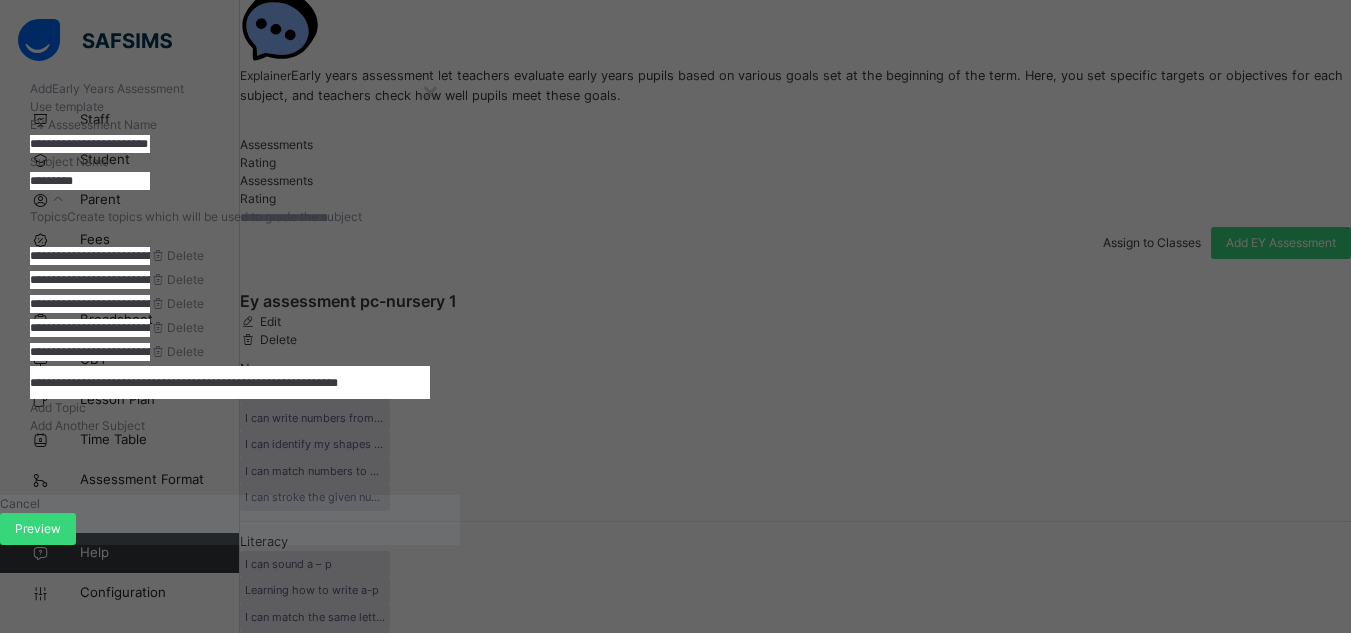 type on "**********" 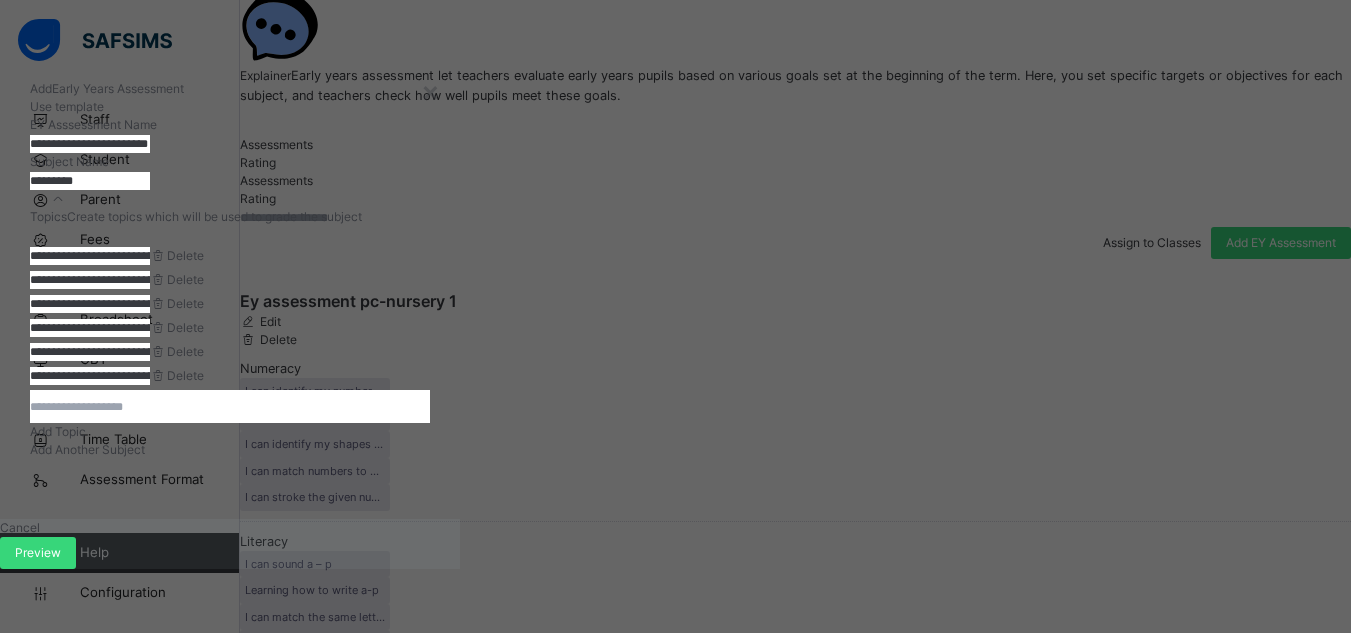 click at bounding box center [230, 406] 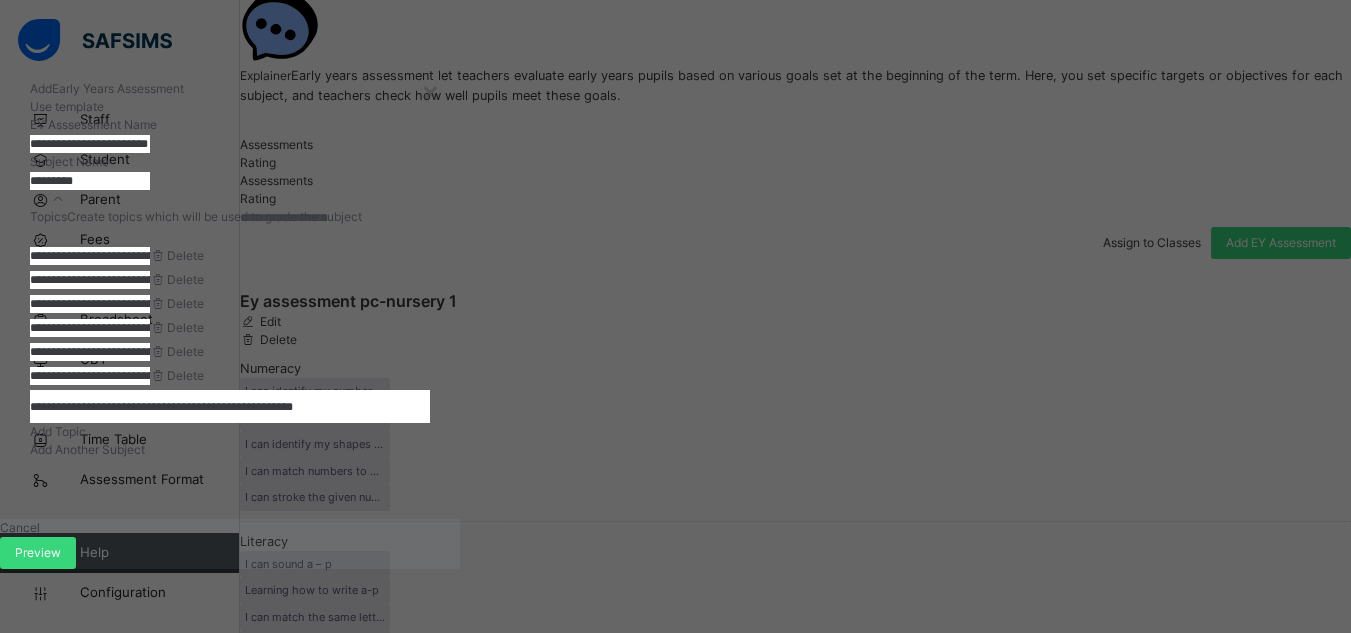 type on "**********" 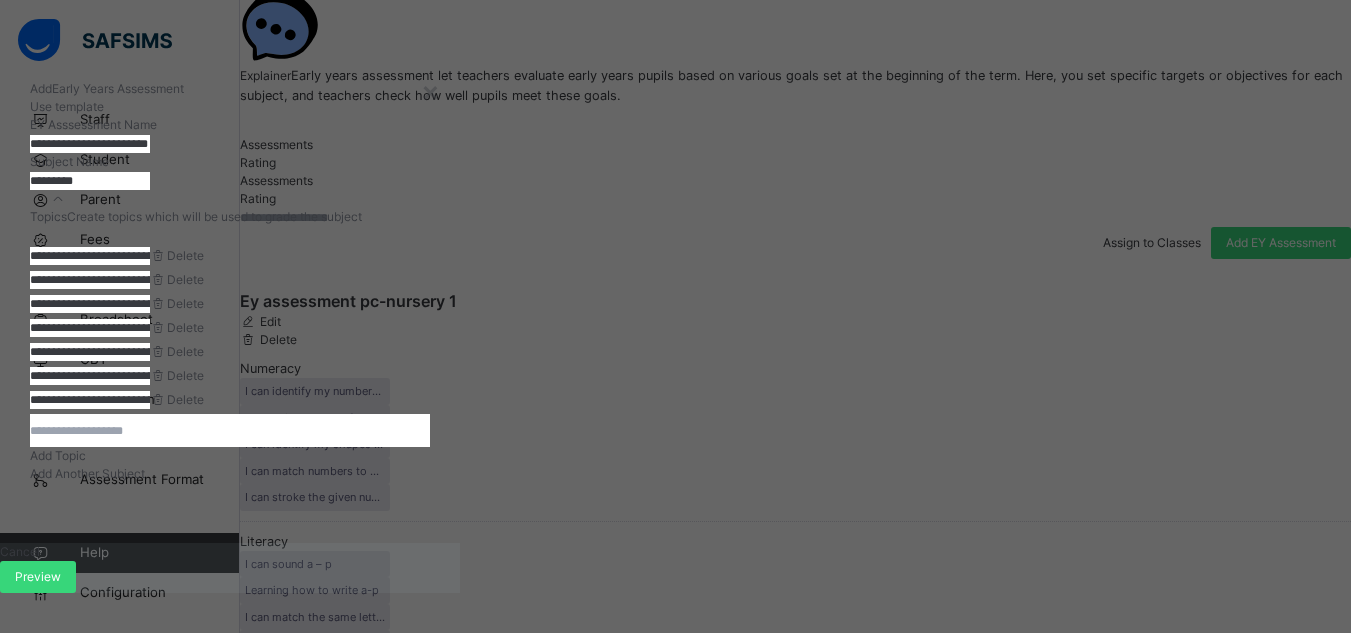 click at bounding box center [230, 430] 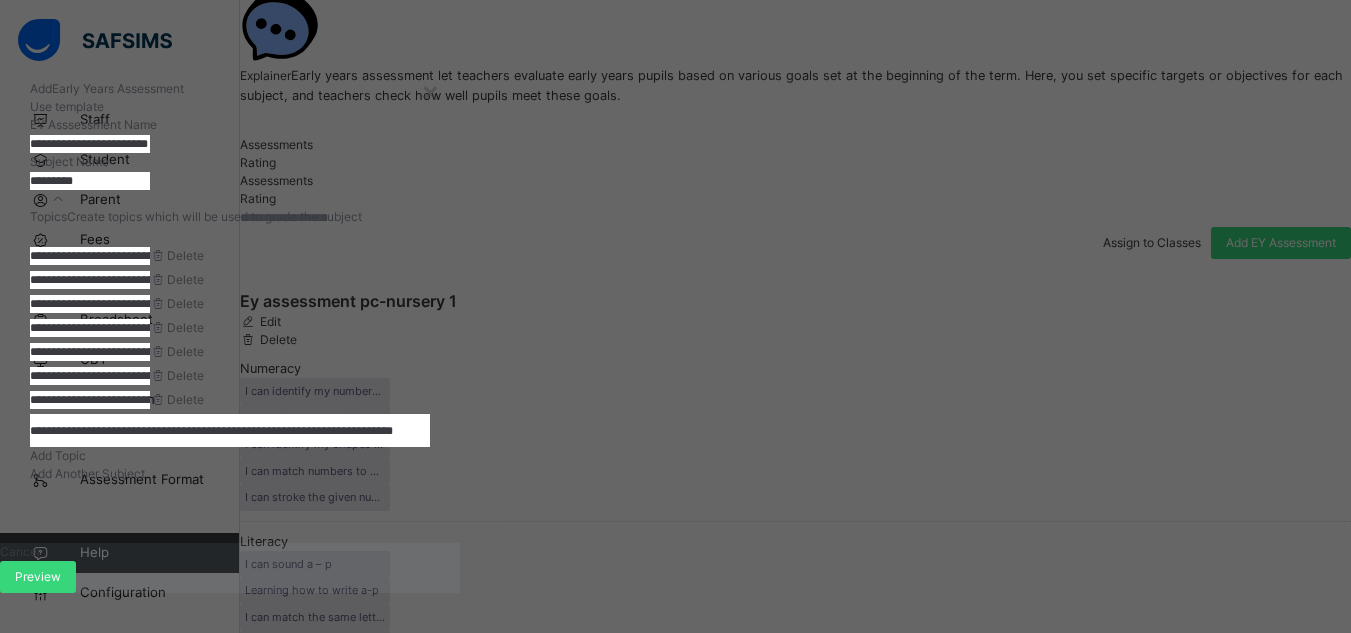 scroll, scrollTop: 0, scrollLeft: 23, axis: horizontal 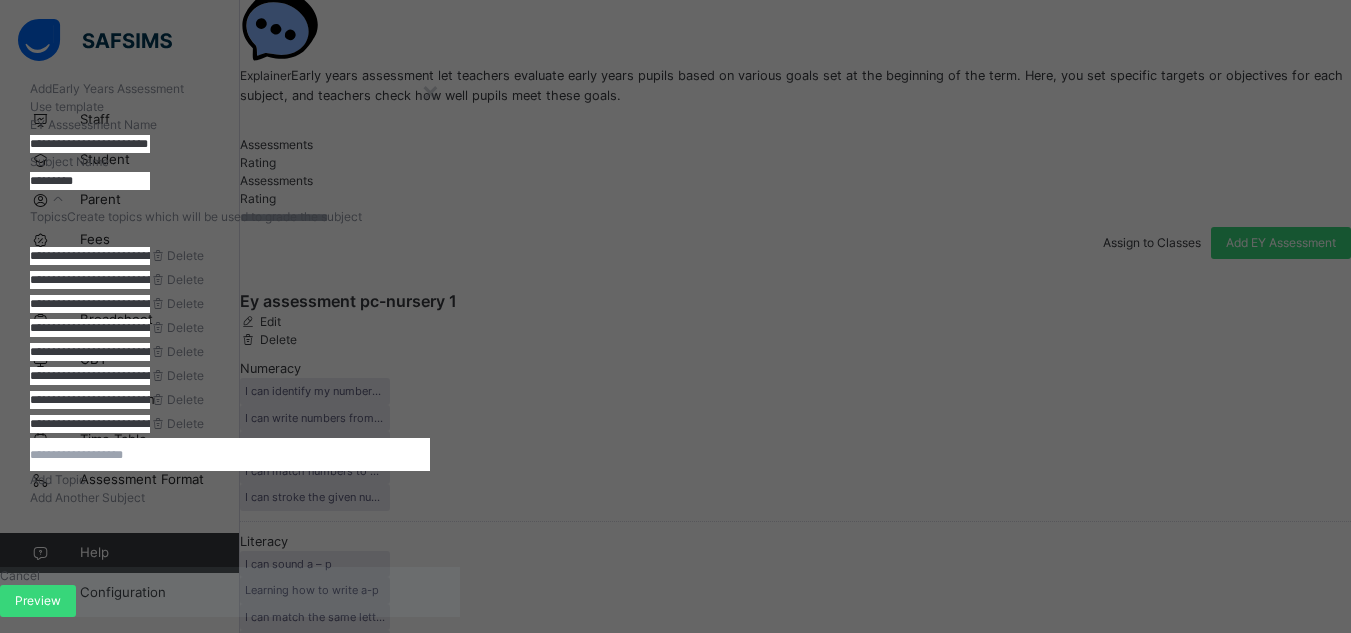 click at bounding box center [230, 454] 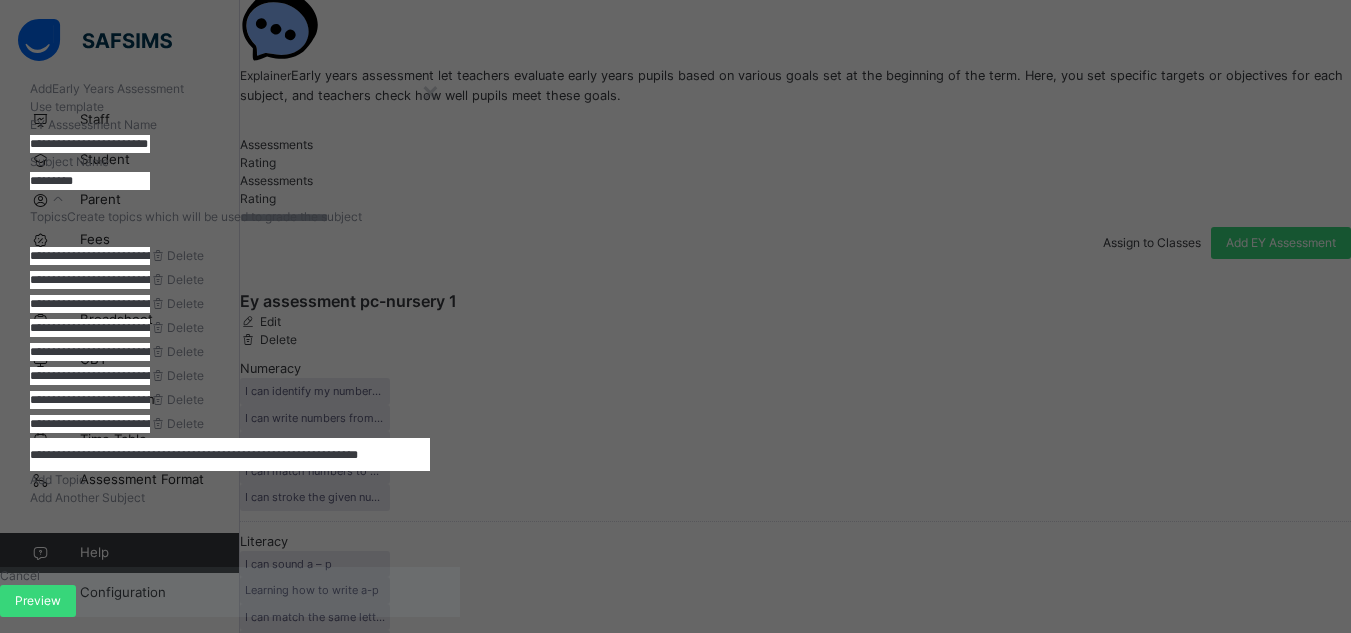 type on "**********" 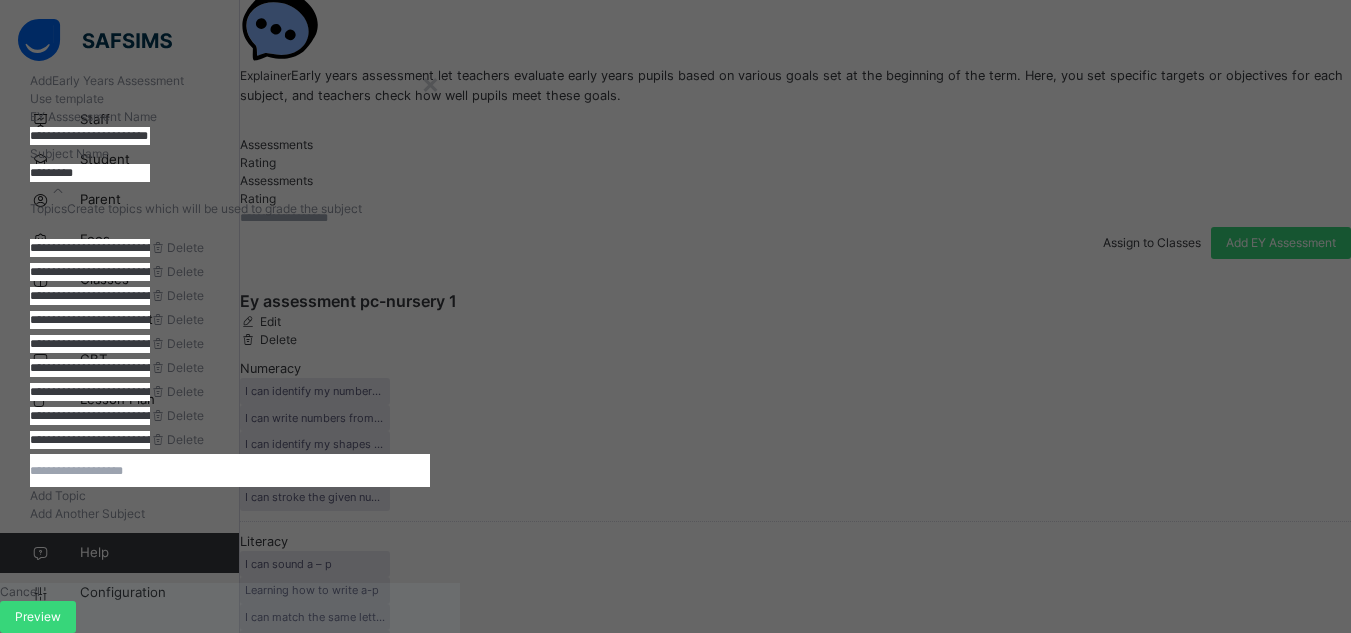 scroll, scrollTop: 448, scrollLeft: 0, axis: vertical 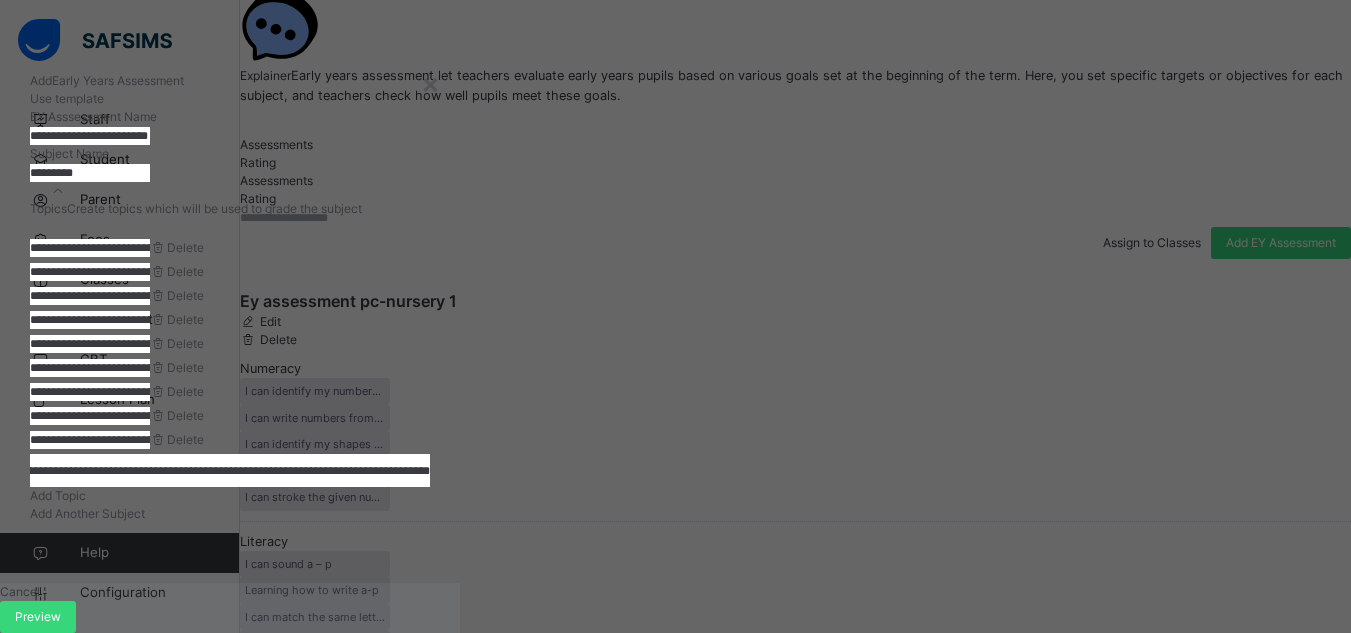 type on "**********" 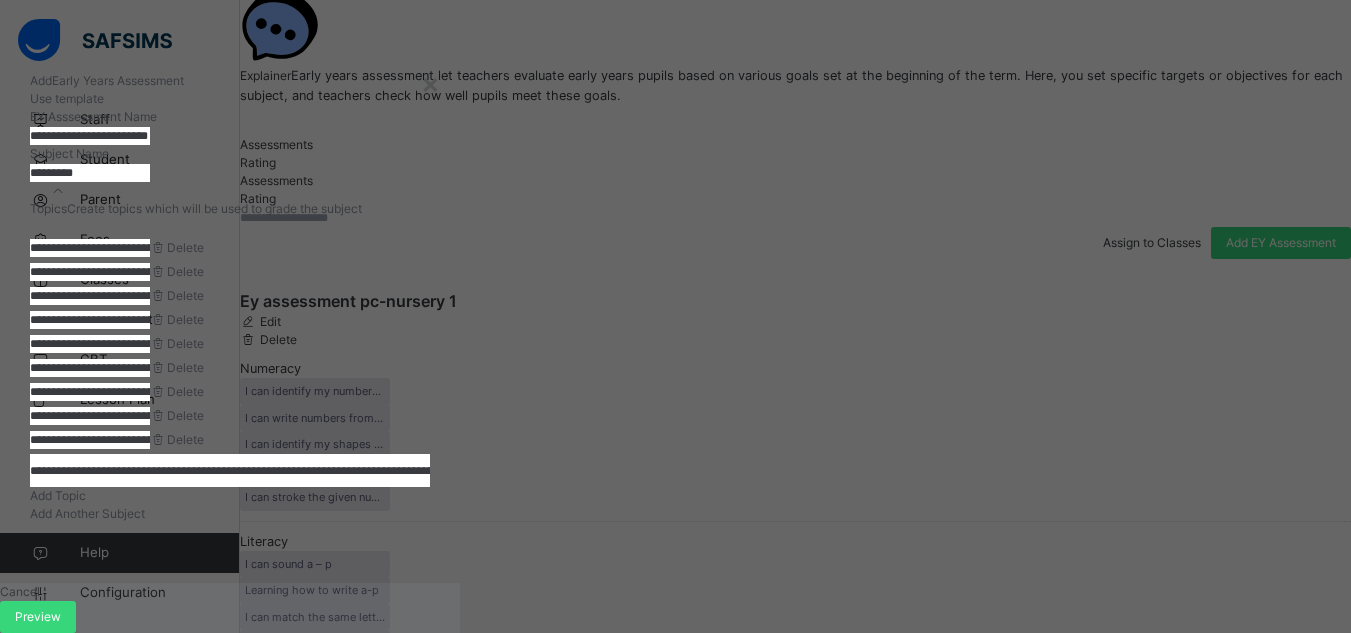 click on "Add Topic" at bounding box center (58, 495) 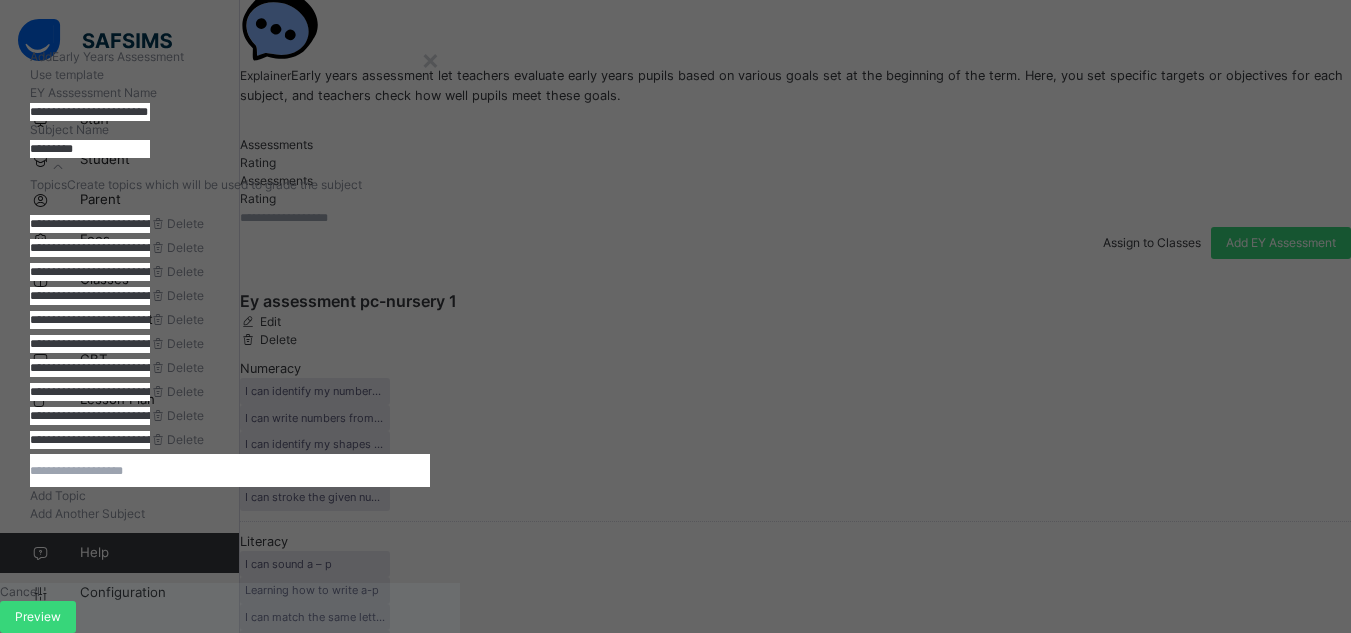 click at bounding box center (230, 470) 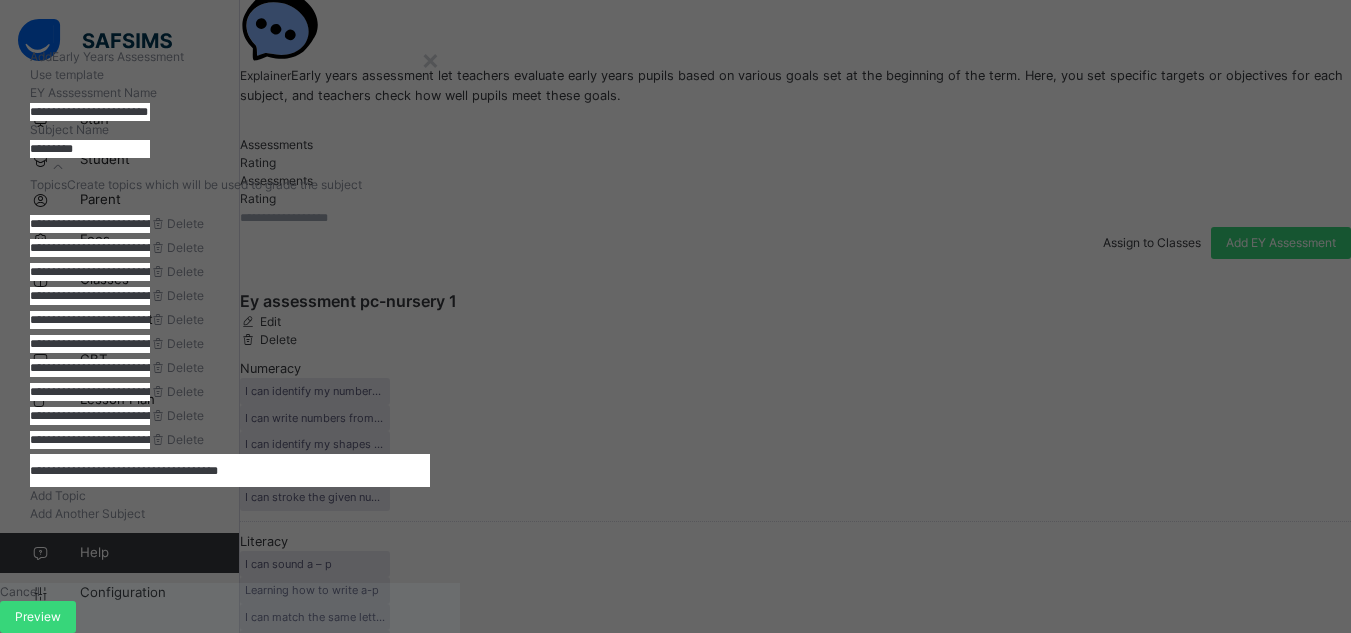 type on "**********" 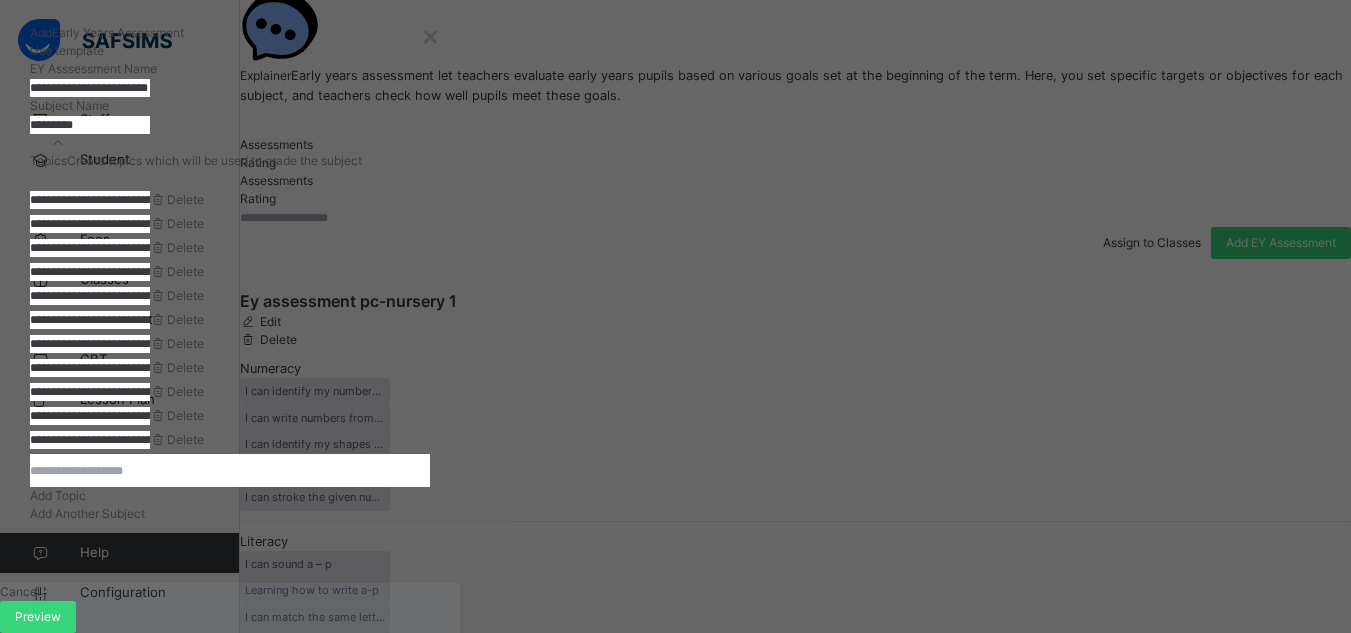scroll, scrollTop: 522, scrollLeft: 0, axis: vertical 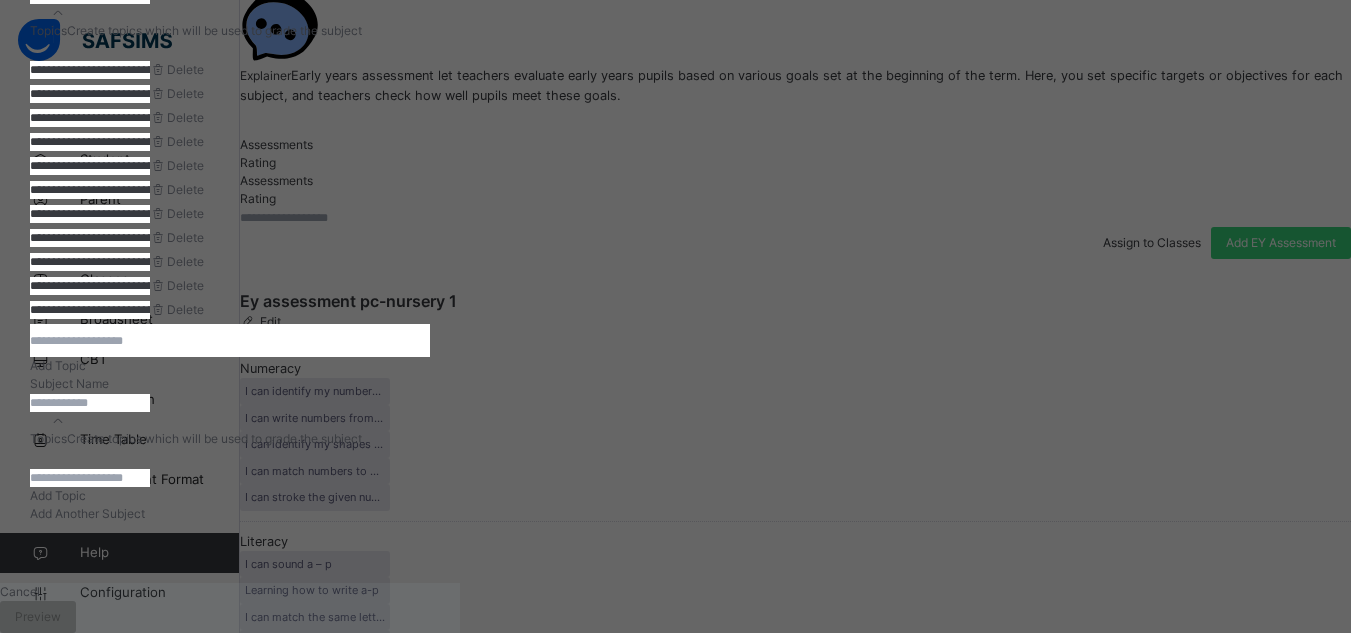 click at bounding box center (90, 403) 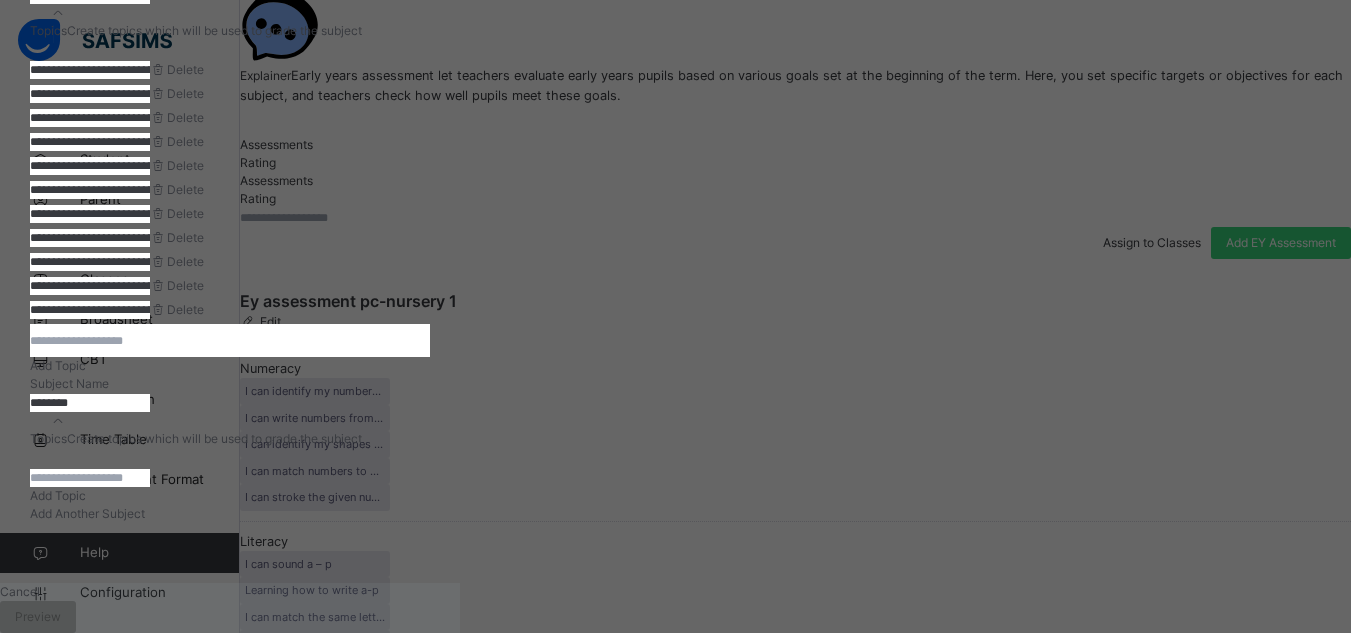 scroll, scrollTop: 722, scrollLeft: 0, axis: vertical 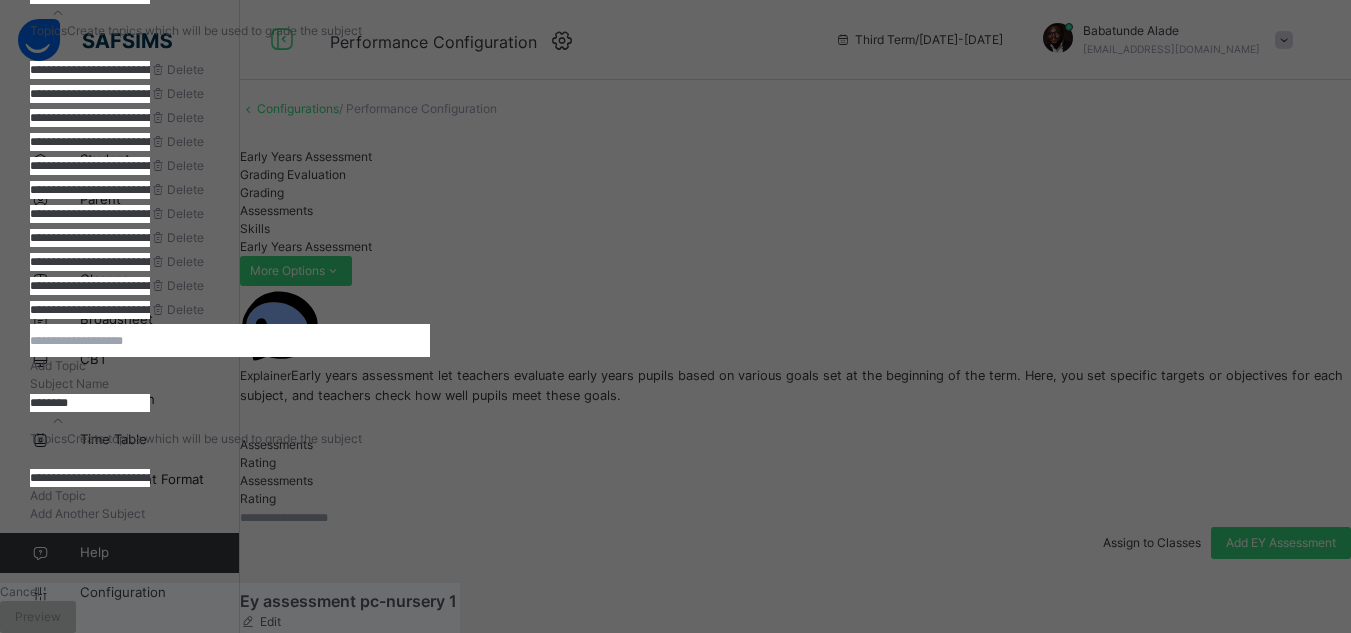 type on "**********" 